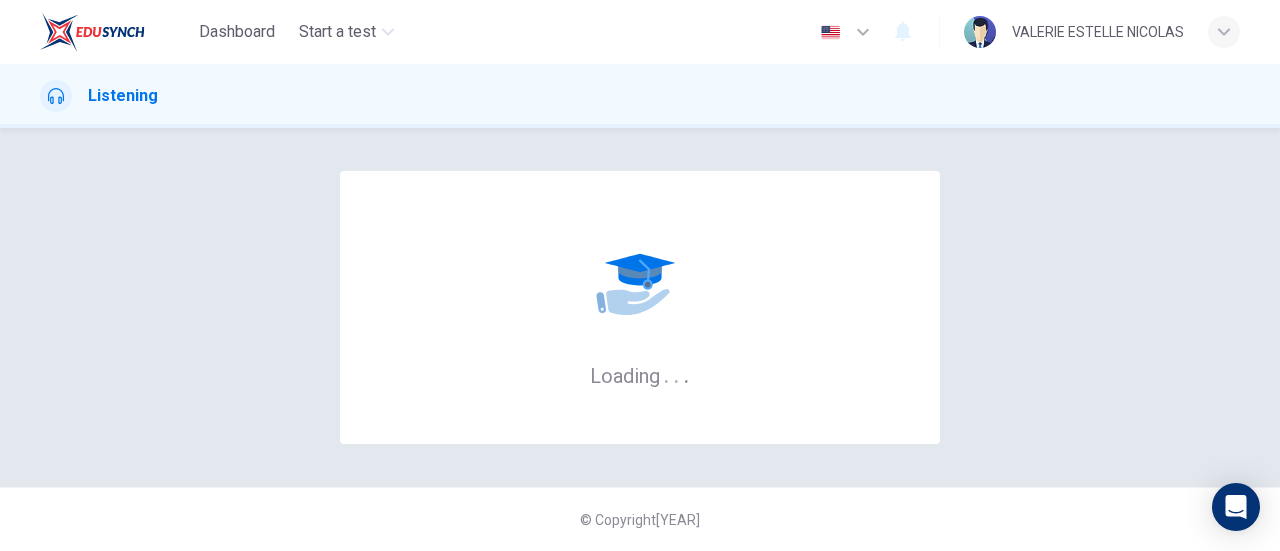 scroll, scrollTop: 0, scrollLeft: 0, axis: both 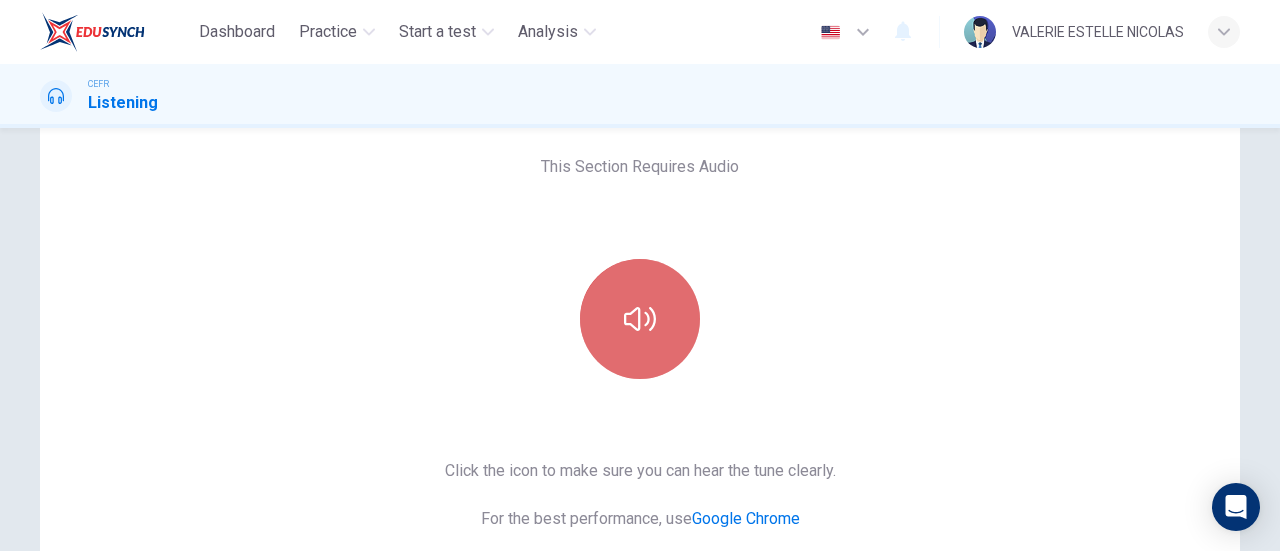 click at bounding box center [640, 319] 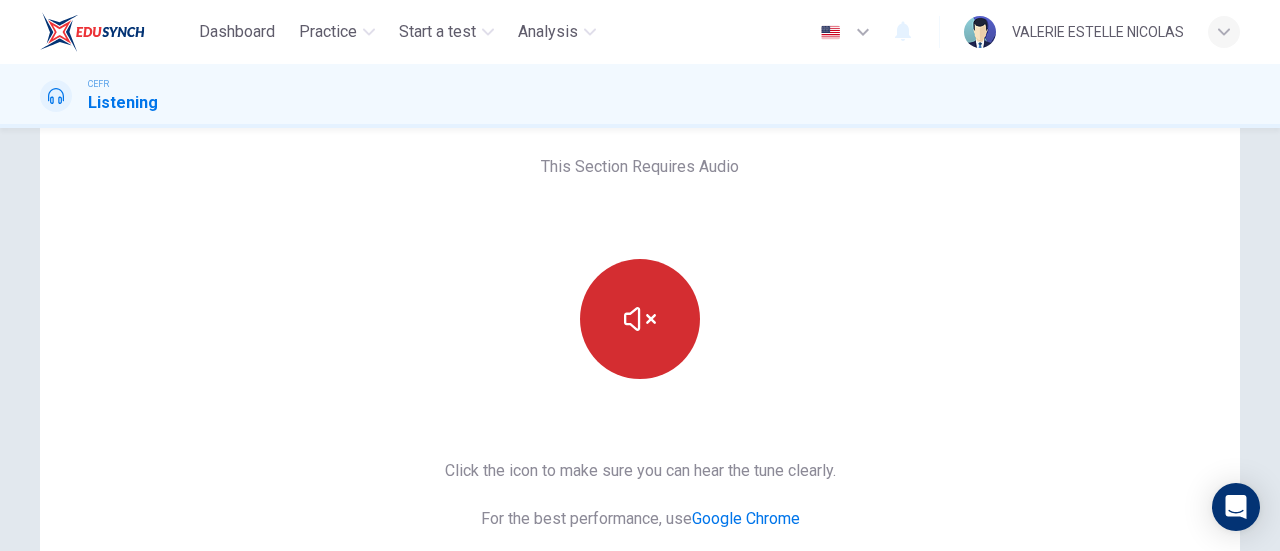 type 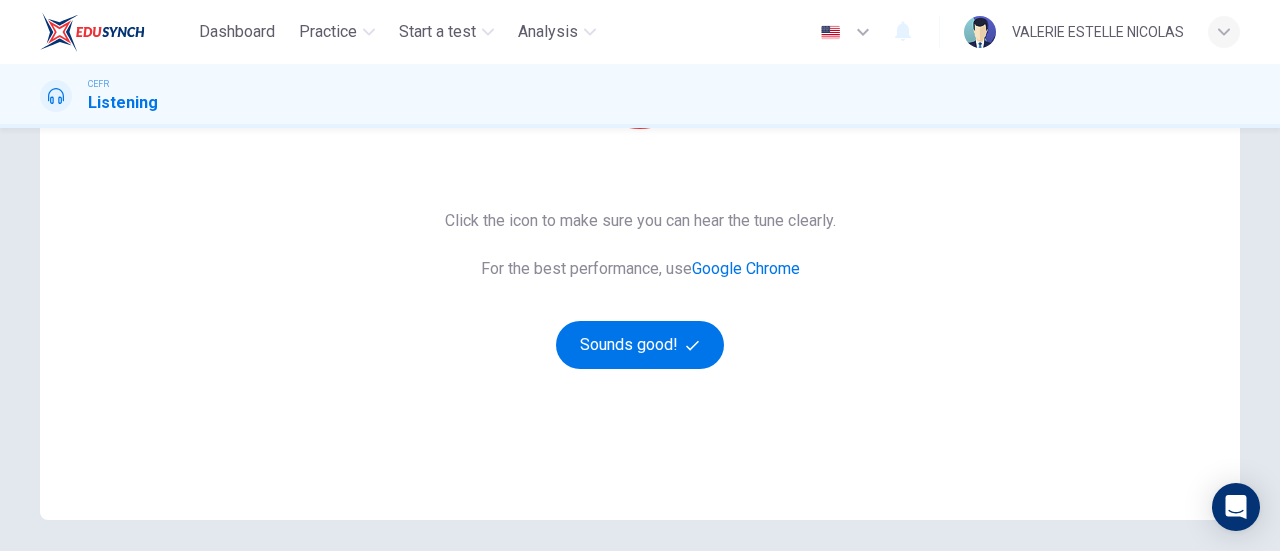 scroll, scrollTop: 340, scrollLeft: 0, axis: vertical 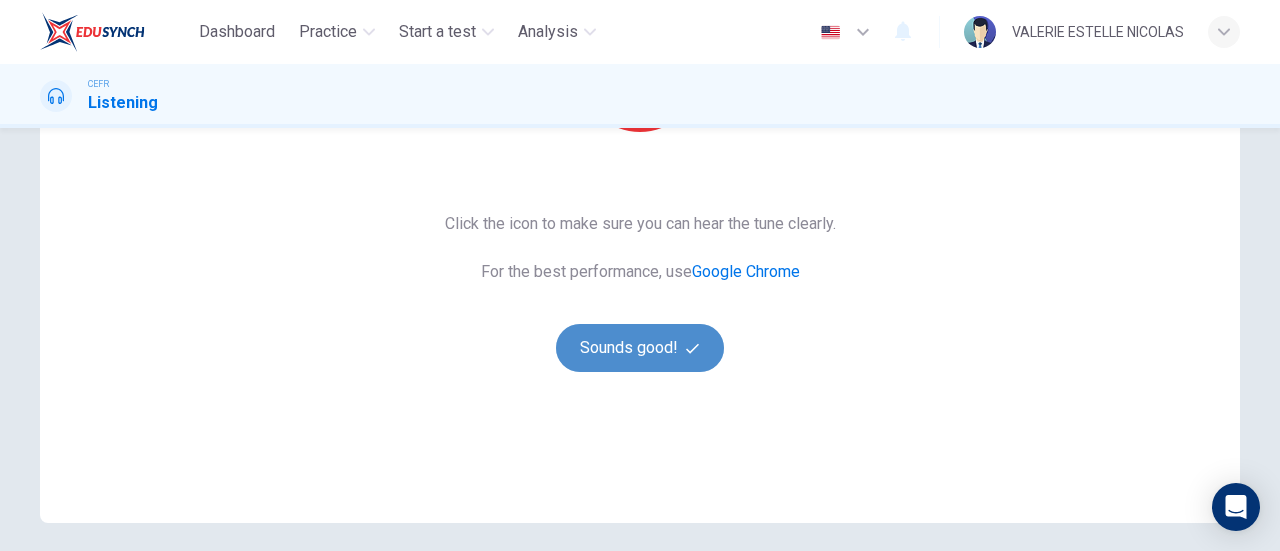 click at bounding box center [692, 348] 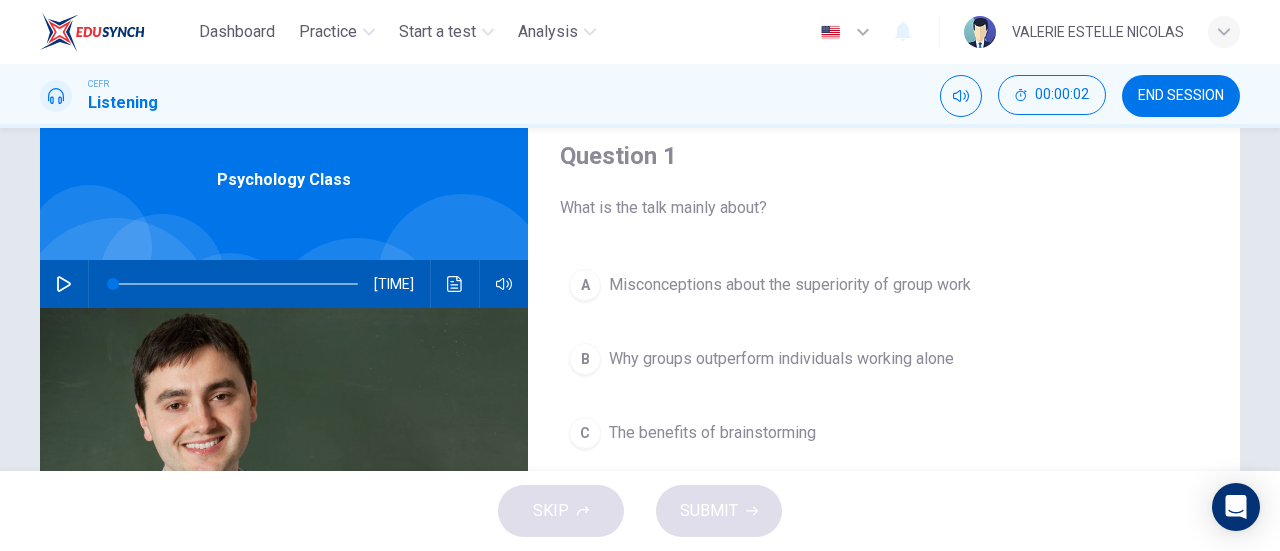 scroll, scrollTop: 0, scrollLeft: 0, axis: both 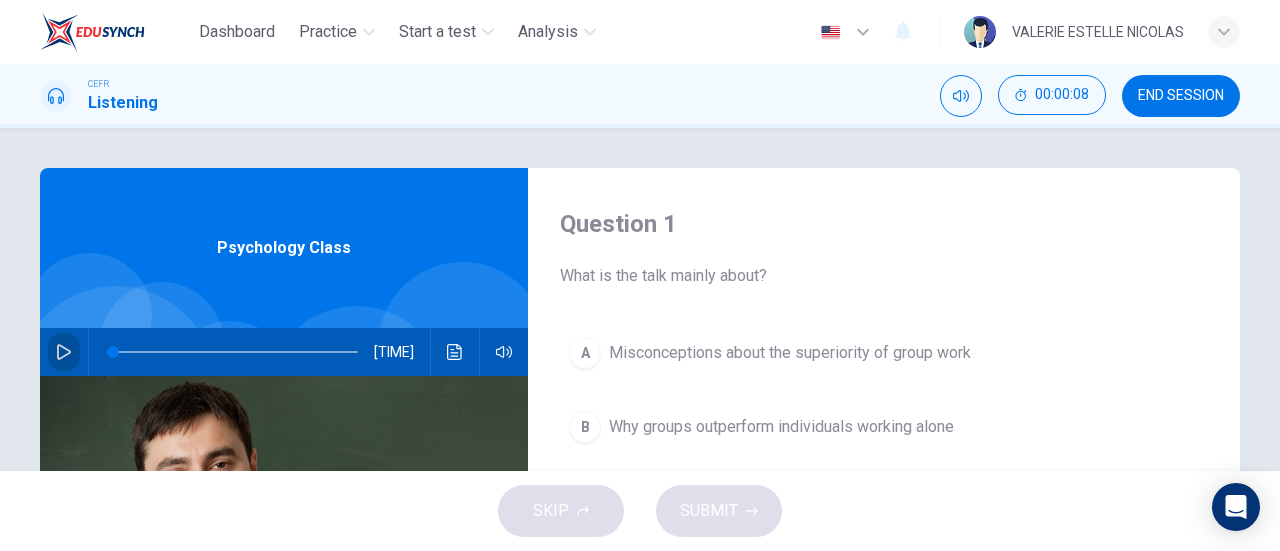 click at bounding box center (64, 352) 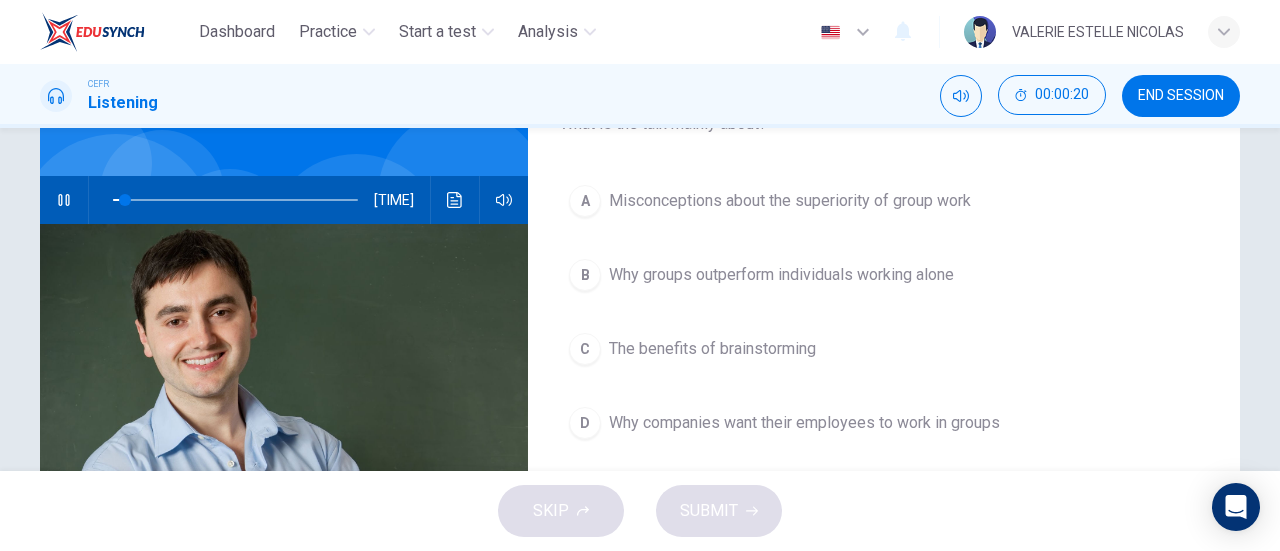 scroll, scrollTop: 156, scrollLeft: 0, axis: vertical 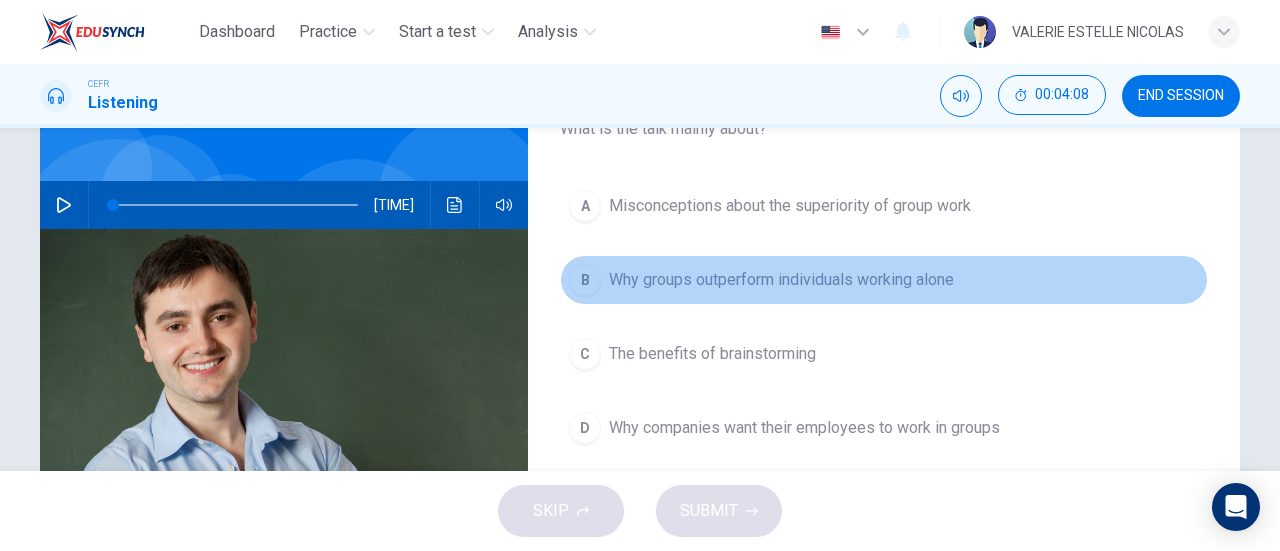 click on "B" at bounding box center [585, 206] 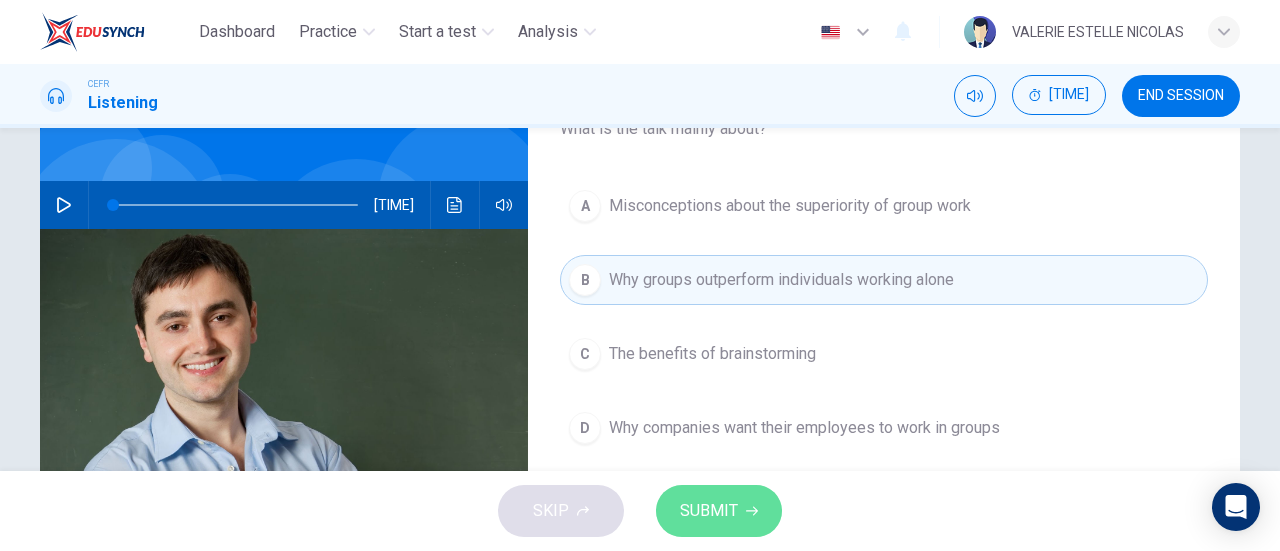 click on "SUBMIT" at bounding box center [709, 511] 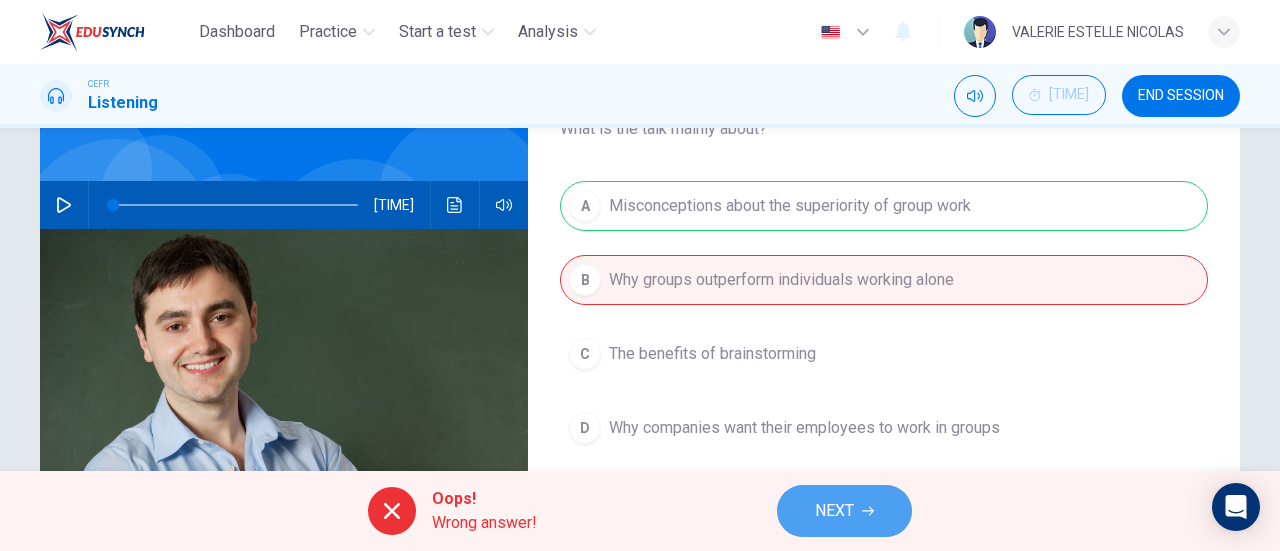 click on "NEXT" at bounding box center [844, 511] 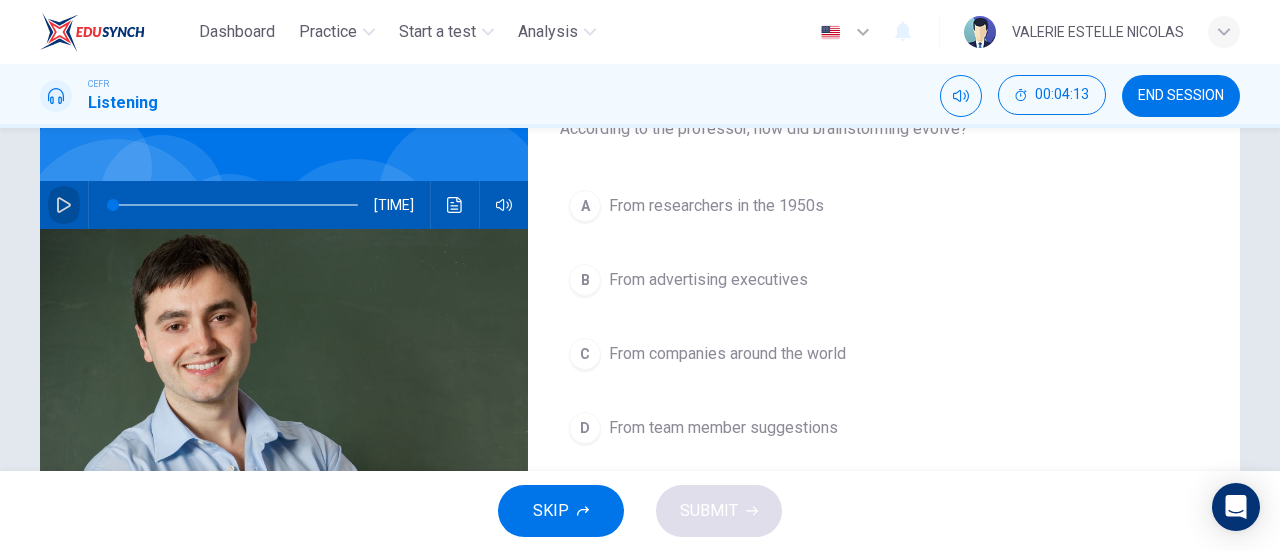 click at bounding box center (64, 205) 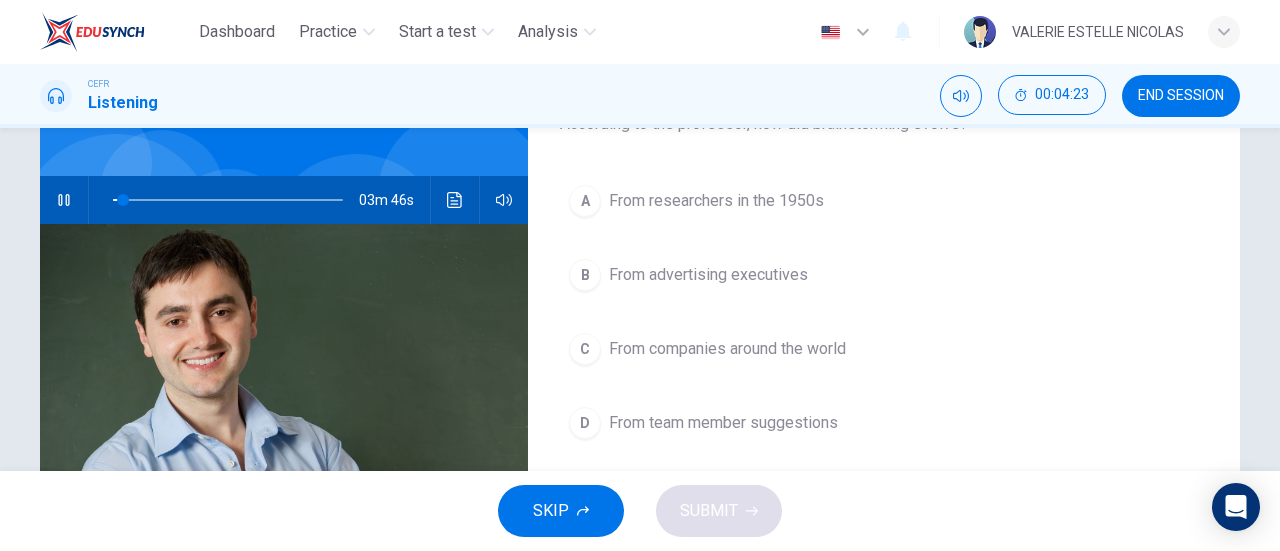 scroll, scrollTop: 164, scrollLeft: 0, axis: vertical 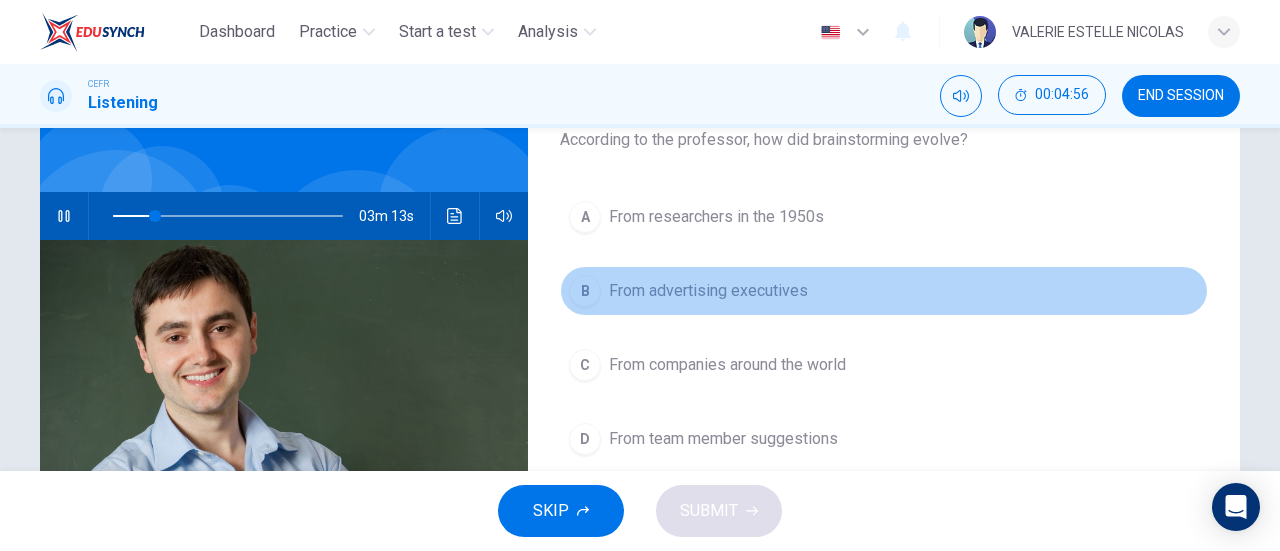 click on "B" at bounding box center (585, 217) 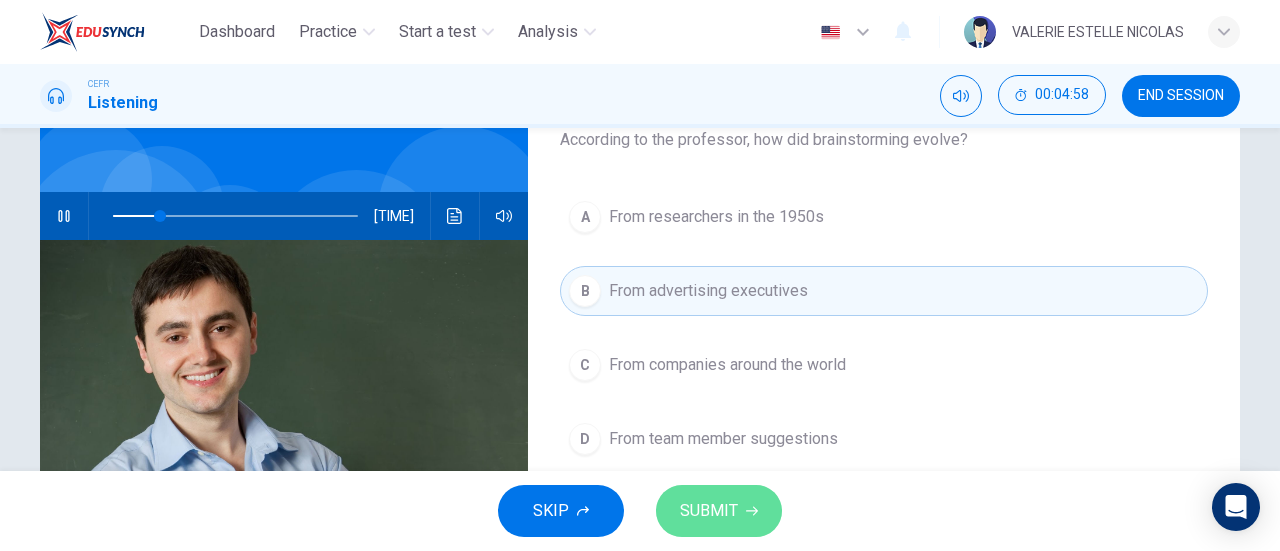 click on "SUBMIT" at bounding box center [709, 511] 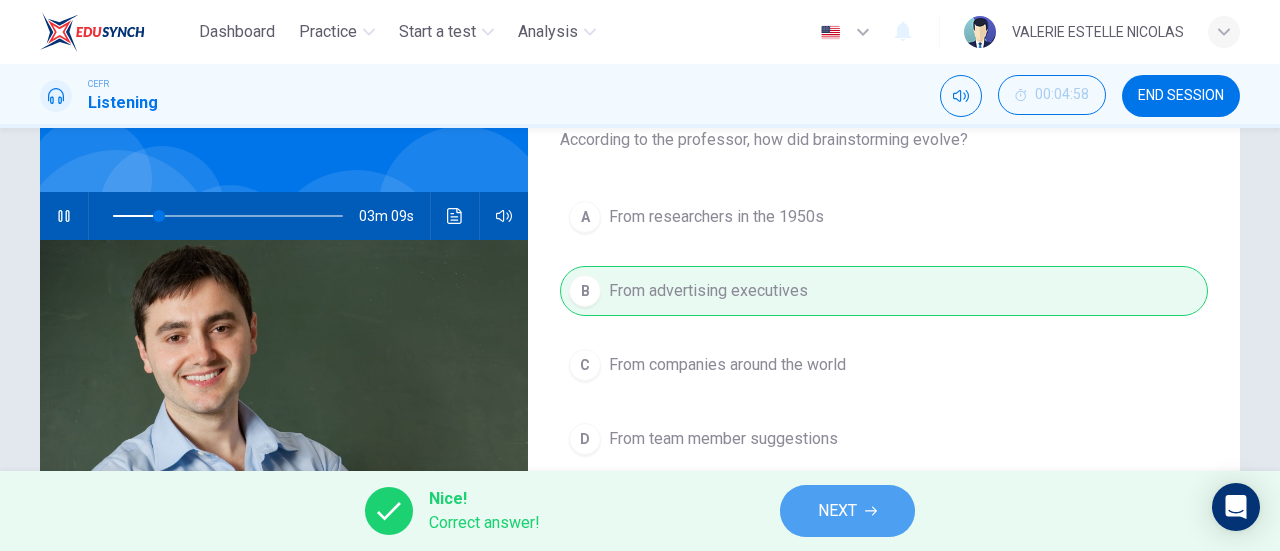 click on "NEXT" at bounding box center [837, 511] 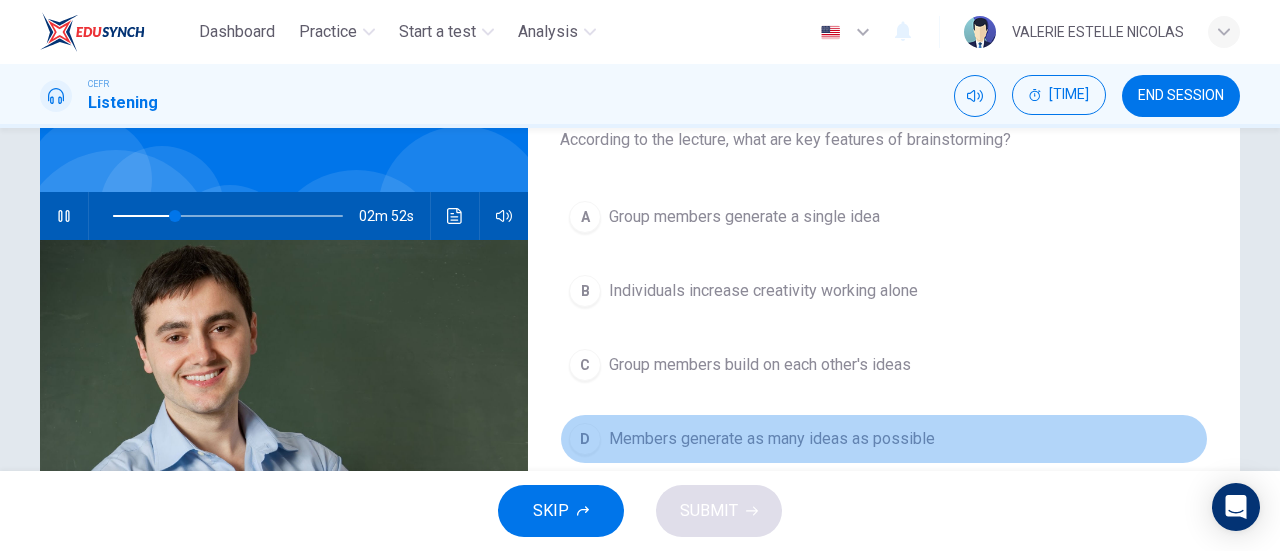 click on "D" at bounding box center (585, 217) 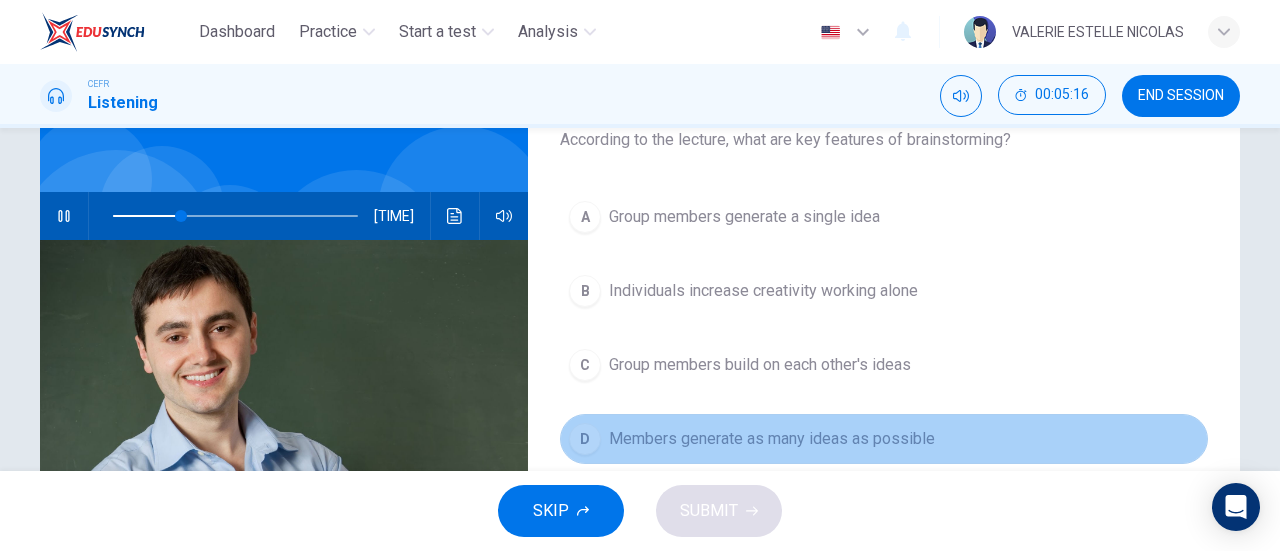 click on "D" at bounding box center (585, 439) 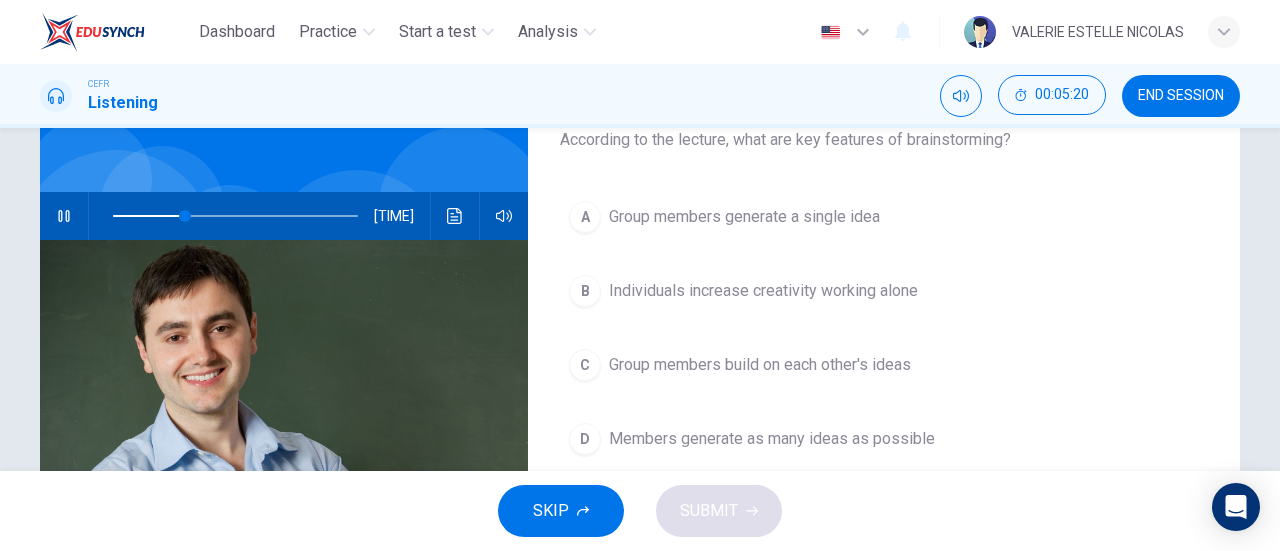 click on "D" at bounding box center (585, 217) 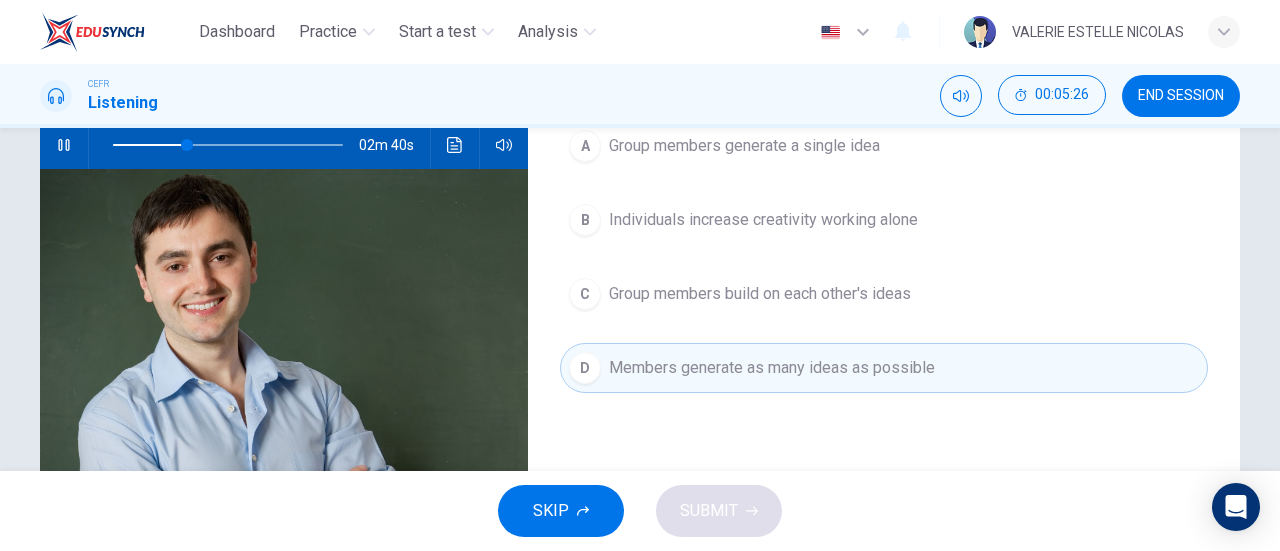 scroll, scrollTop: 197, scrollLeft: 0, axis: vertical 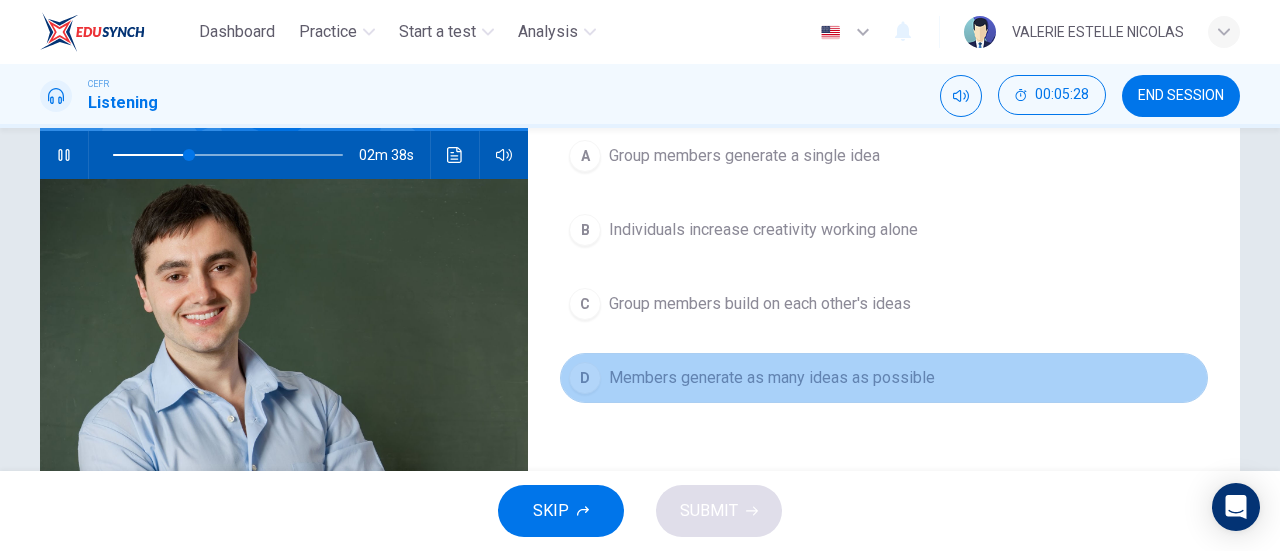 click on "D" at bounding box center (585, 378) 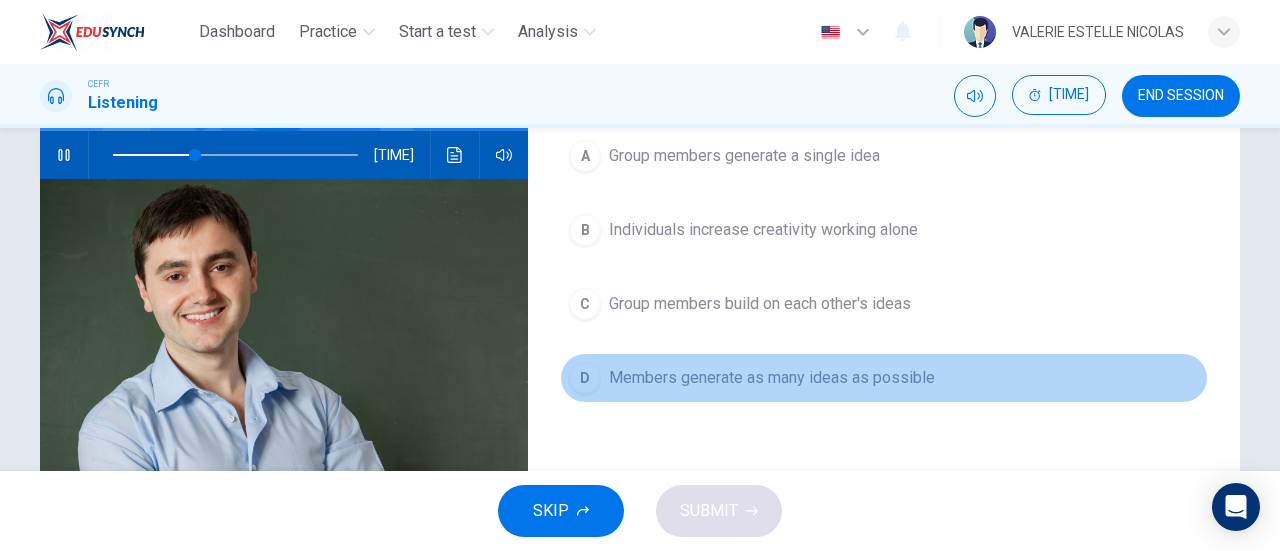 click on "D" at bounding box center [585, 156] 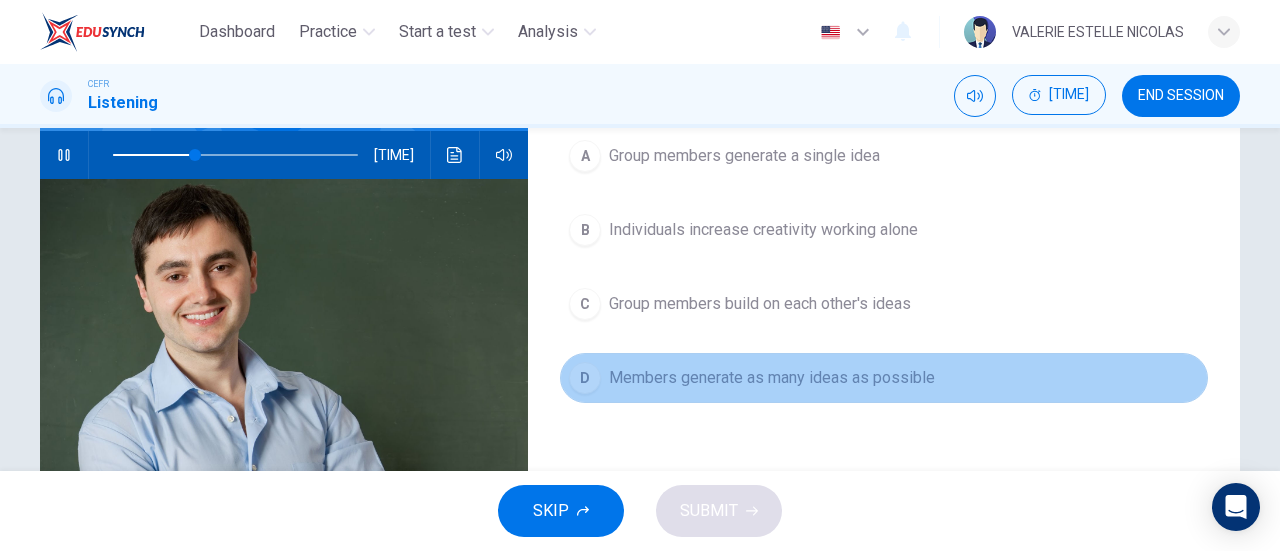 click on "D" at bounding box center [585, 378] 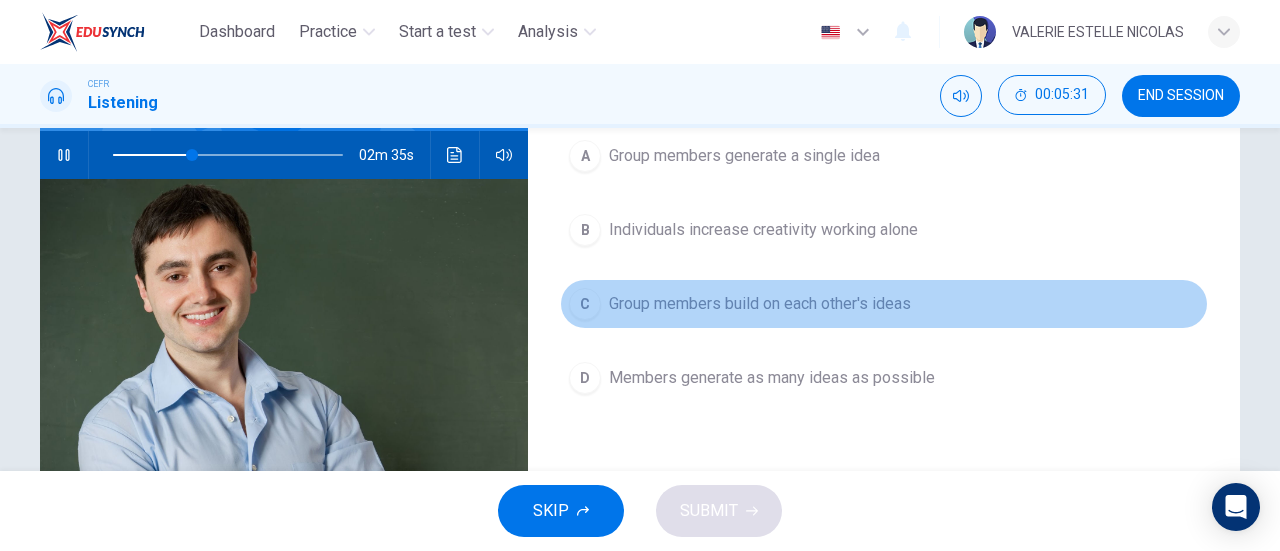 click on "C" at bounding box center (585, 156) 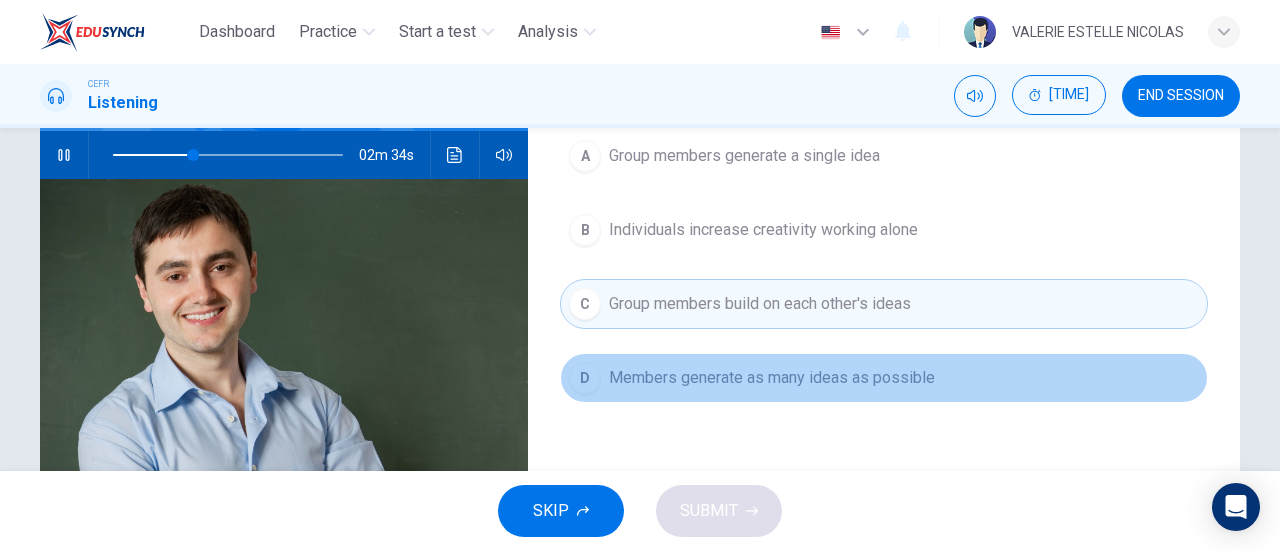 click on "D" at bounding box center (585, 156) 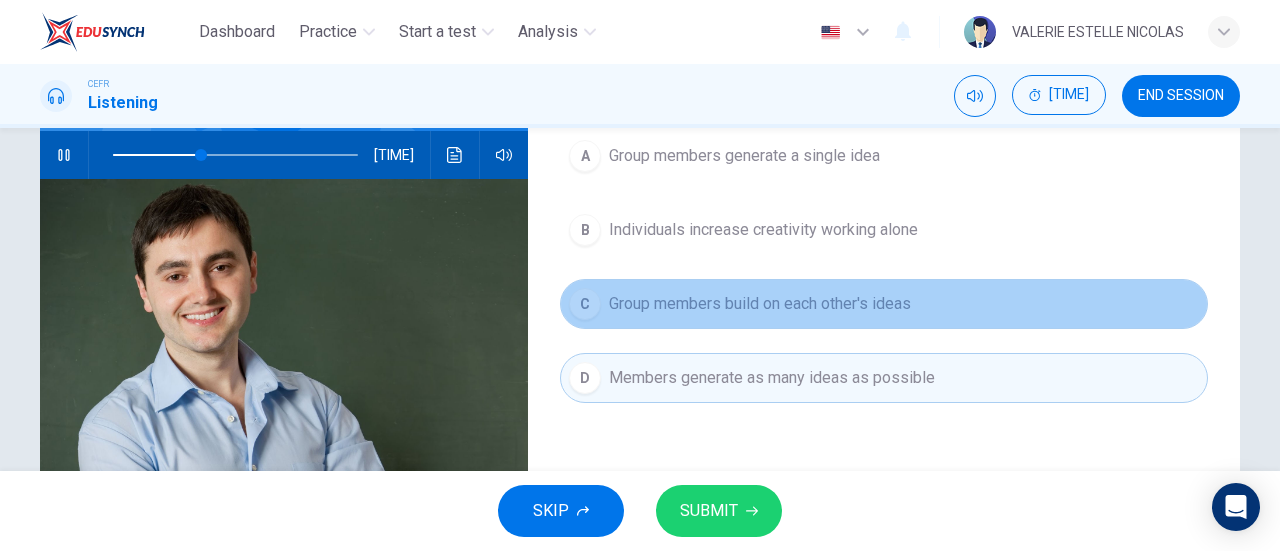 click on "C" at bounding box center [585, 304] 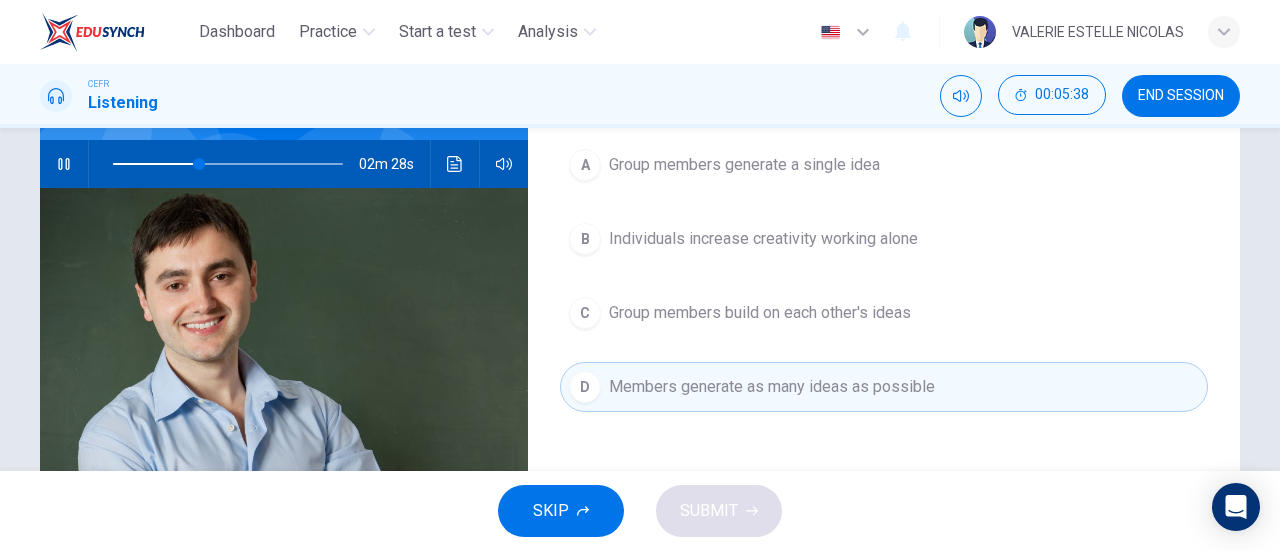 scroll, scrollTop: 182, scrollLeft: 0, axis: vertical 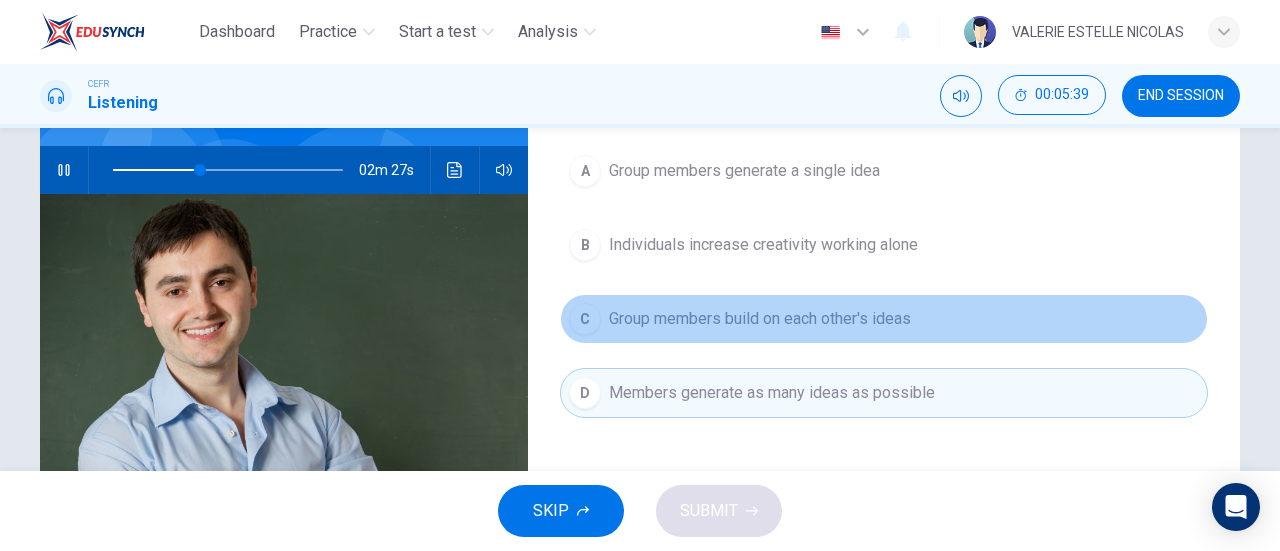 click on "C" at bounding box center (585, 171) 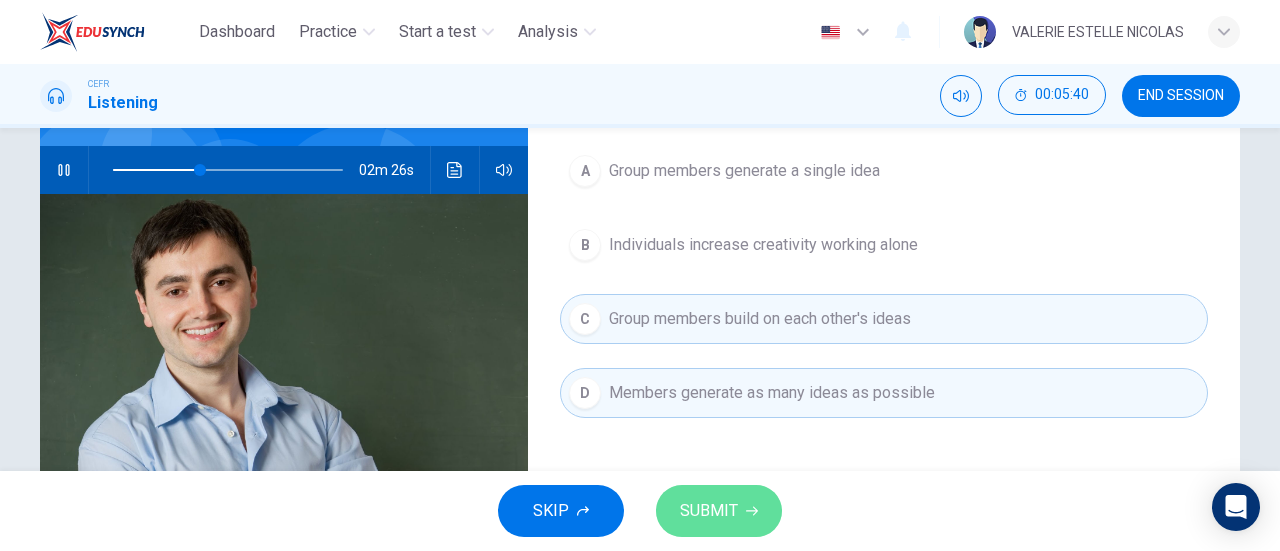 click on "SUBMIT" at bounding box center (719, 511) 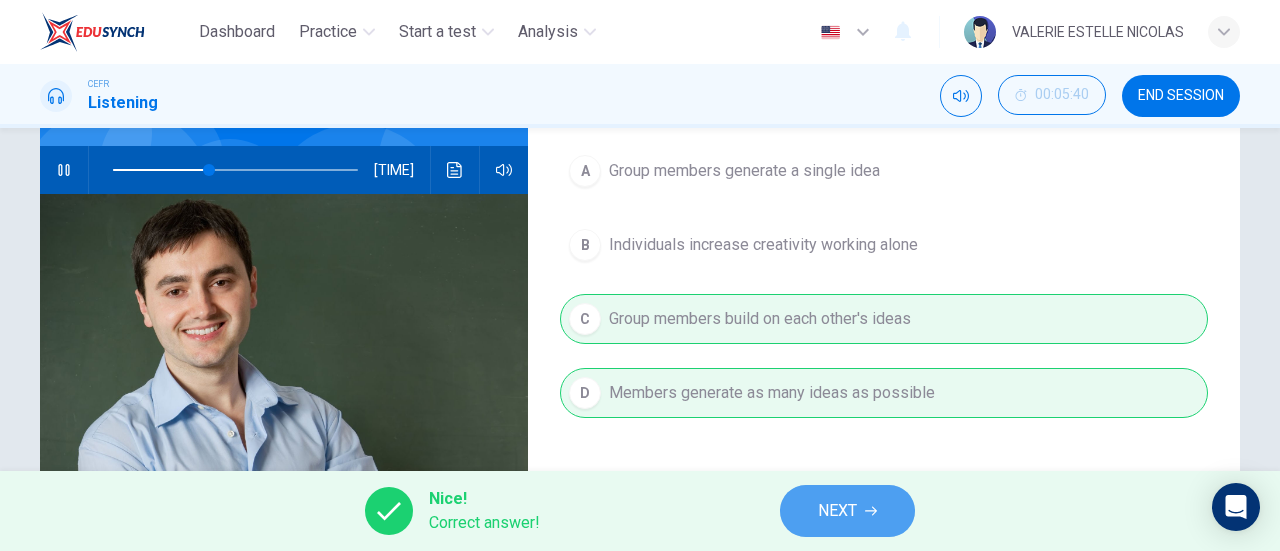 click on "NEXT" at bounding box center (847, 511) 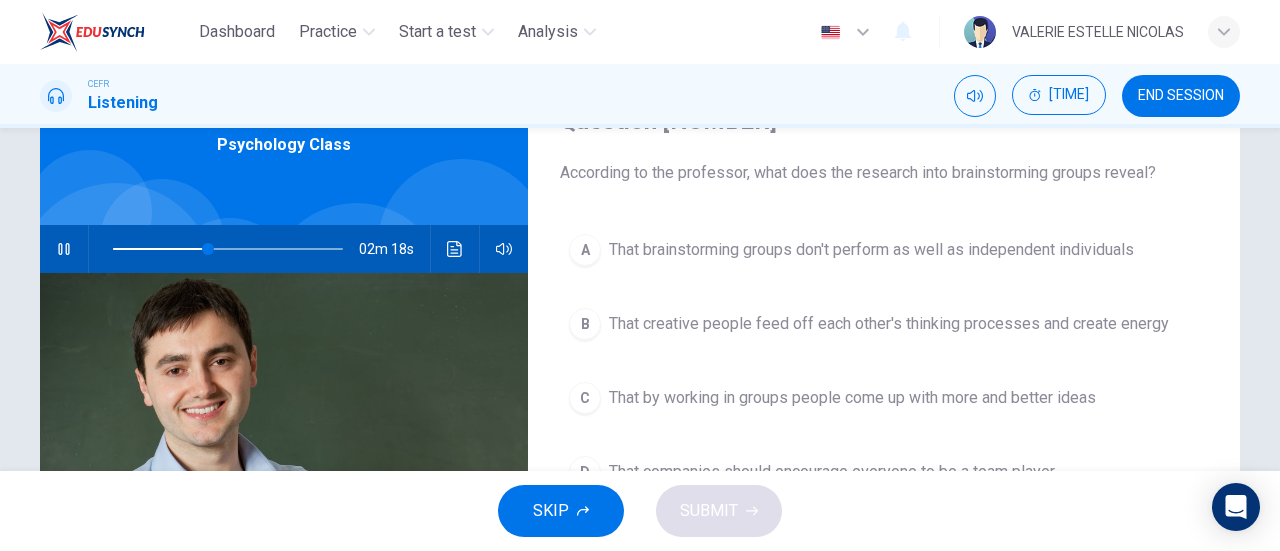 scroll, scrollTop: 105, scrollLeft: 0, axis: vertical 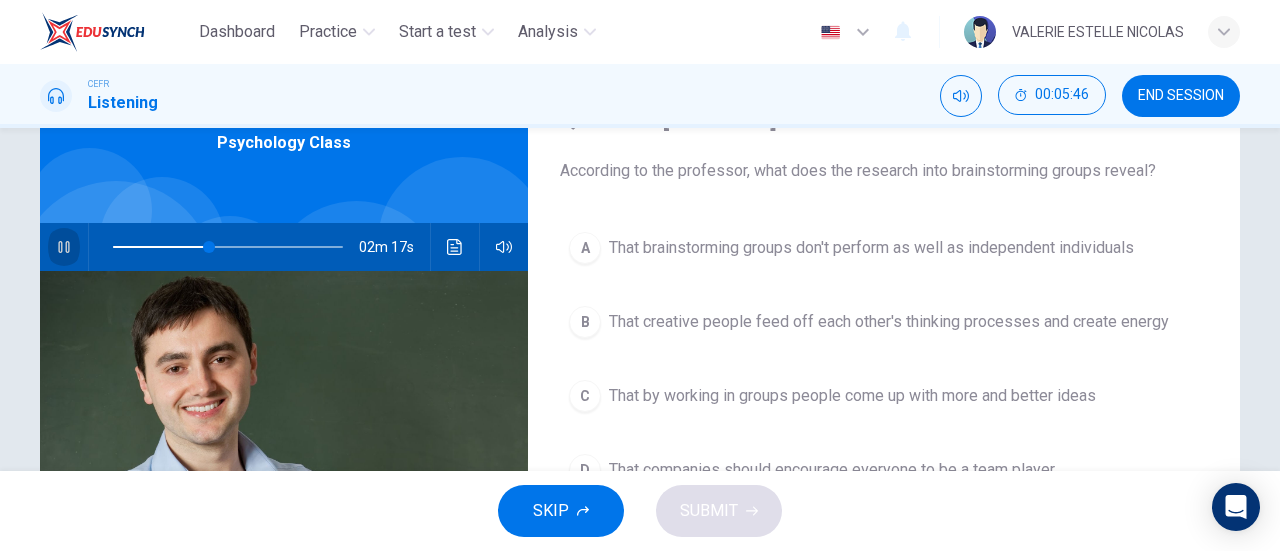 click at bounding box center [64, 247] 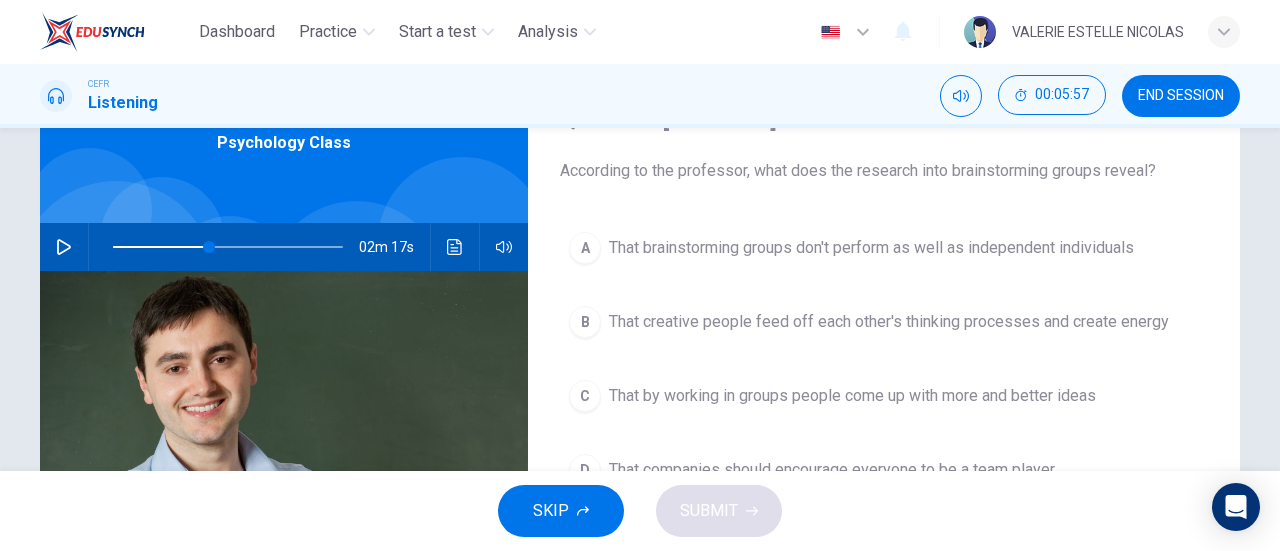 drag, startPoint x: 1269, startPoint y: 251, endPoint x: 1279, endPoint y: 263, distance: 15.6205 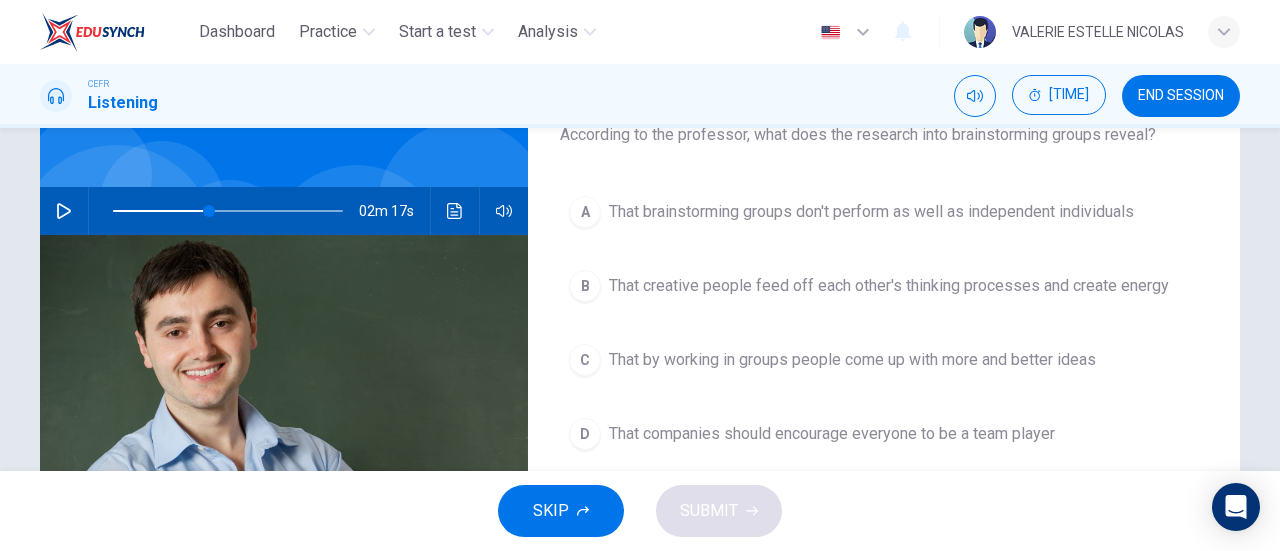 scroll, scrollTop: 138, scrollLeft: 0, axis: vertical 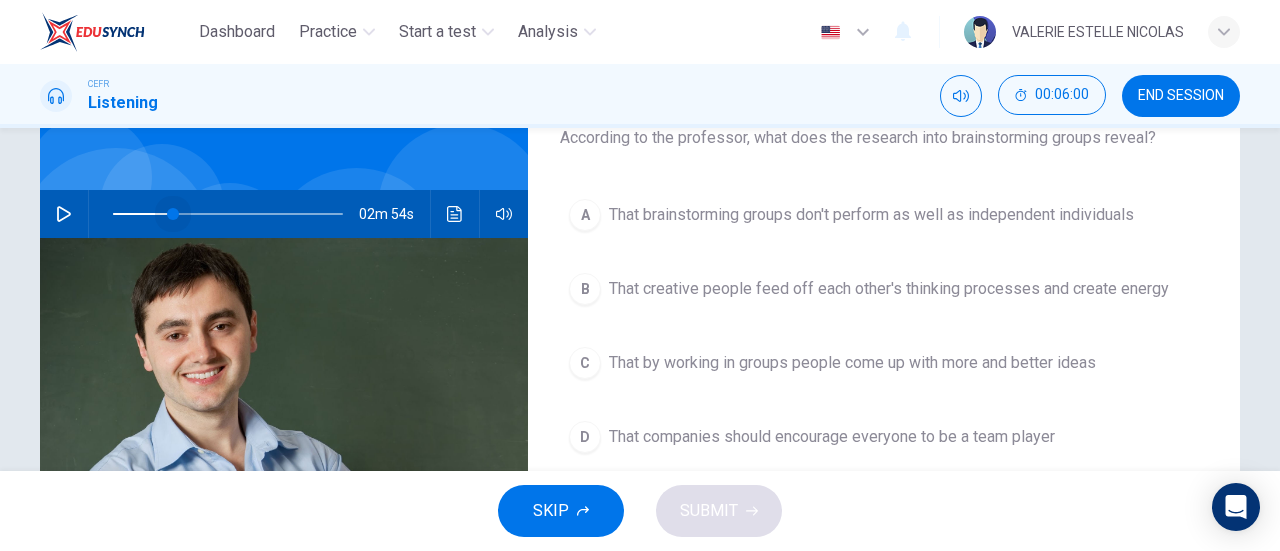 click at bounding box center [228, 214] 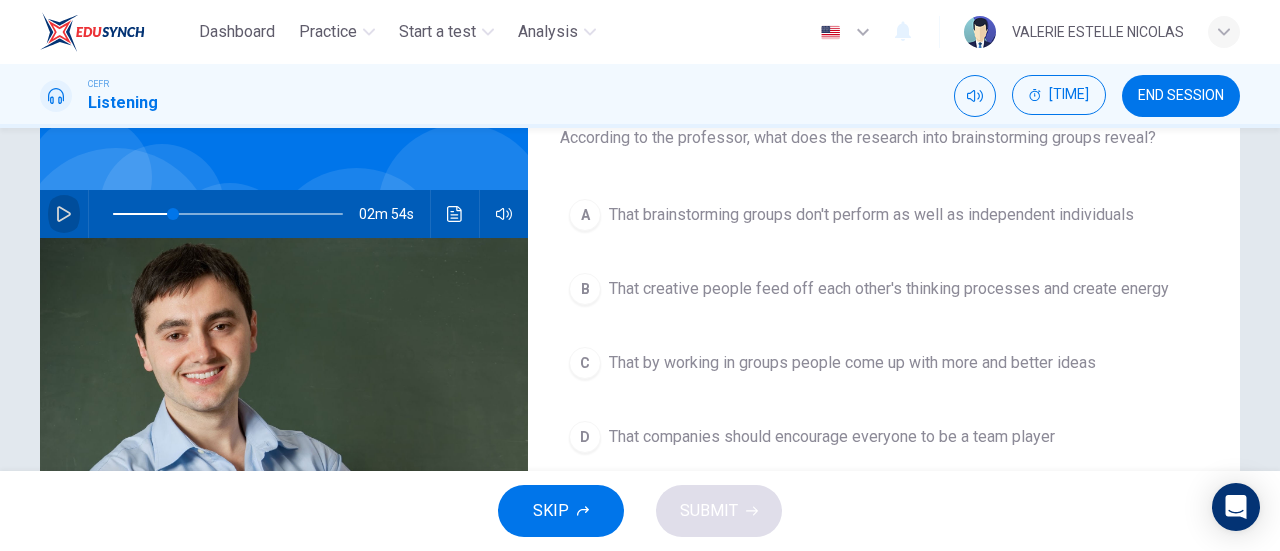 click at bounding box center (64, 214) 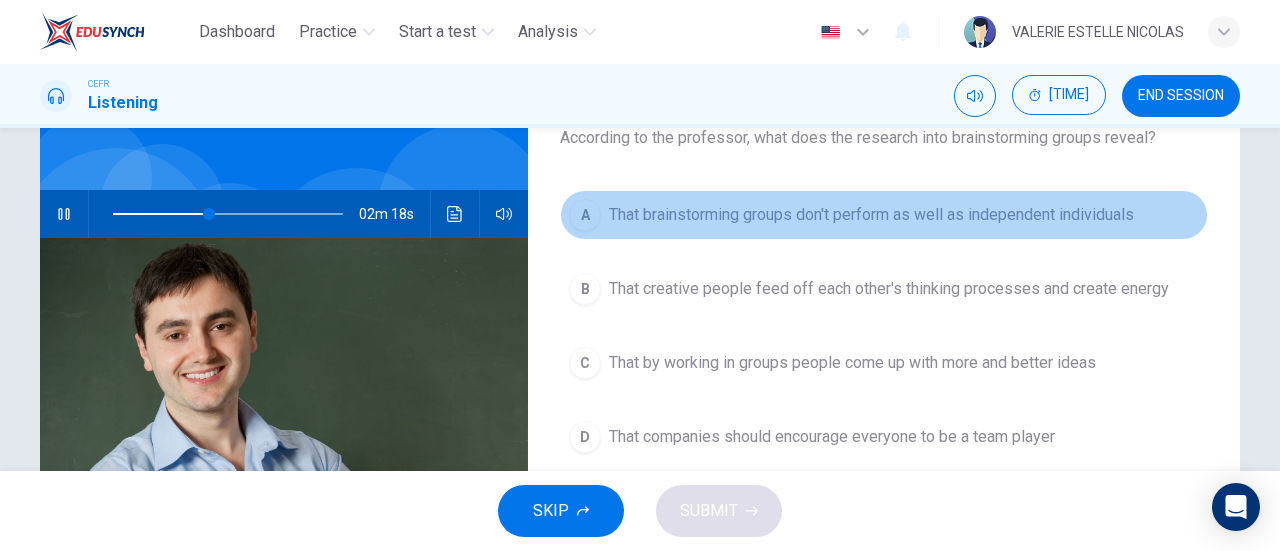 click on "A" at bounding box center [585, 215] 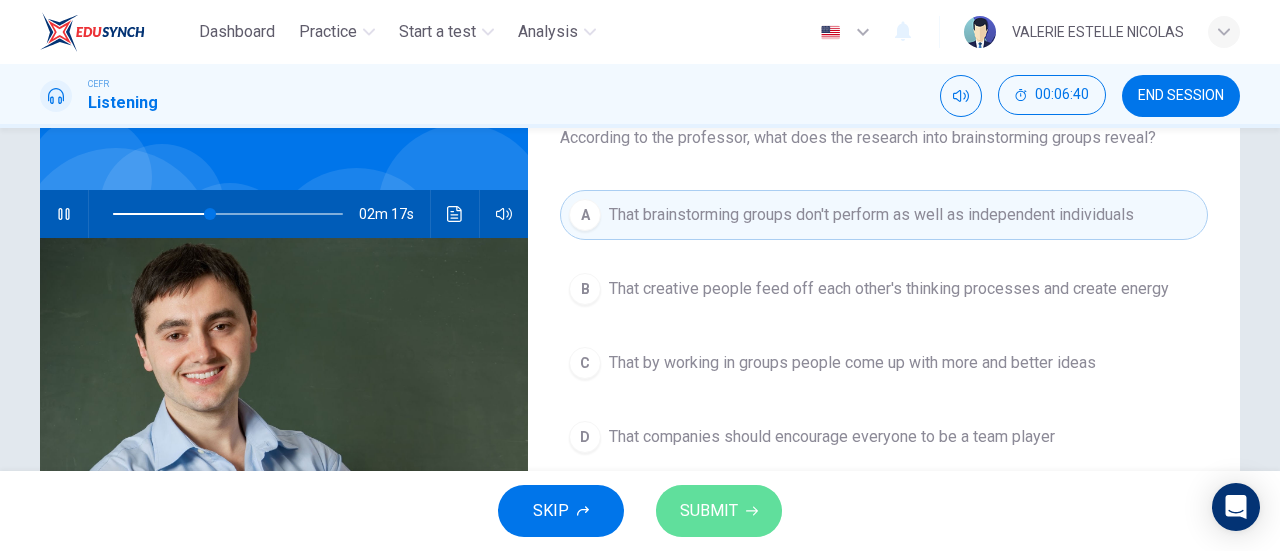 click on "SUBMIT" at bounding box center (709, 511) 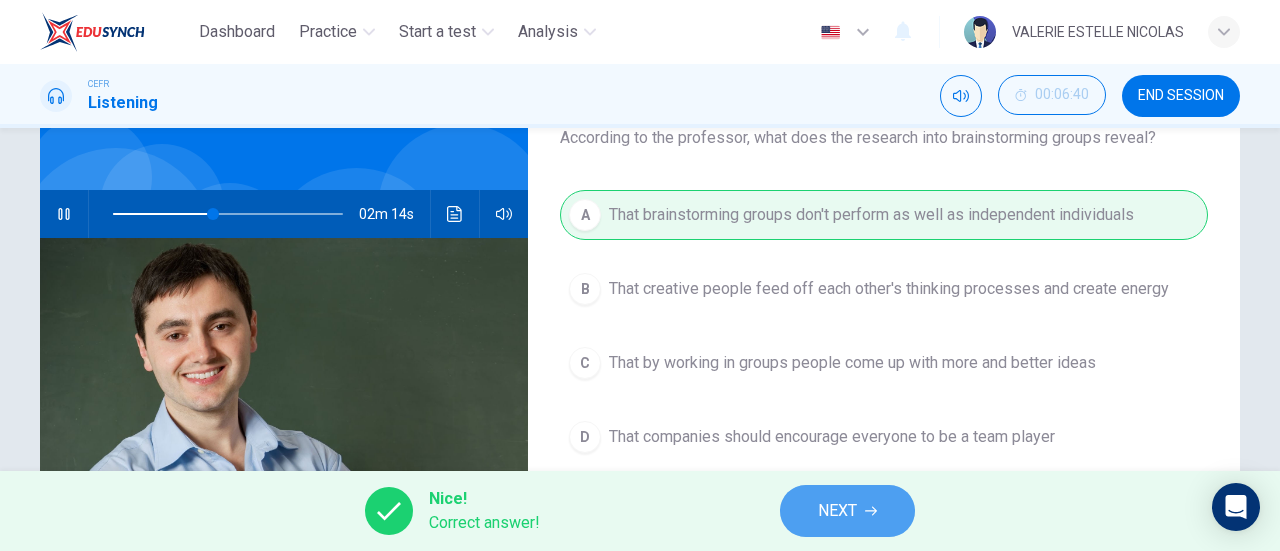 click at bounding box center [871, 511] 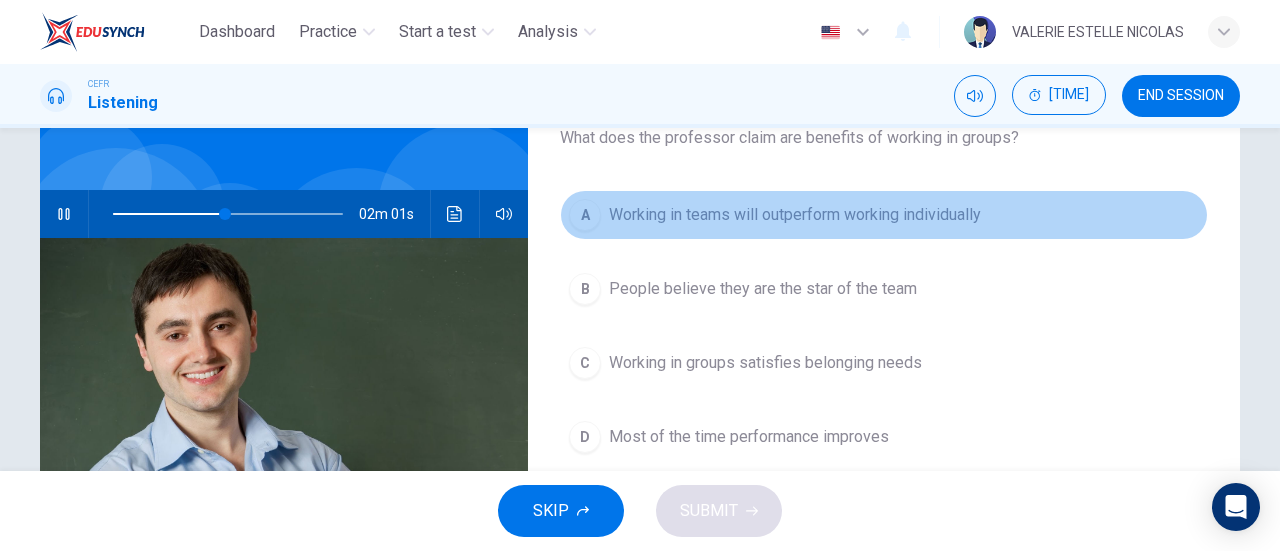 click on "A" at bounding box center (585, 215) 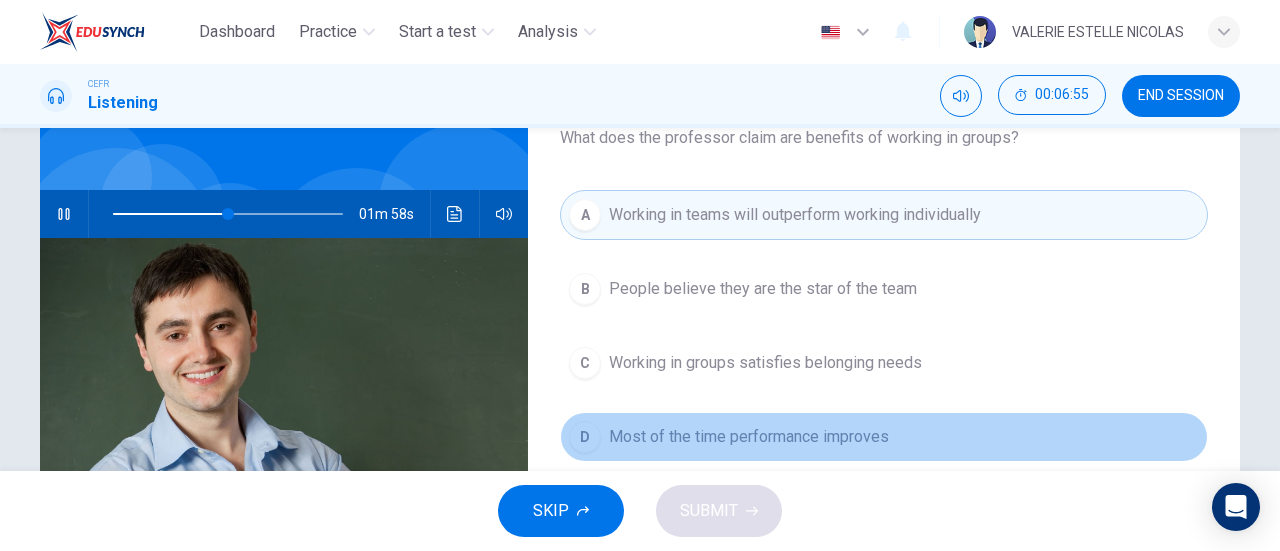 click on "D" at bounding box center [585, 289] 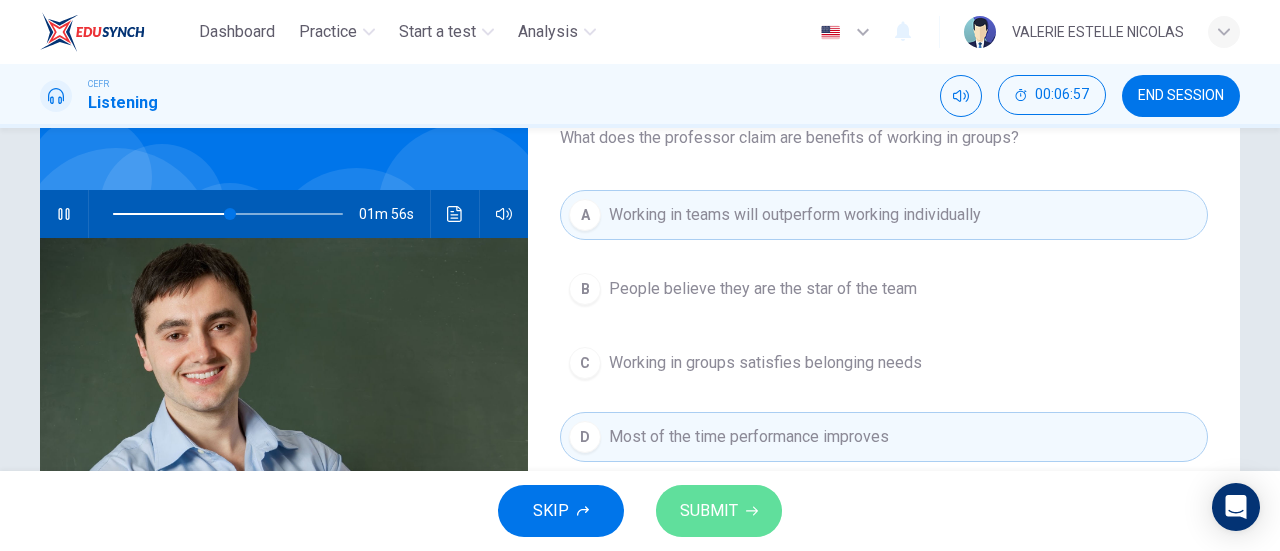 click on "SUBMIT" at bounding box center (709, 511) 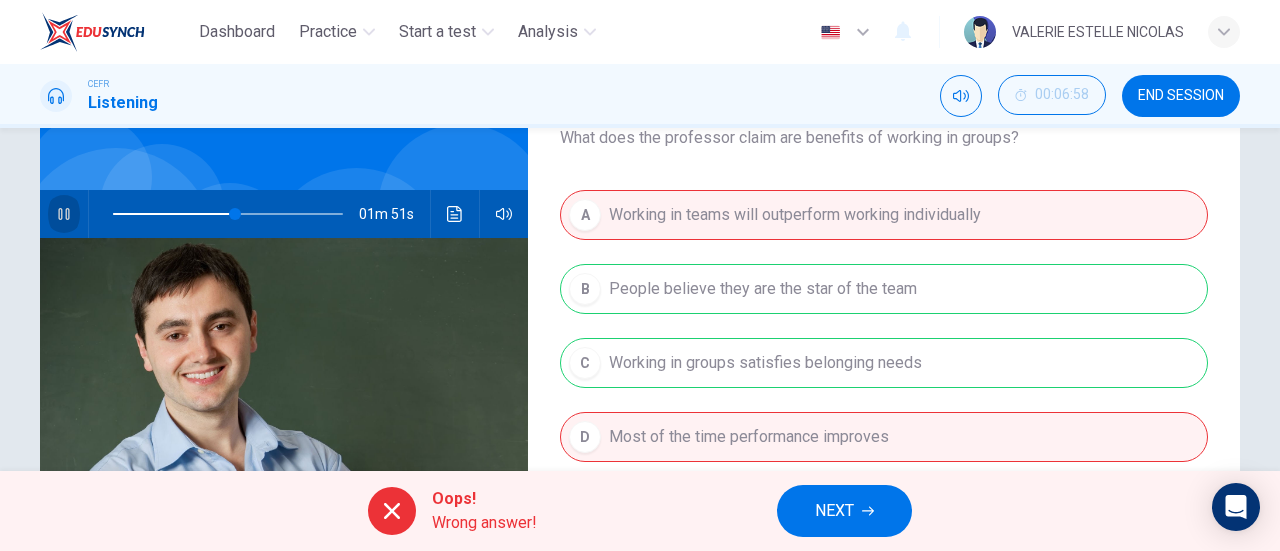 click at bounding box center (64, 214) 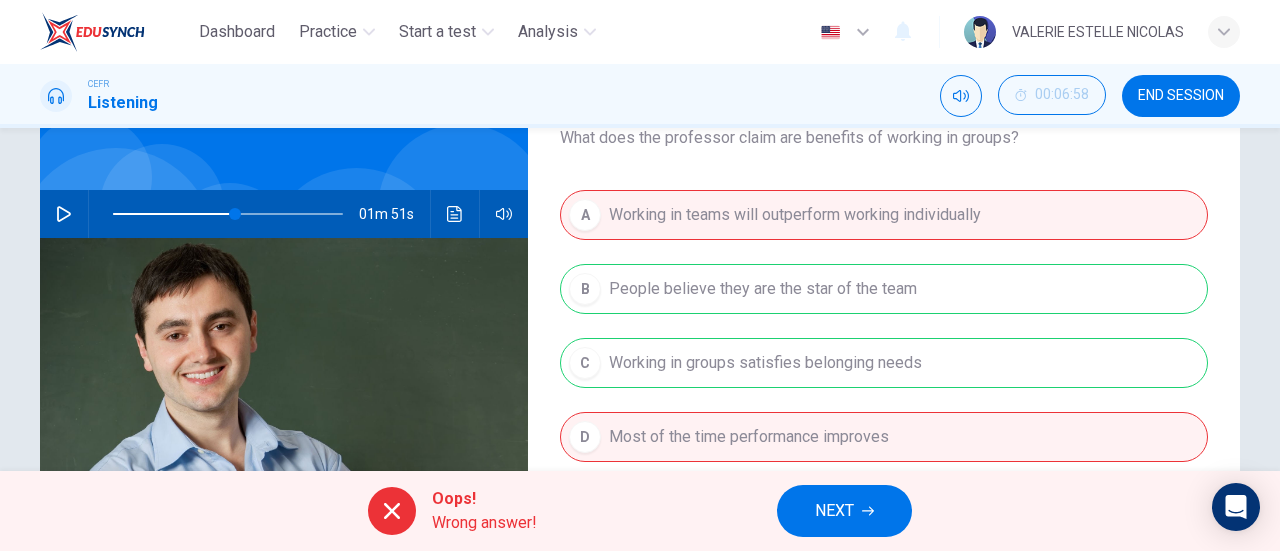 click on "A Working in teams will outperform working individually B People believe they are the star of the team C Working in groups satisfies belonging needs D Most of the time performance improves" at bounding box center [884, 346] 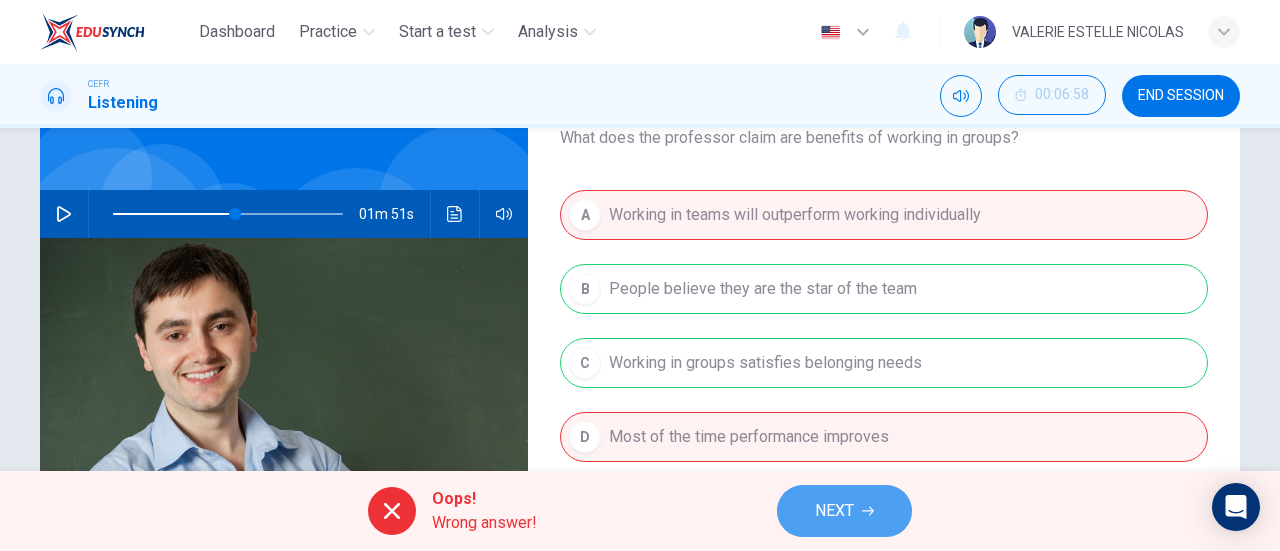 click on "NEXT" at bounding box center [844, 511] 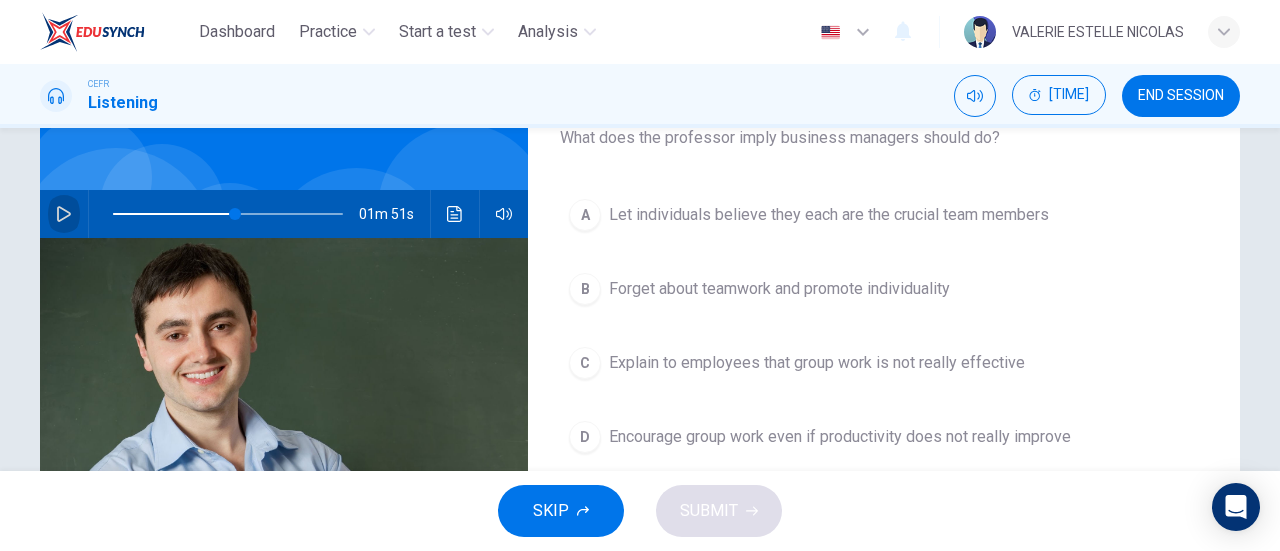click at bounding box center (64, 214) 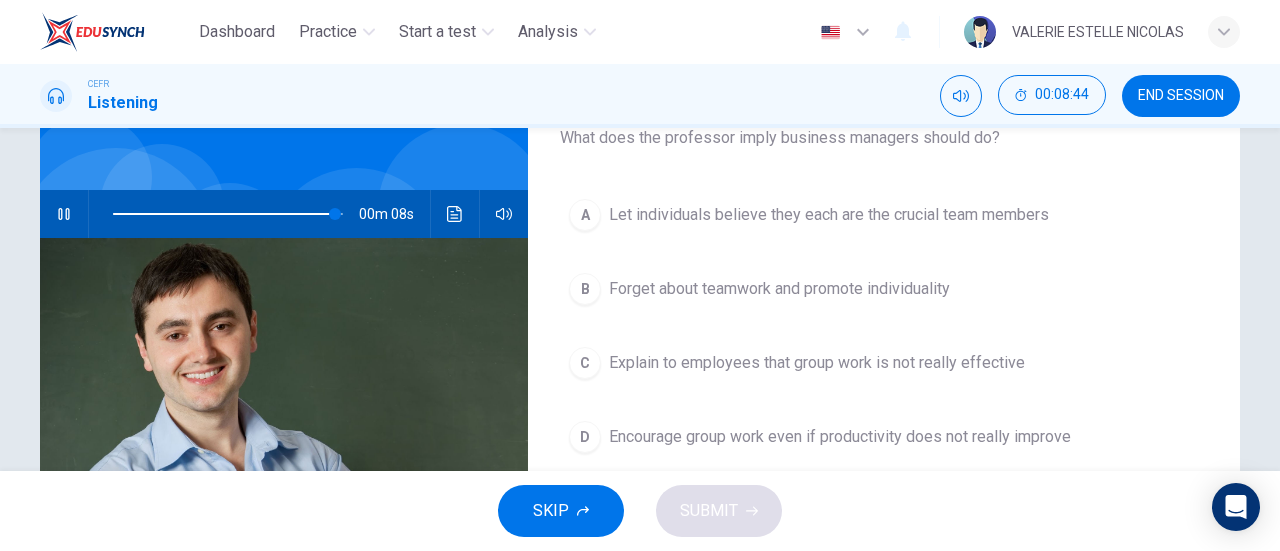click at bounding box center (228, 214) 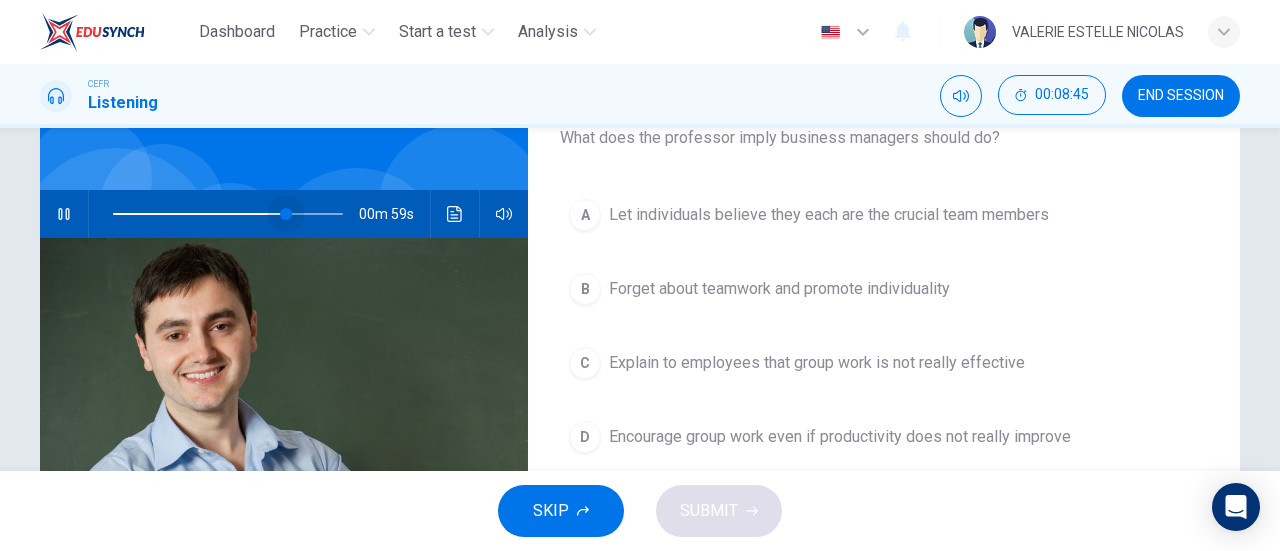 click at bounding box center (286, 214) 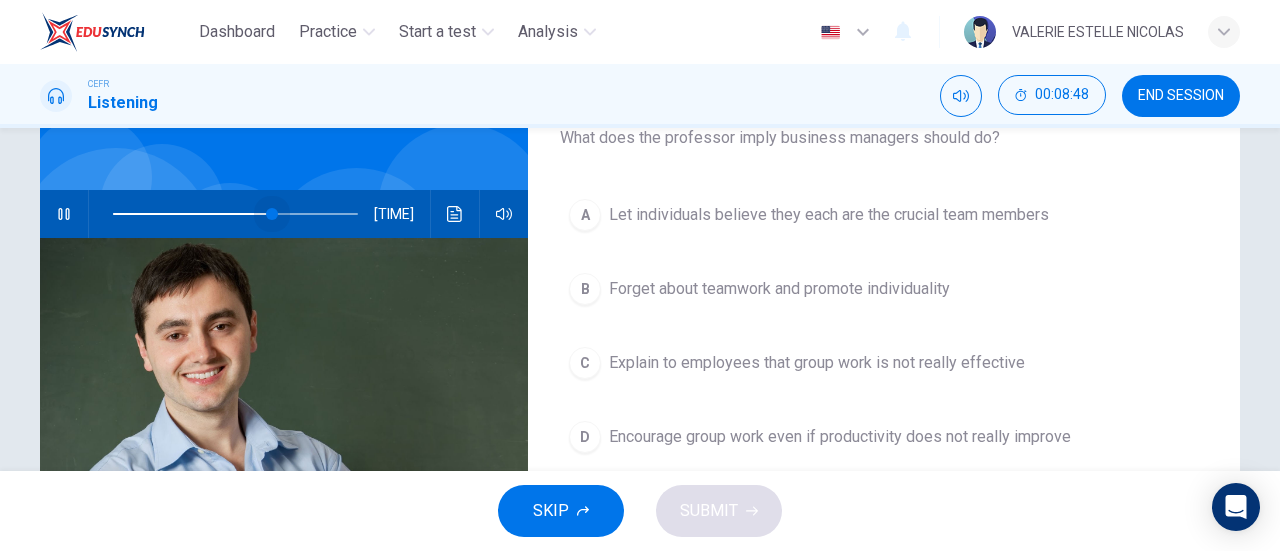 click at bounding box center [228, 214] 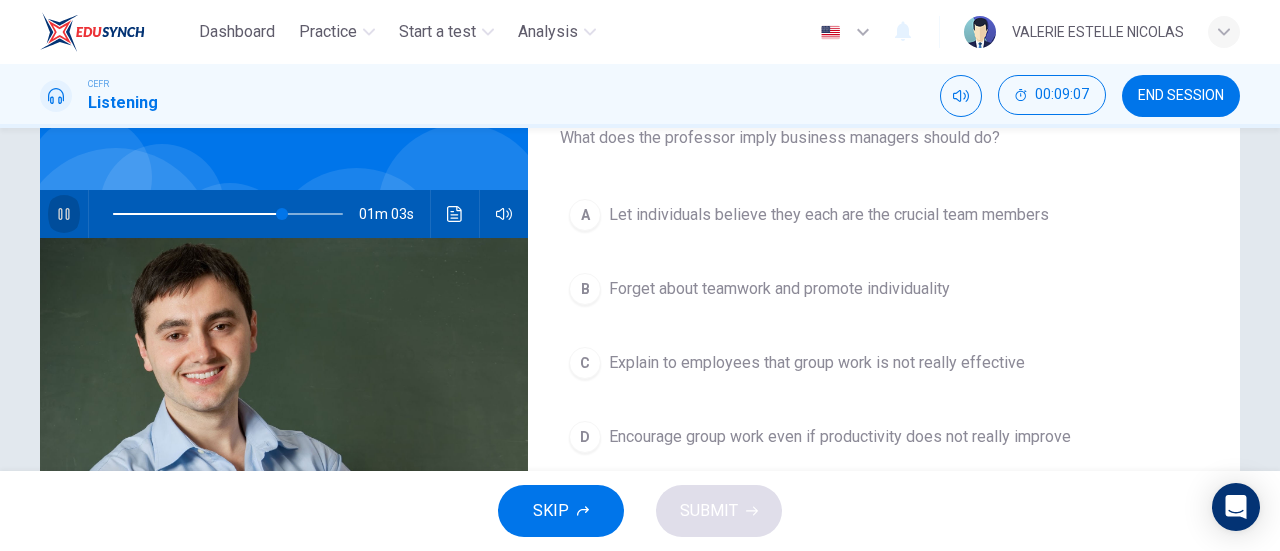 click at bounding box center [64, 214] 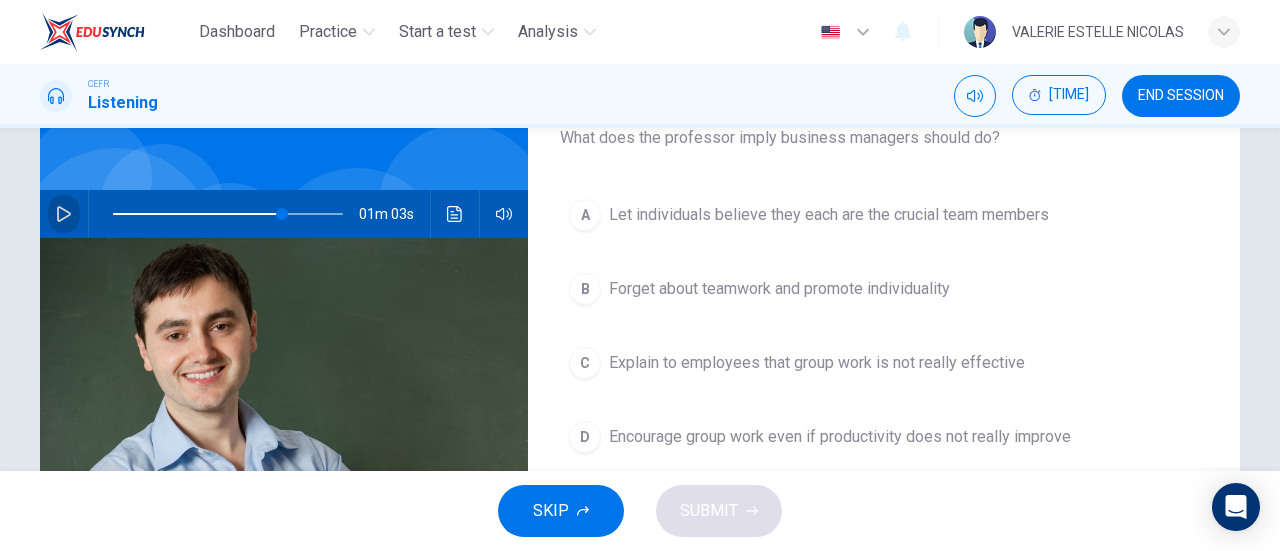 click at bounding box center (64, 214) 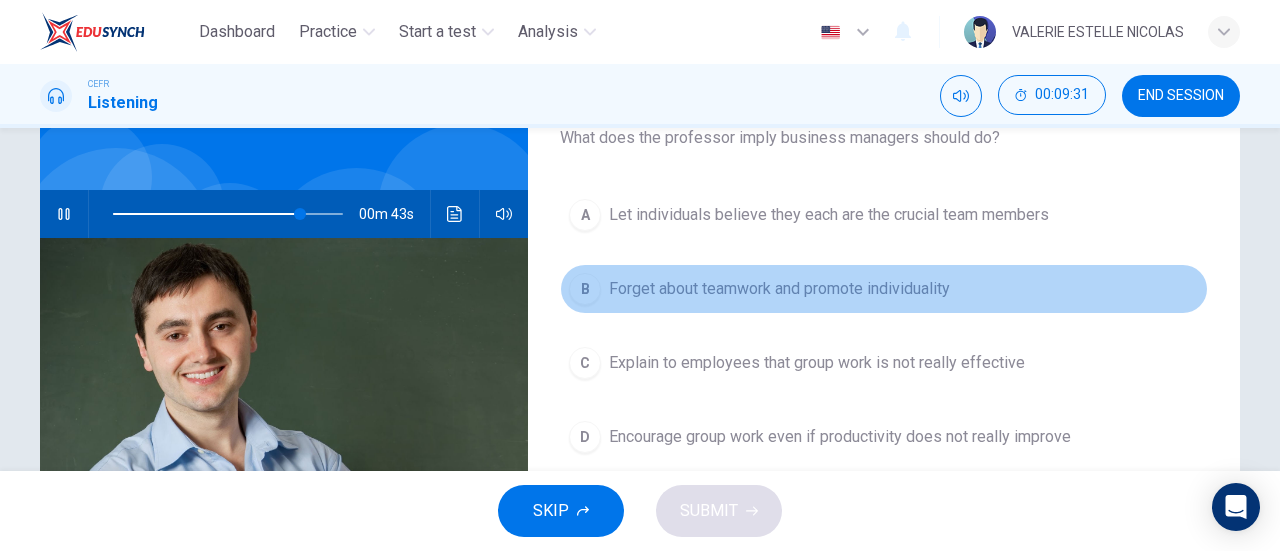 click on "B" at bounding box center [585, 215] 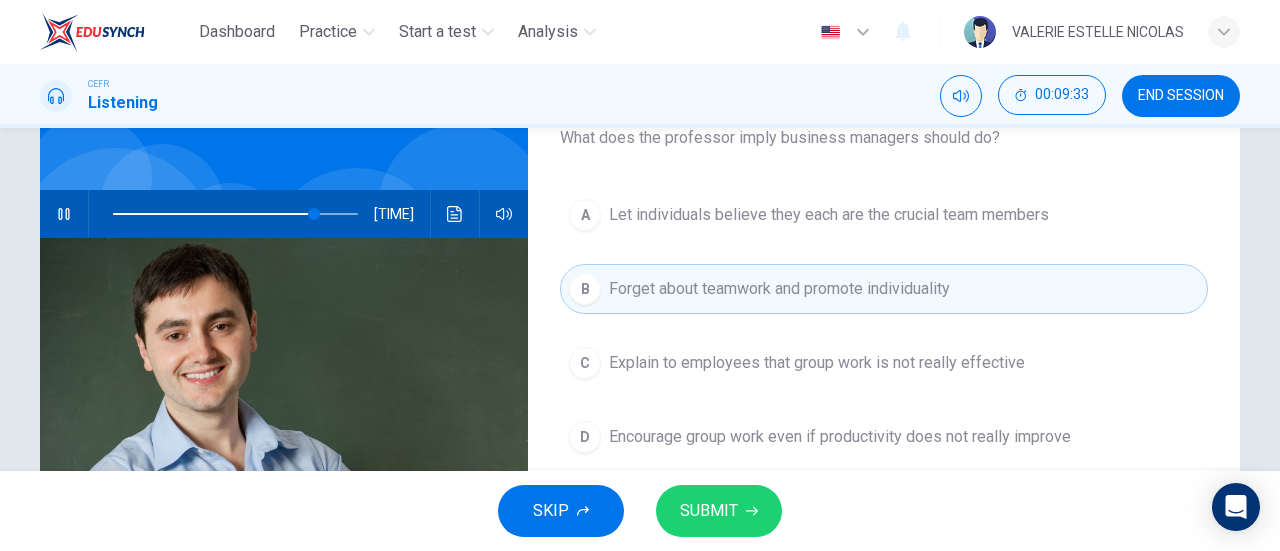 click on "SUBMIT" at bounding box center (719, 511) 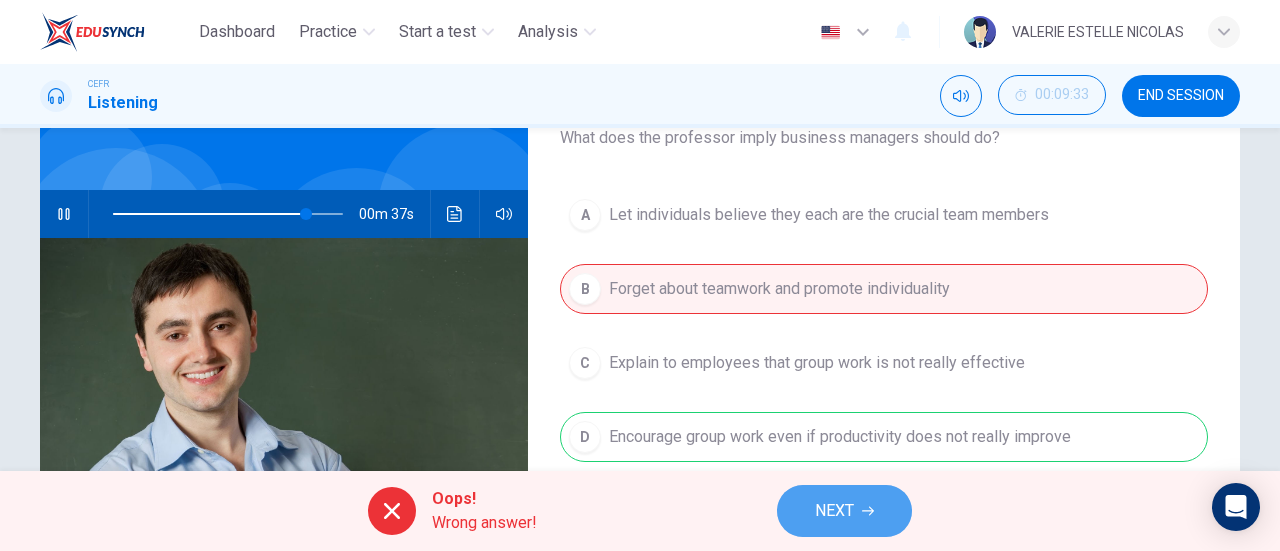 click on "NEXT" at bounding box center [834, 511] 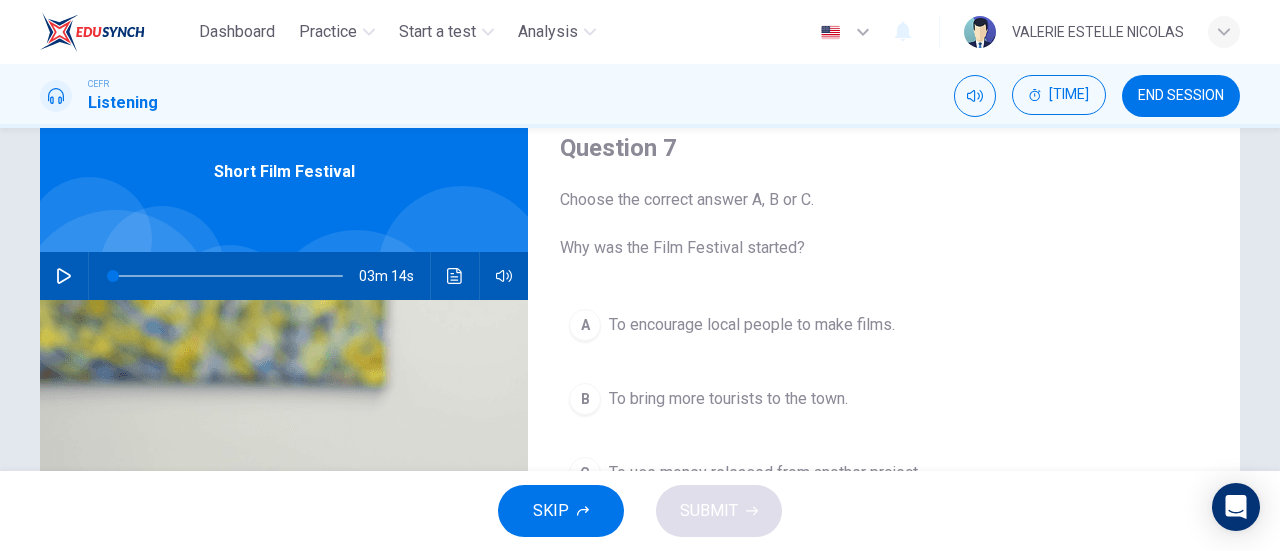 scroll, scrollTop: 25, scrollLeft: 0, axis: vertical 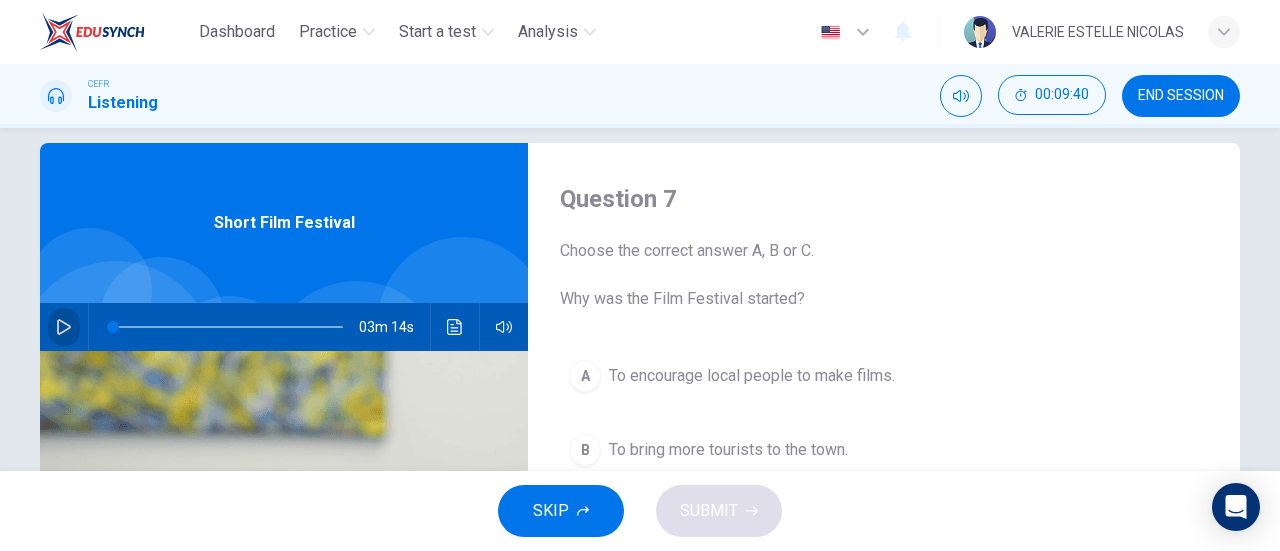 click at bounding box center [64, 327] 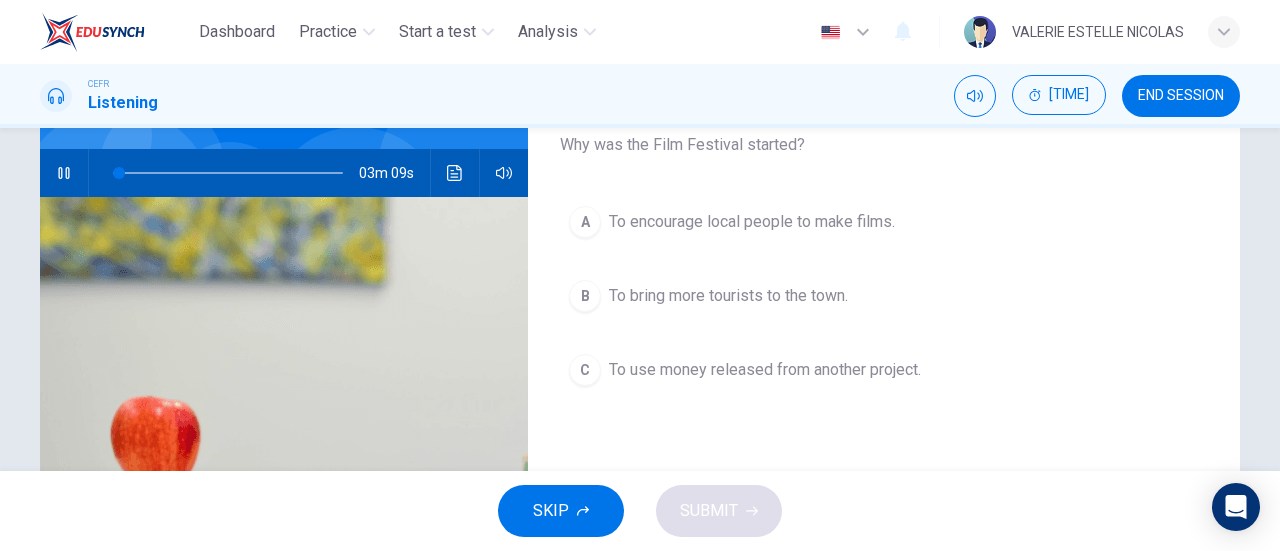 scroll, scrollTop: 140, scrollLeft: 0, axis: vertical 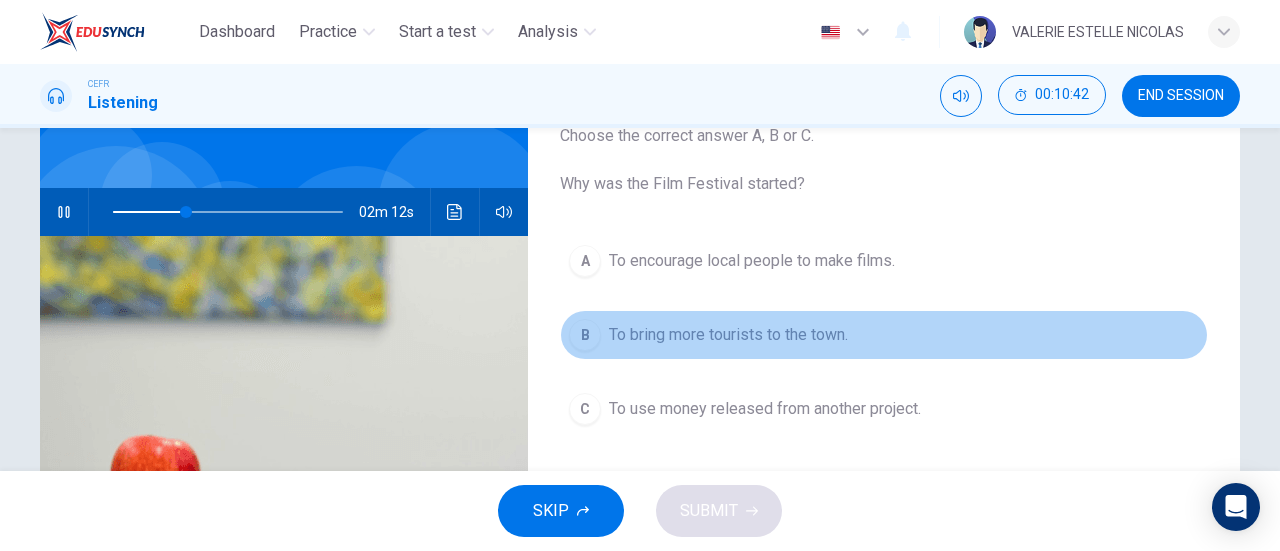click on "B" at bounding box center [585, 261] 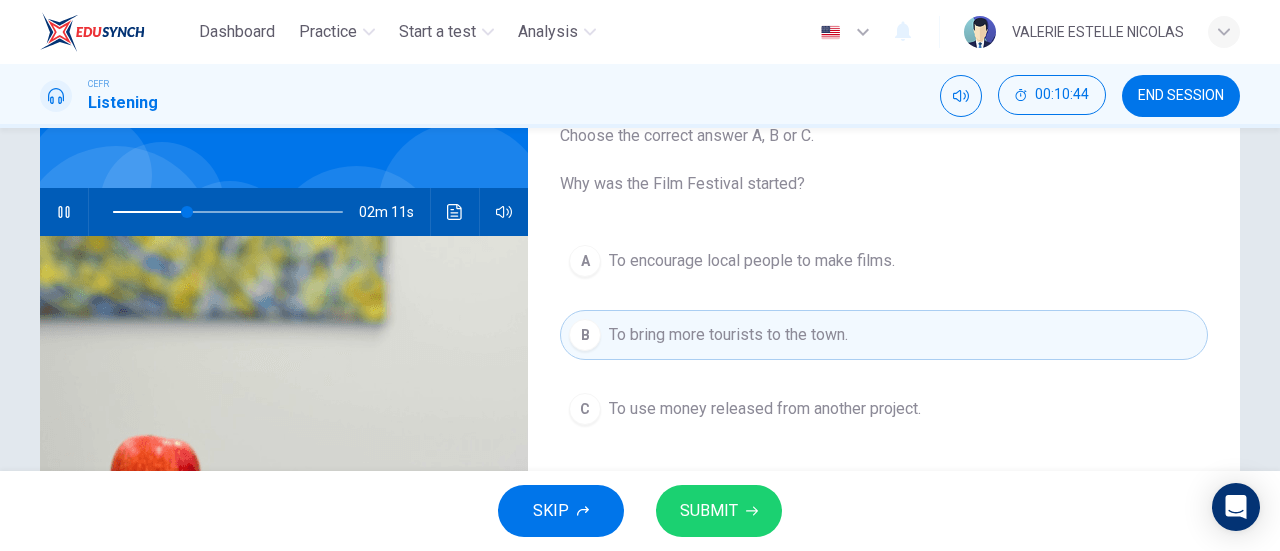 click on "SUBMIT" at bounding box center [709, 511] 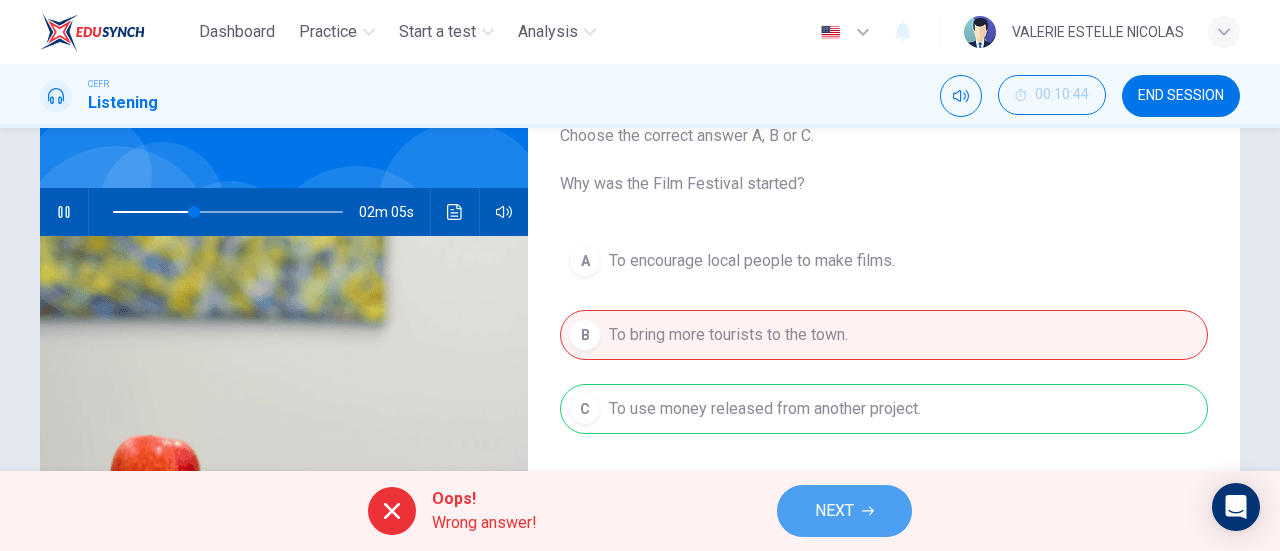 click on "NEXT" at bounding box center [834, 511] 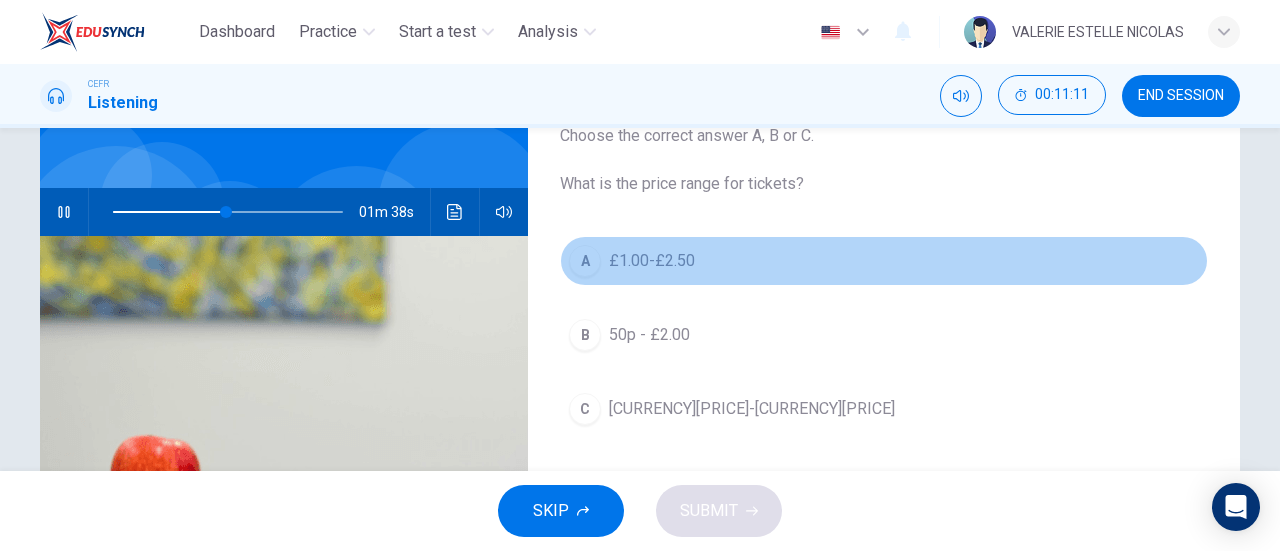 click on "A" at bounding box center [585, 261] 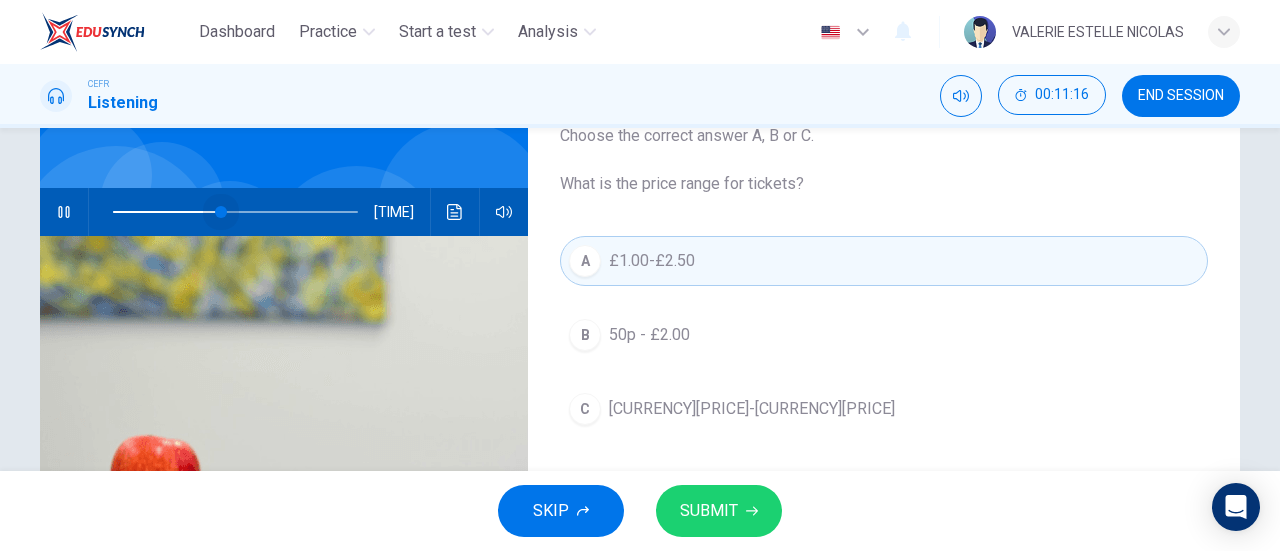 click at bounding box center (214, 212) 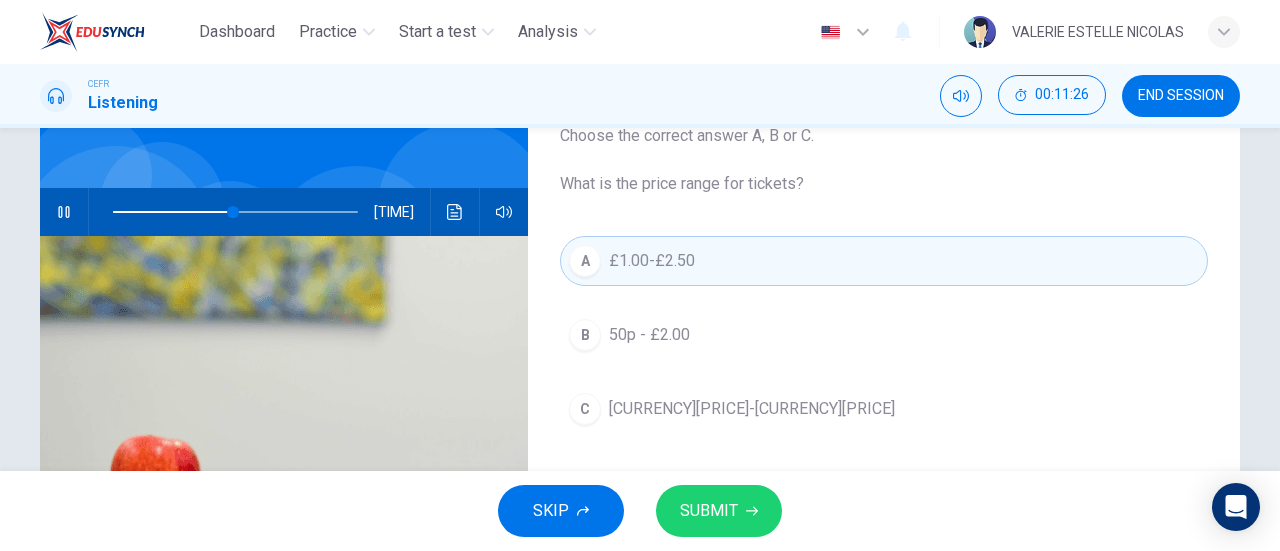 click on "Question 8 Choose the correct answer A, B or C. What is the price range for tickets? A £1.00-£2.50 B 50p - £2.00 C £1.50-£2.50" at bounding box center [884, 375] 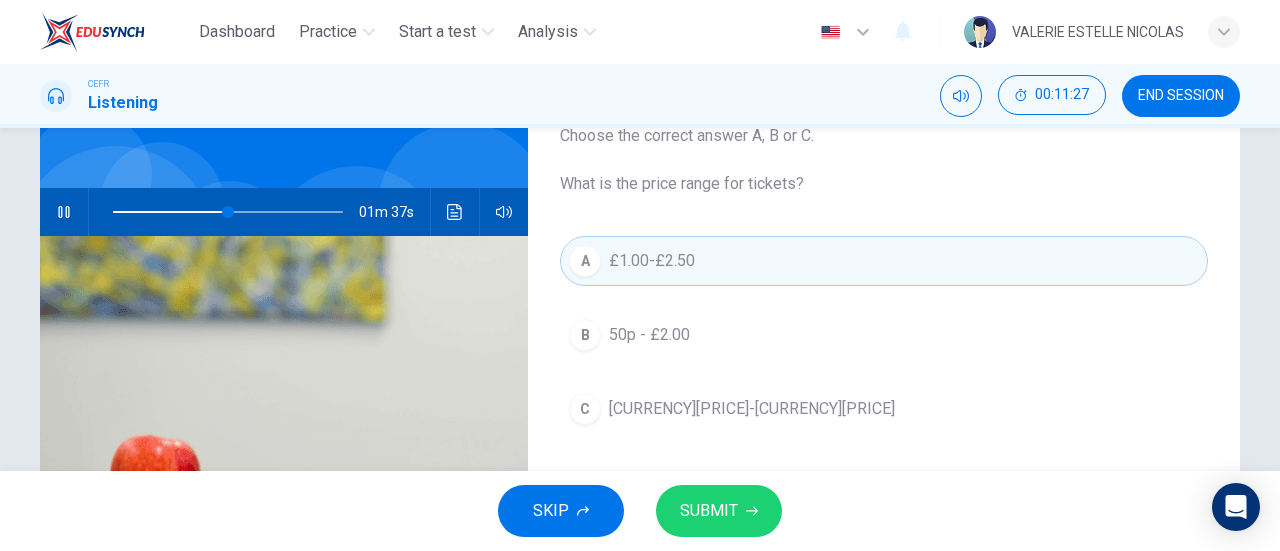 click on "C" at bounding box center (585, 335) 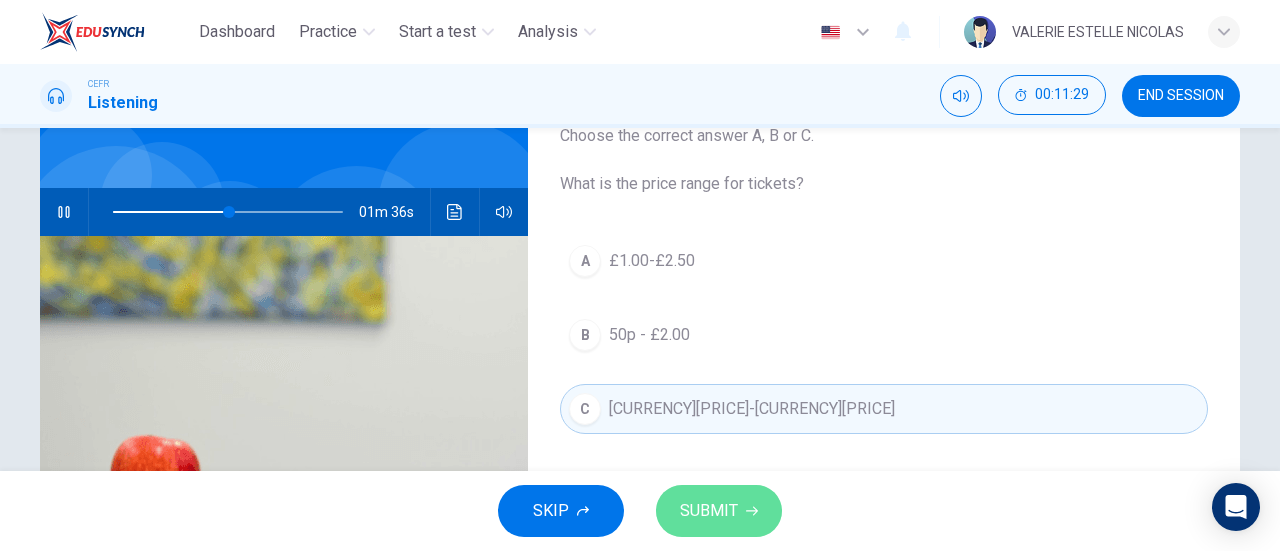 click on "SUBMIT" at bounding box center [709, 511] 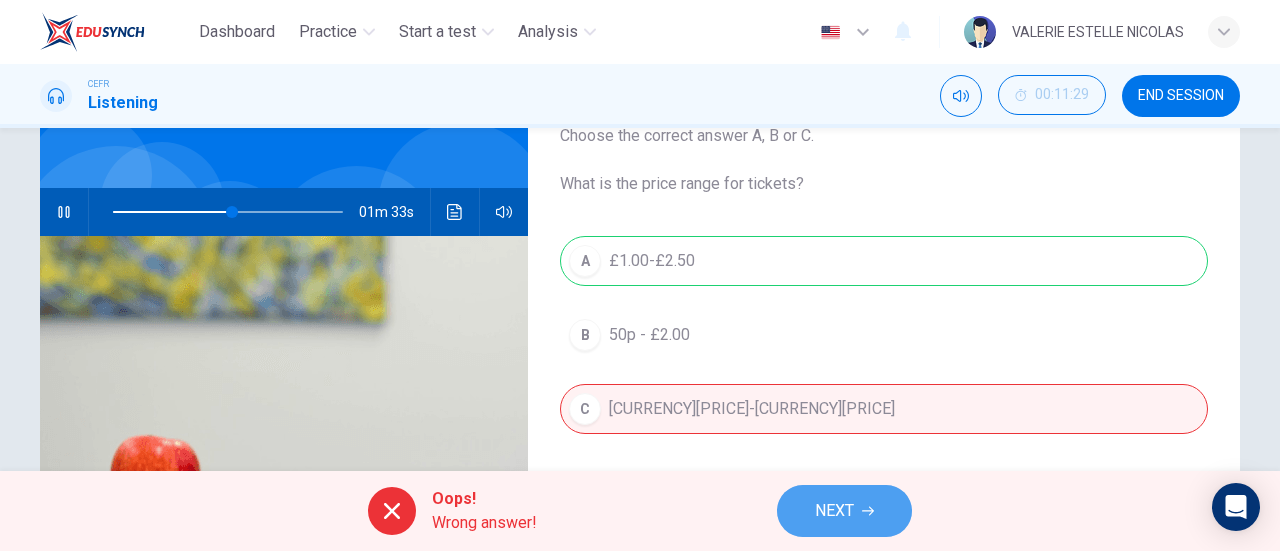 click on "NEXT" at bounding box center (844, 511) 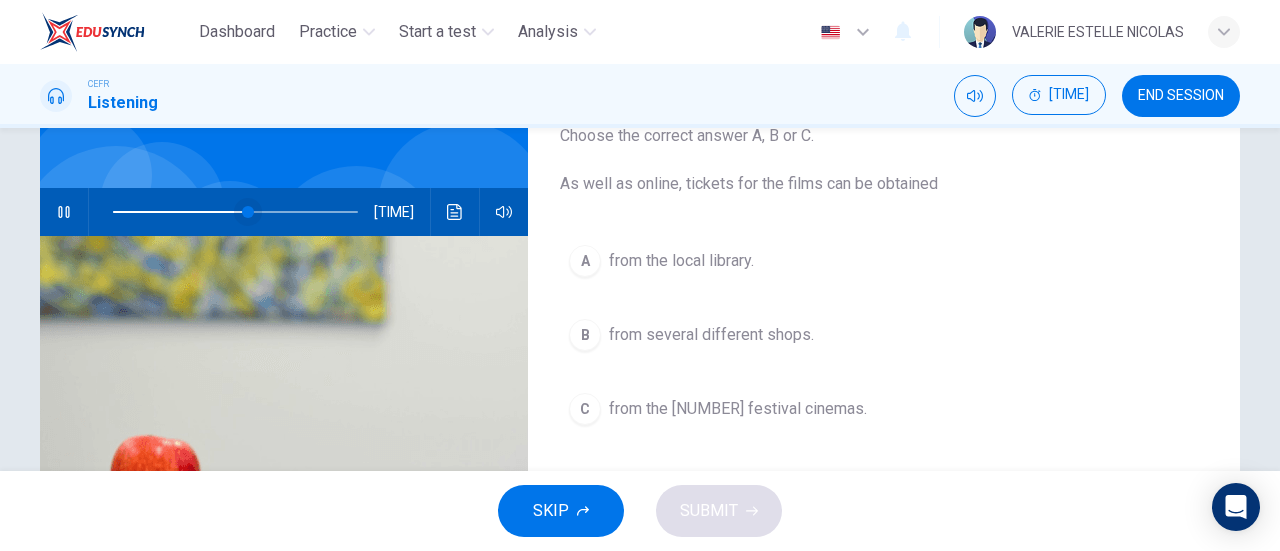 click at bounding box center [239, 212] 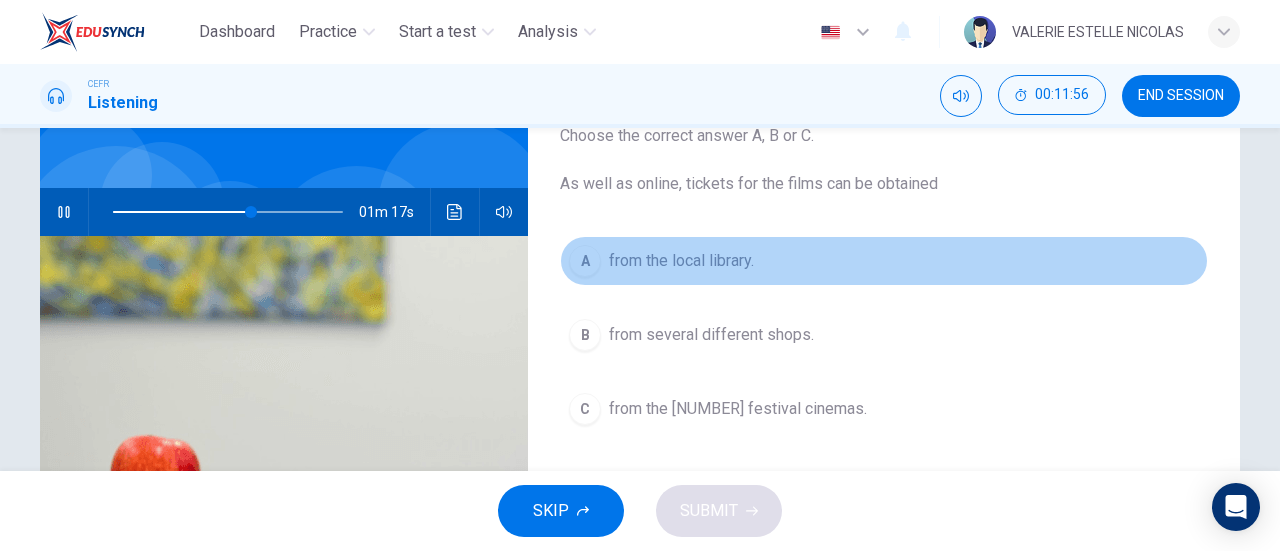 click on "A" at bounding box center [585, 261] 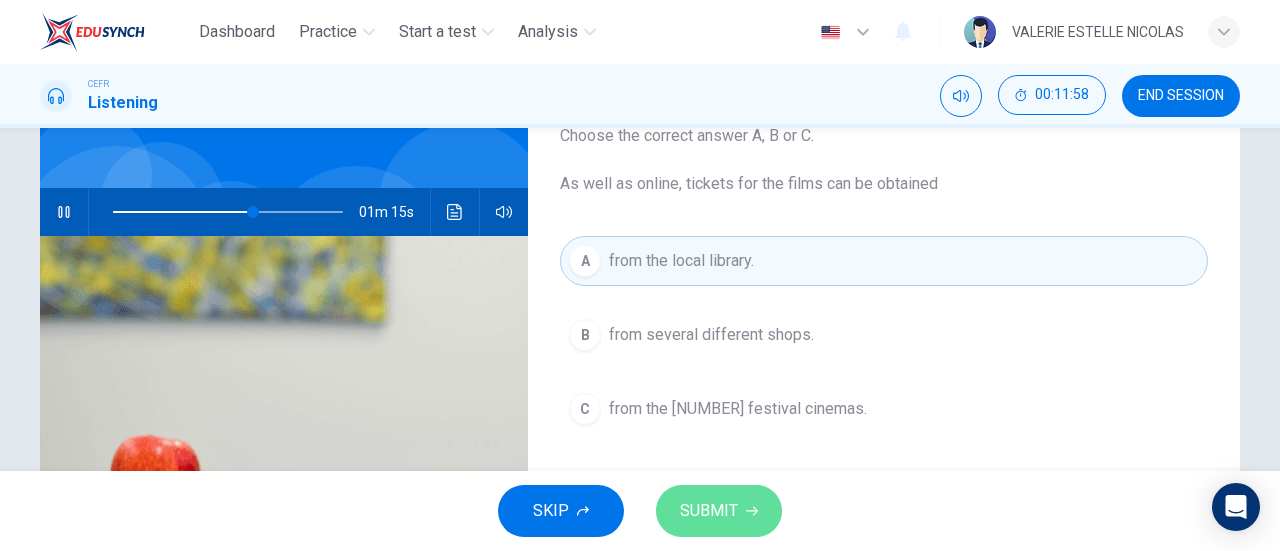 click on "SUBMIT" at bounding box center [709, 511] 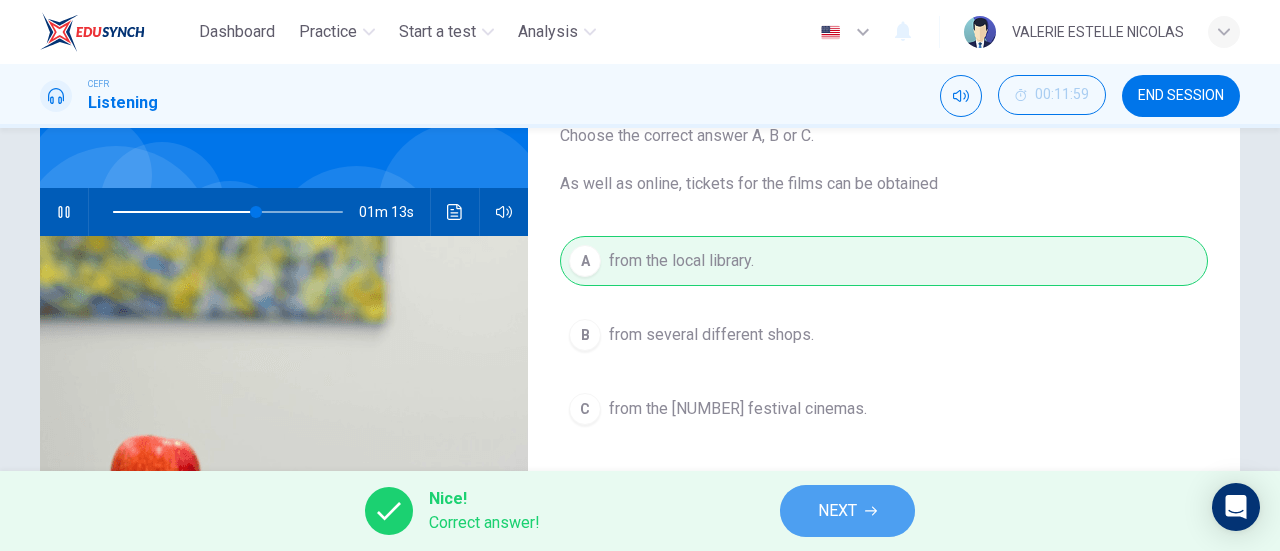 click on "NEXT" at bounding box center [837, 511] 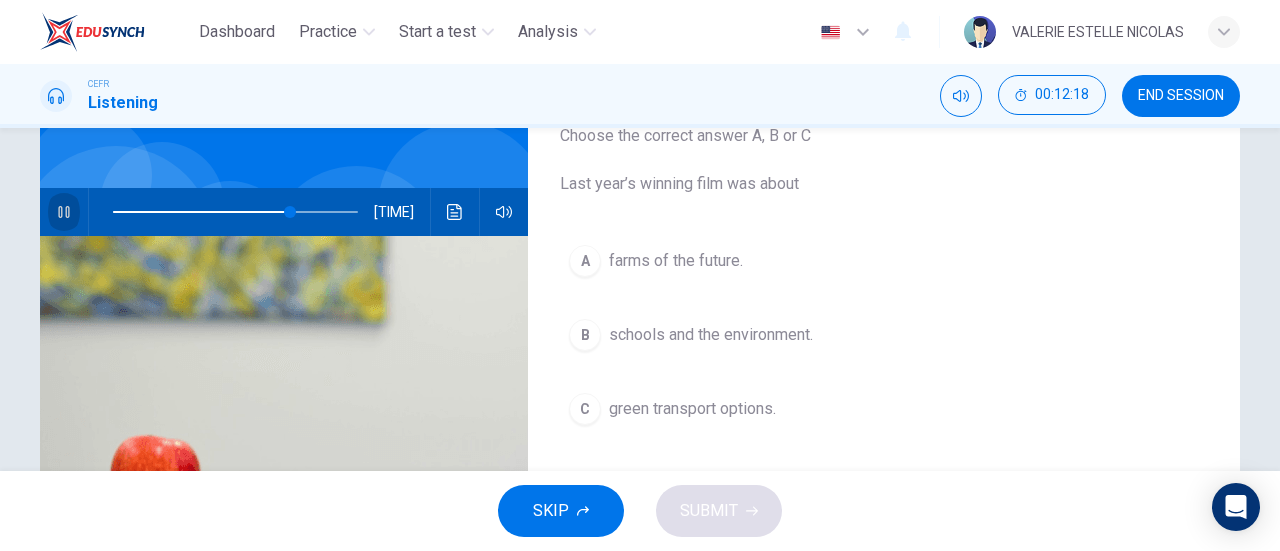 click at bounding box center (64, 212) 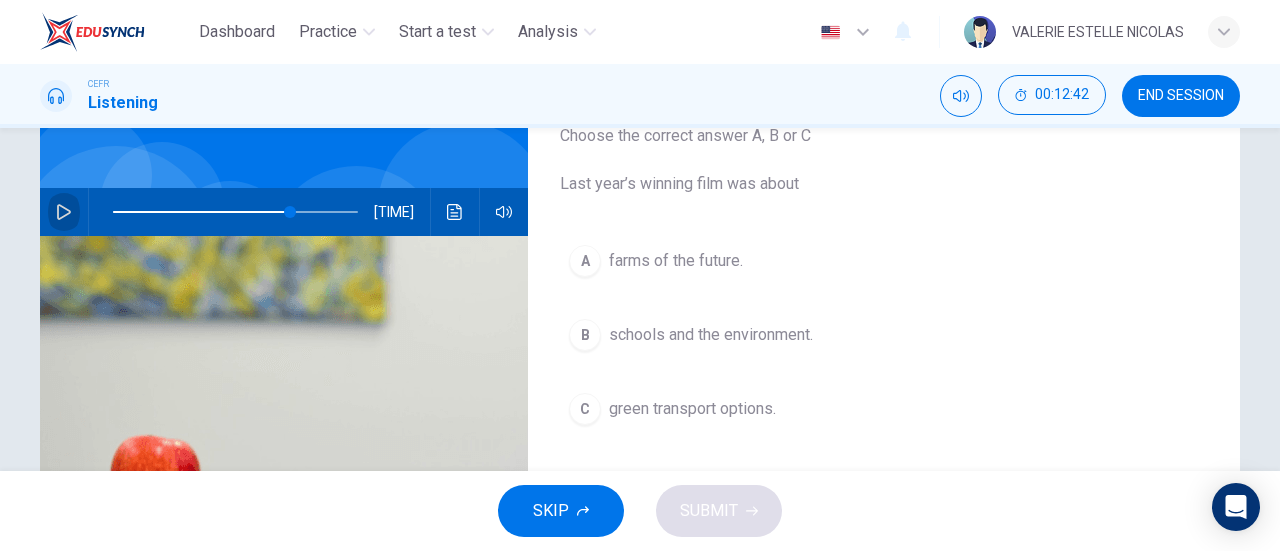 click at bounding box center [64, 212] 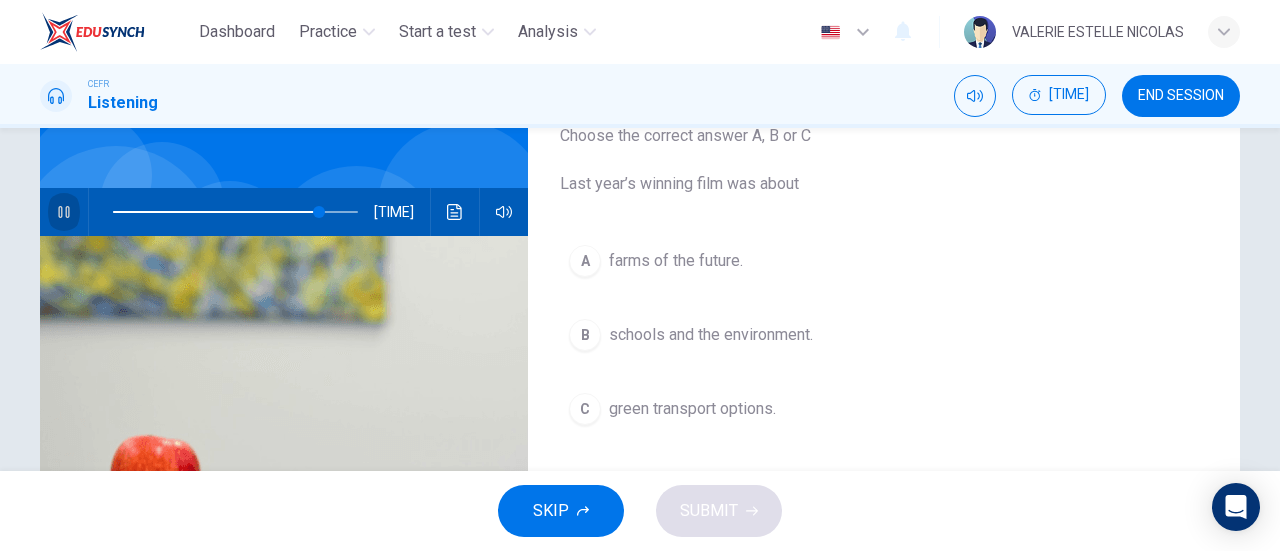 click at bounding box center (64, 212) 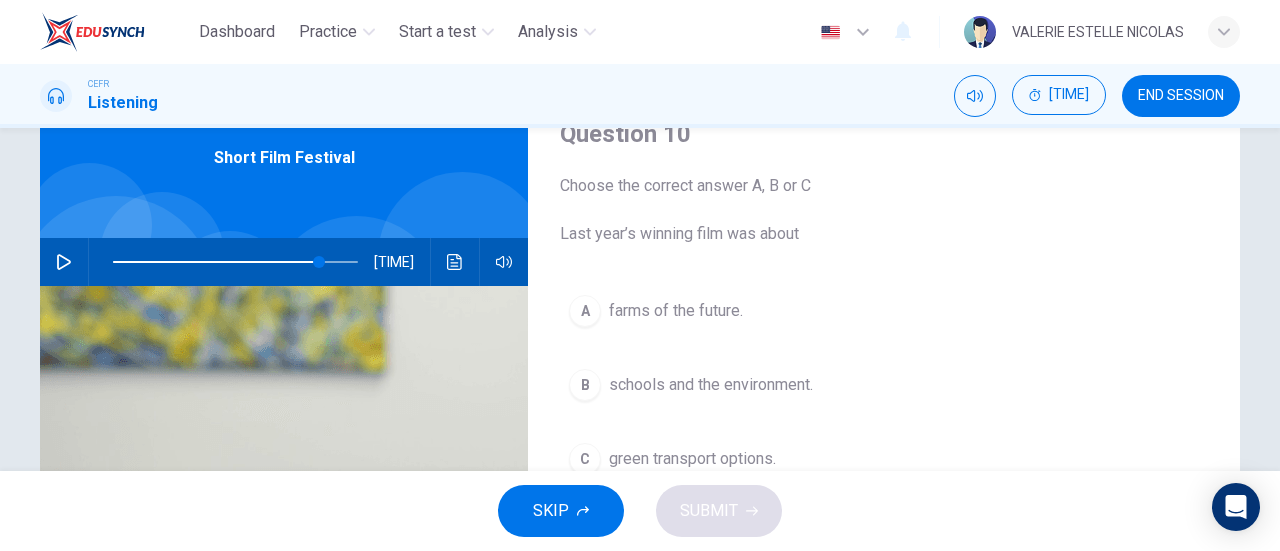 scroll, scrollTop: 93, scrollLeft: 0, axis: vertical 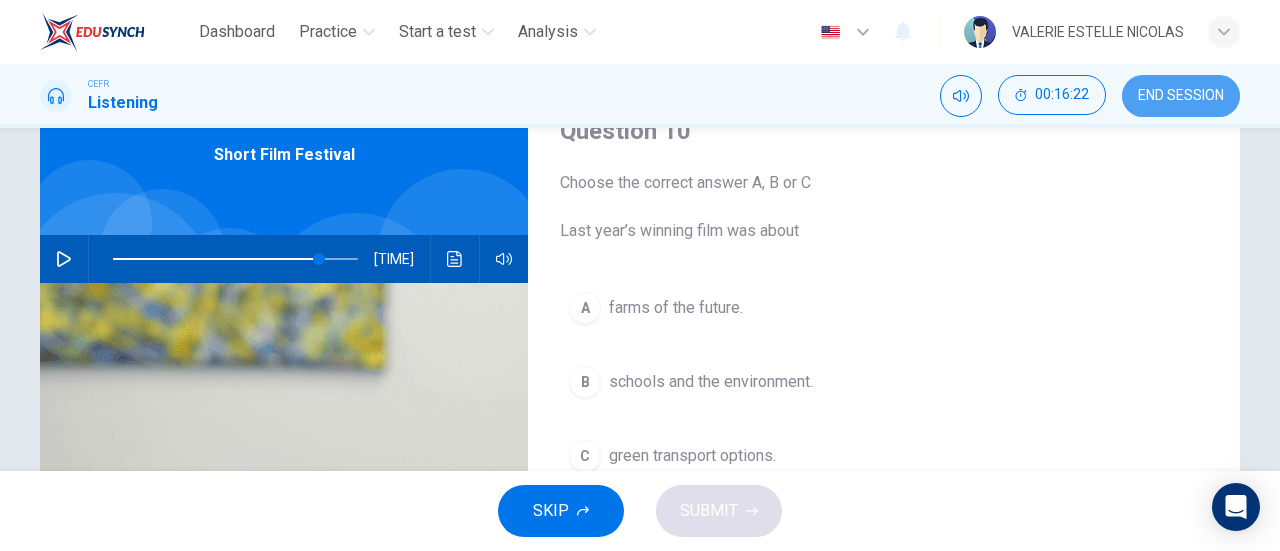click on "END SESSION" at bounding box center (1181, 96) 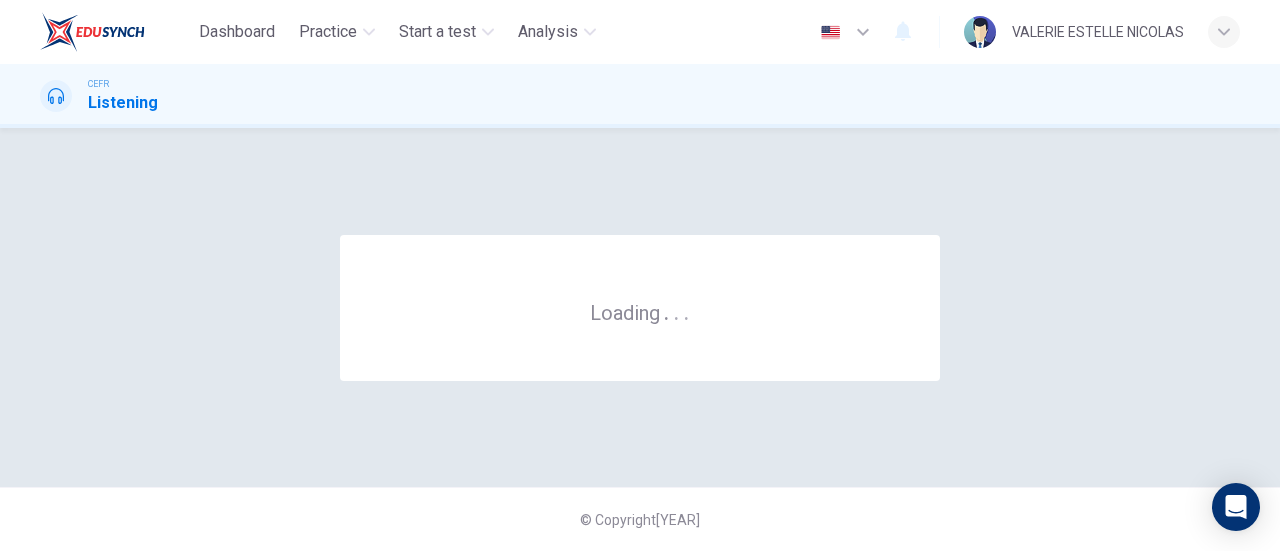 scroll, scrollTop: 0, scrollLeft: 0, axis: both 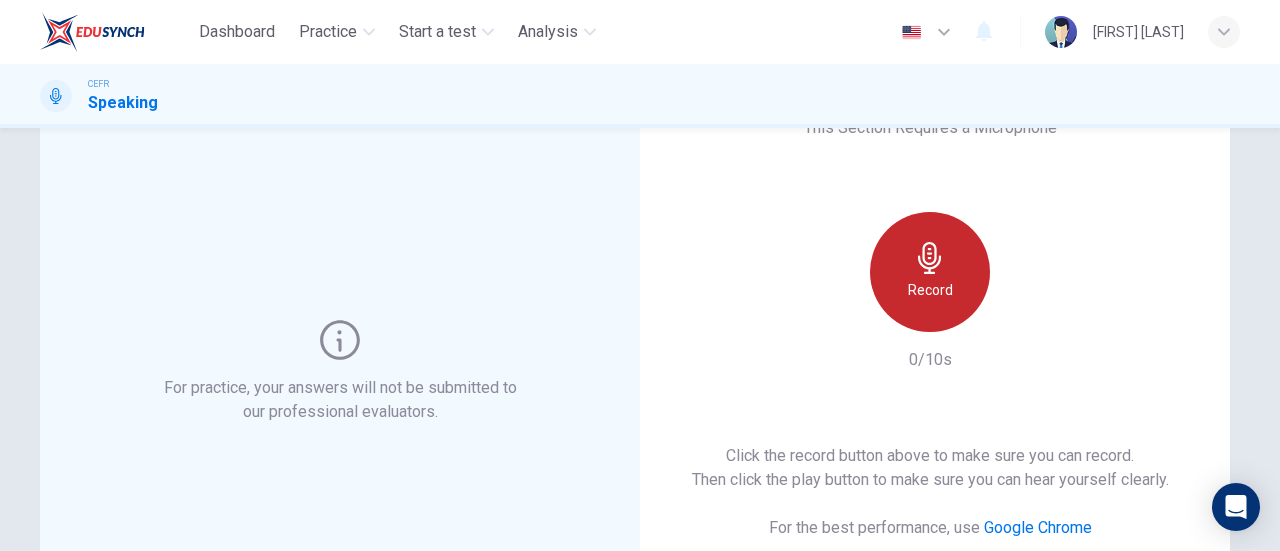click on "Record" at bounding box center (930, 272) 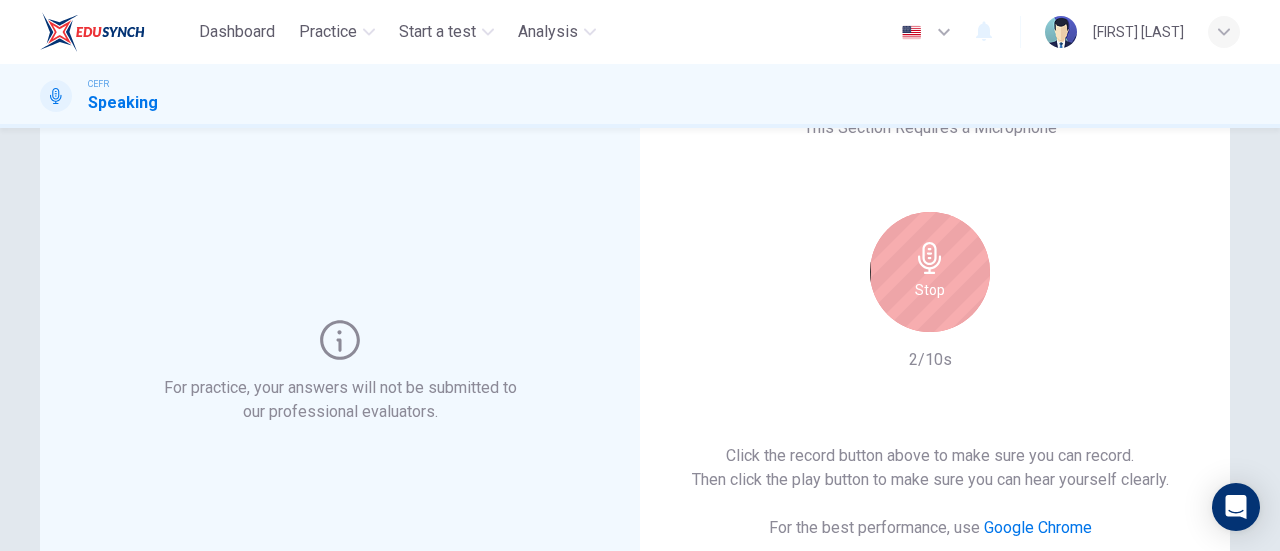 type 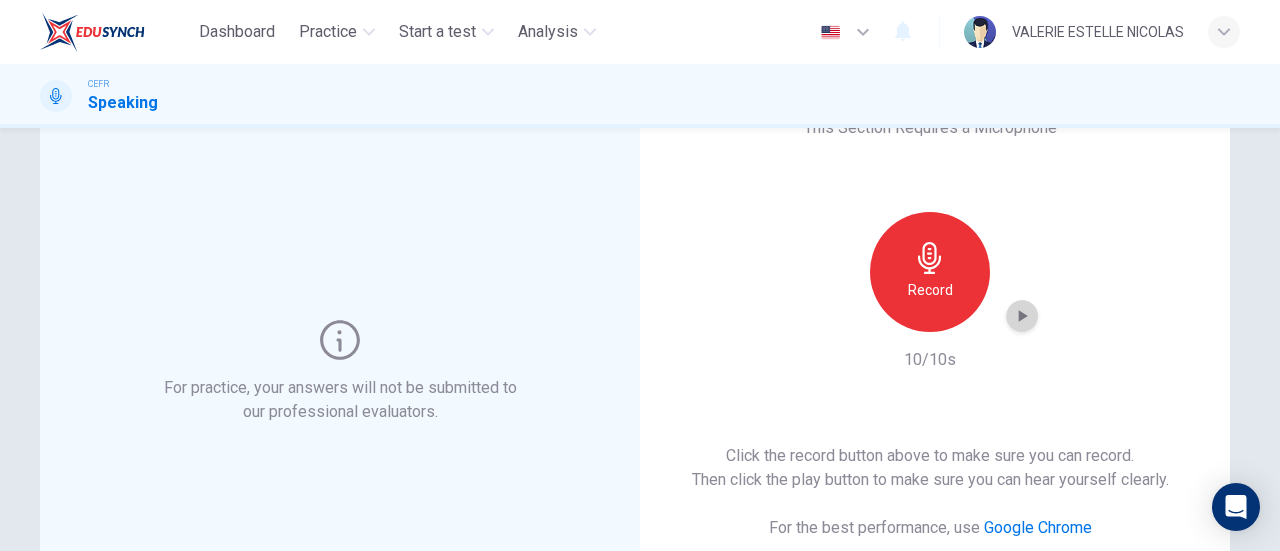 click at bounding box center [1022, 316] 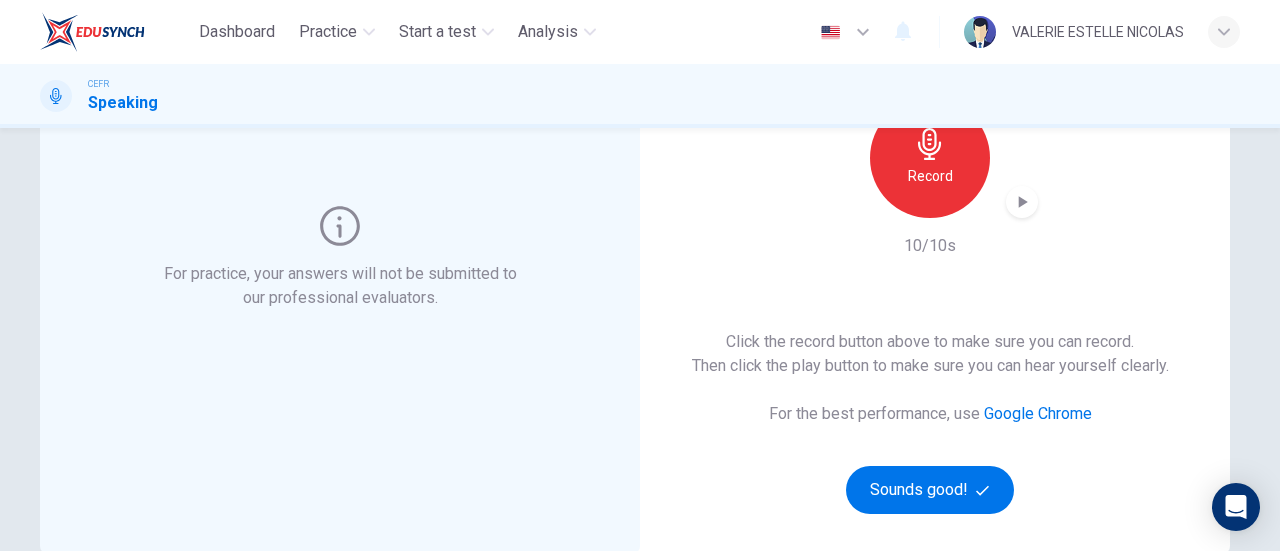 scroll, scrollTop: 30, scrollLeft: 0, axis: vertical 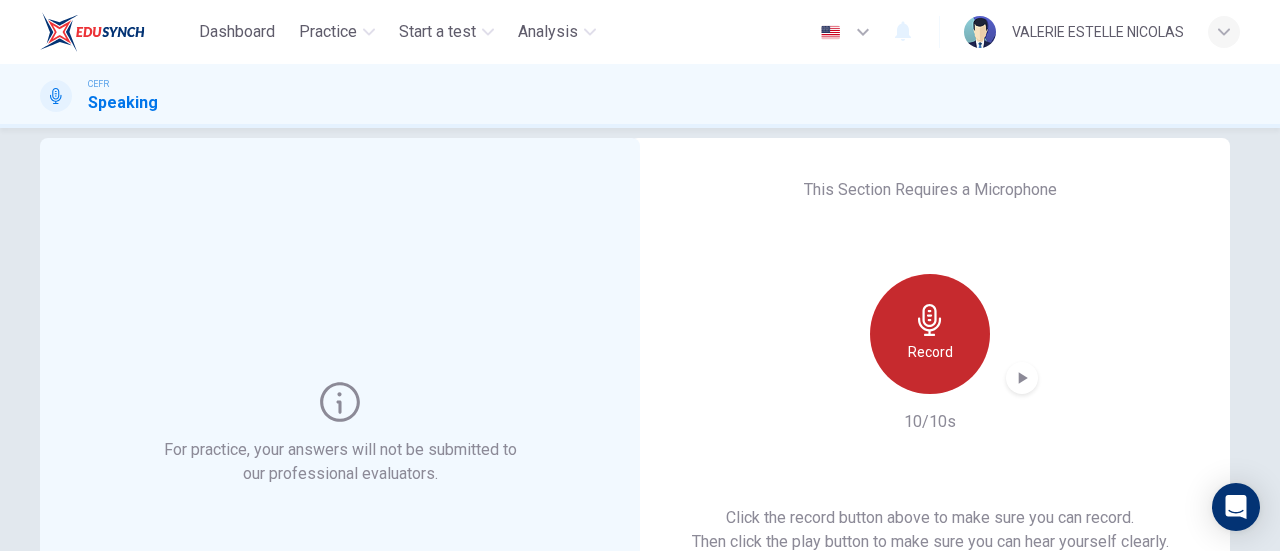 click at bounding box center [929, 320] 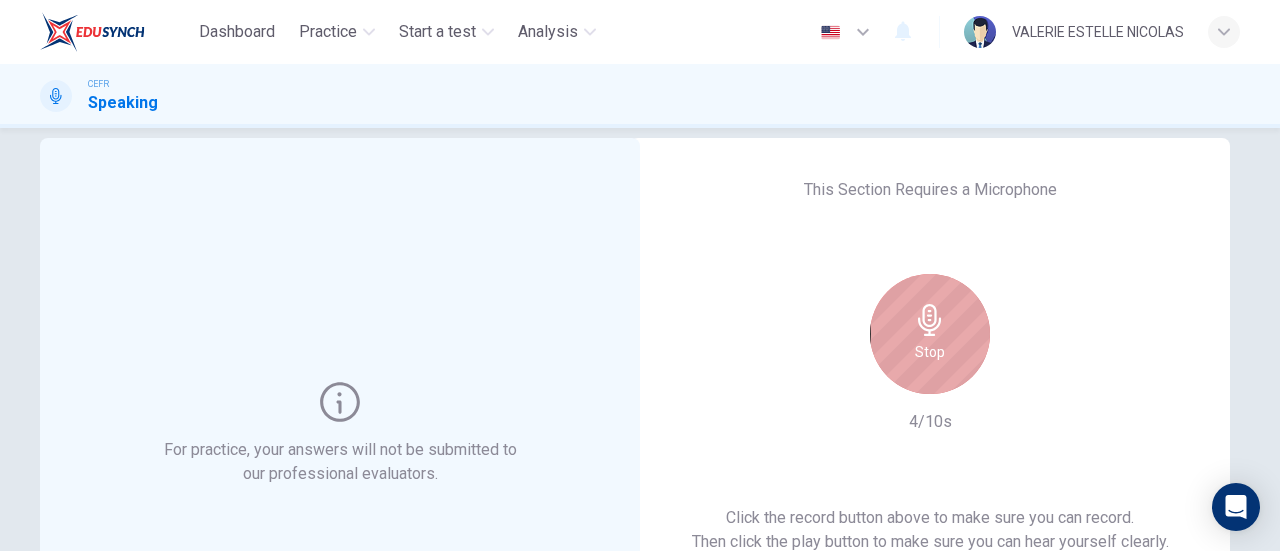 click at bounding box center (929, 320) 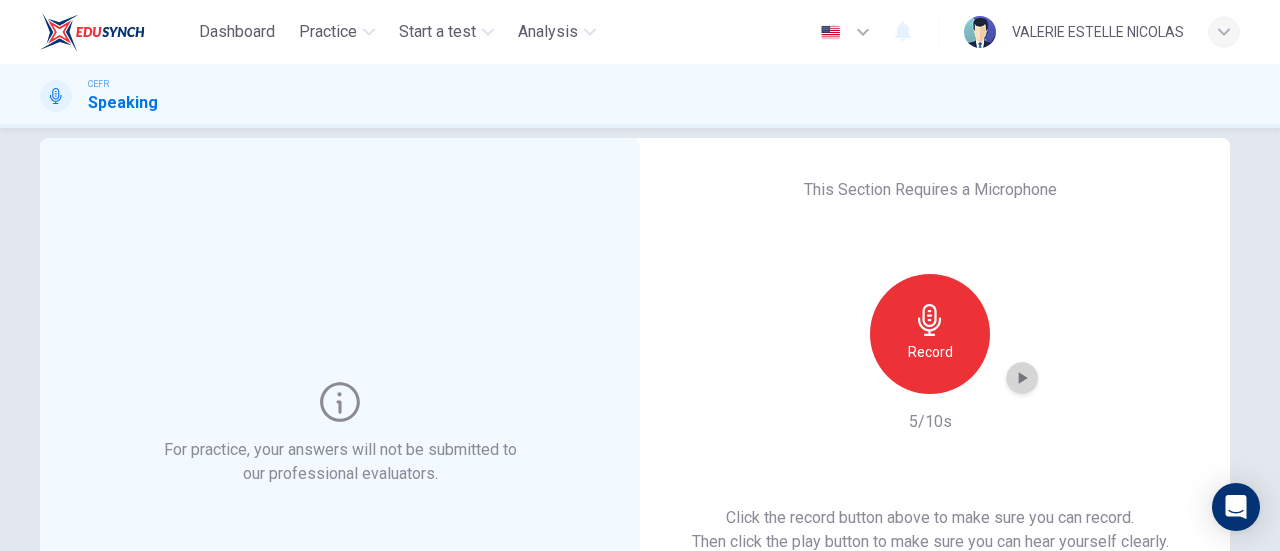 click at bounding box center [1022, 378] 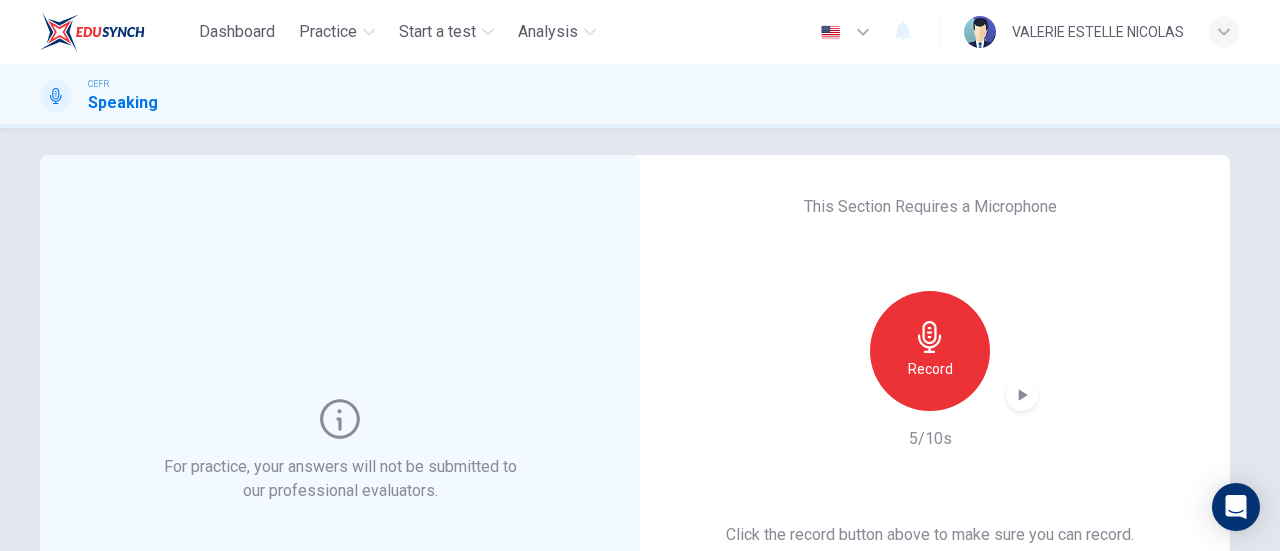 scroll, scrollTop: 14, scrollLeft: 0, axis: vertical 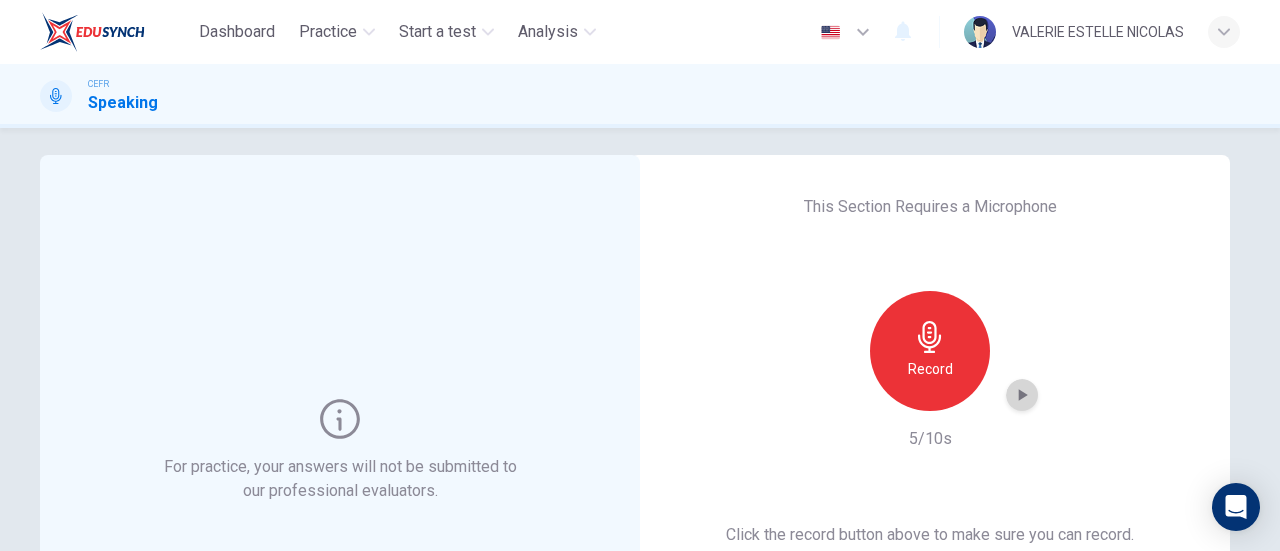 click at bounding box center (1022, 395) 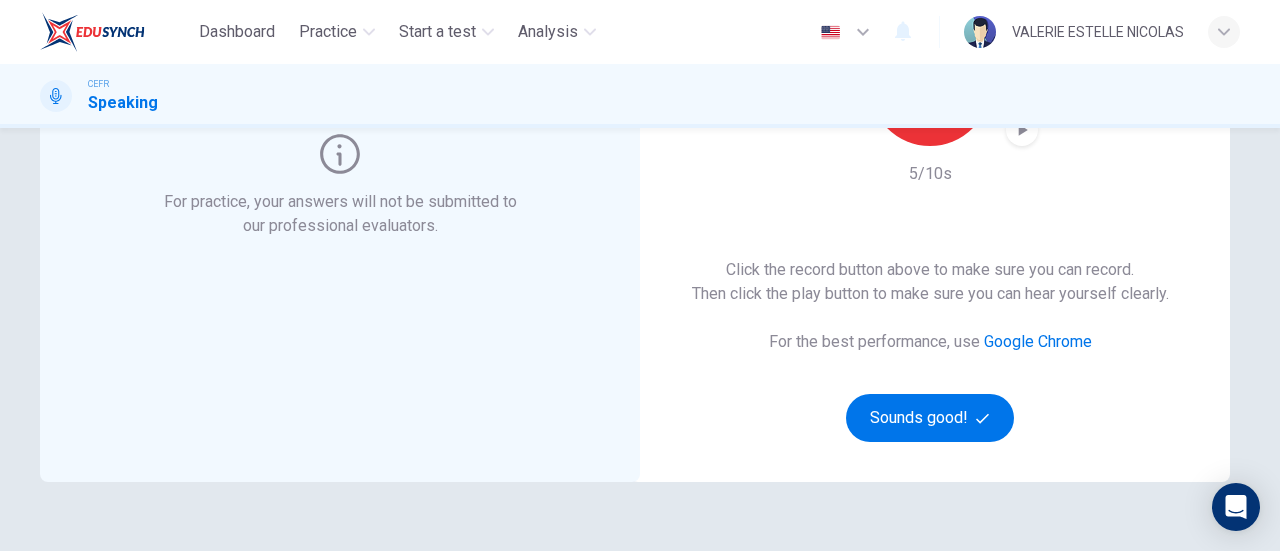 scroll, scrollTop: 280, scrollLeft: 0, axis: vertical 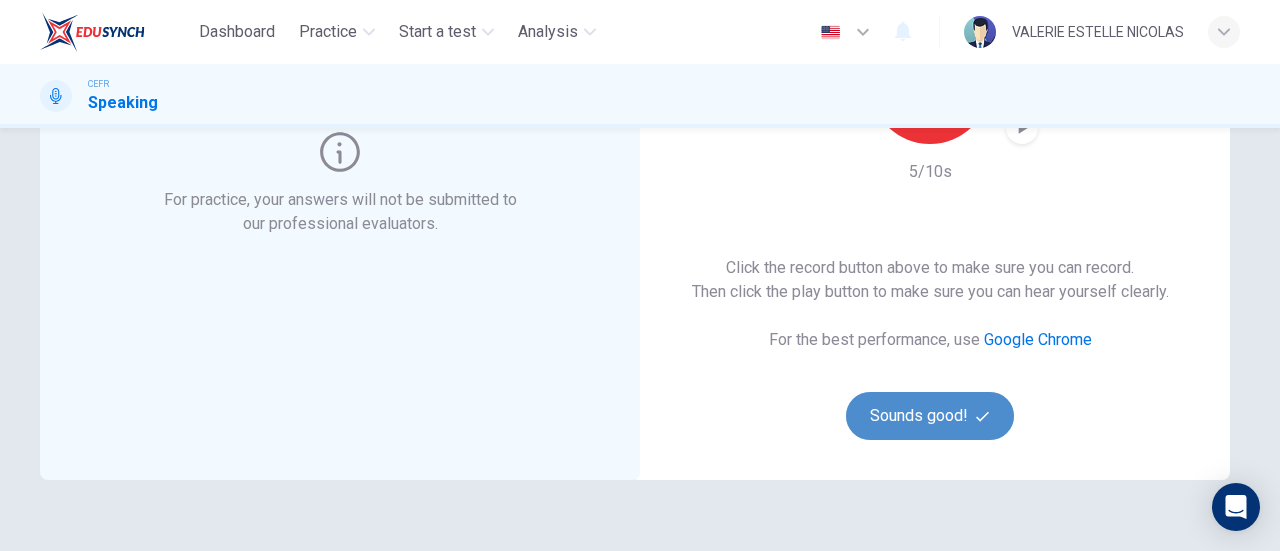 click on "Sounds good!" at bounding box center [930, 416] 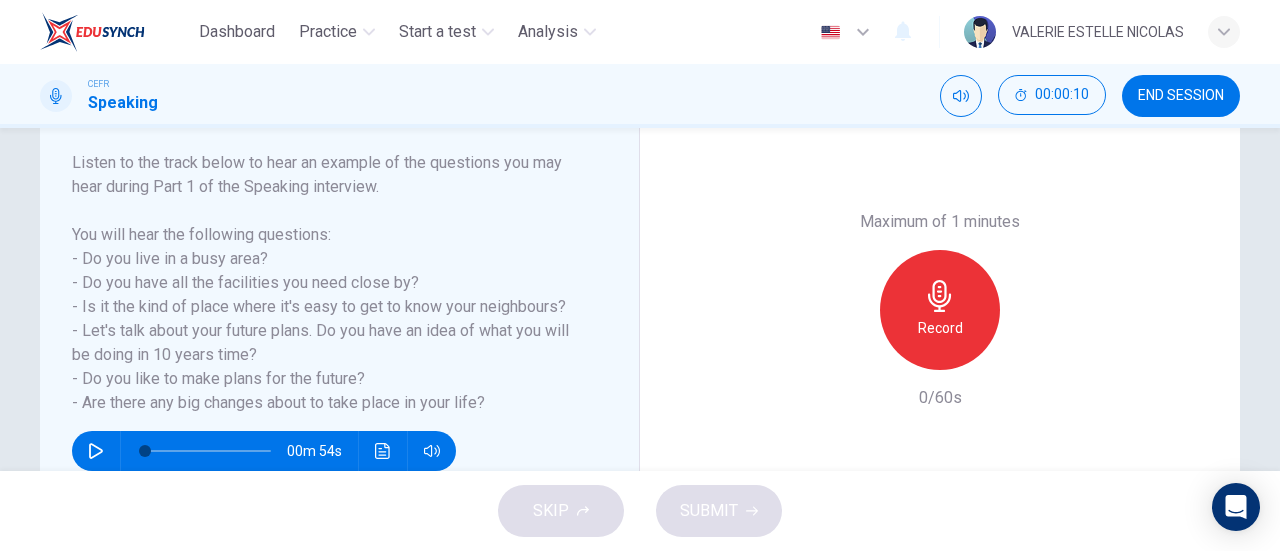 scroll, scrollTop: 316, scrollLeft: 0, axis: vertical 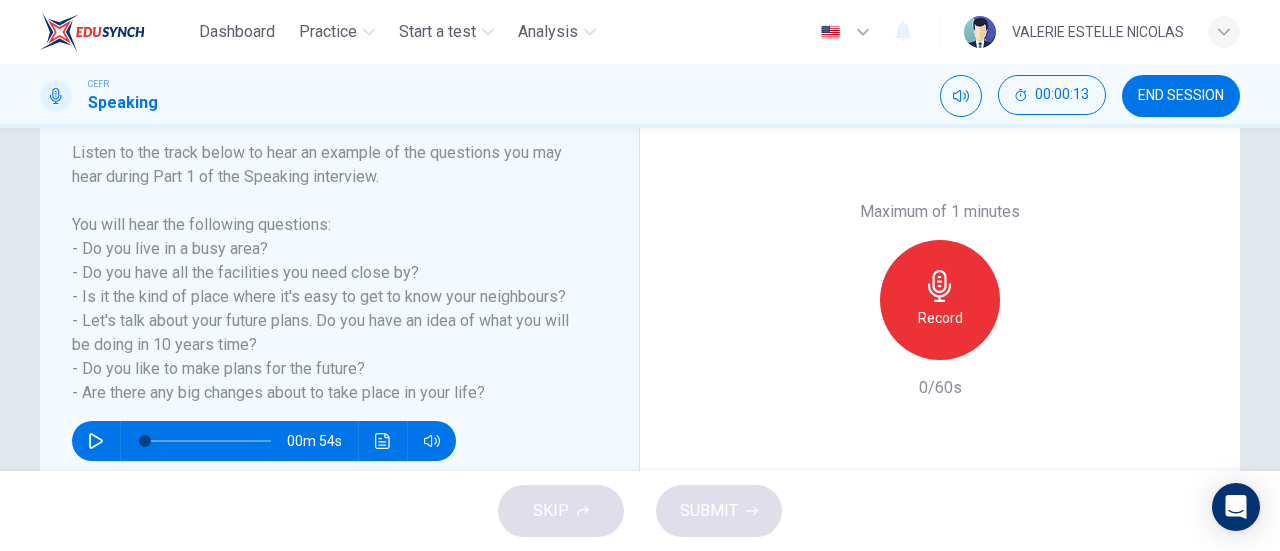 click at bounding box center [96, 441] 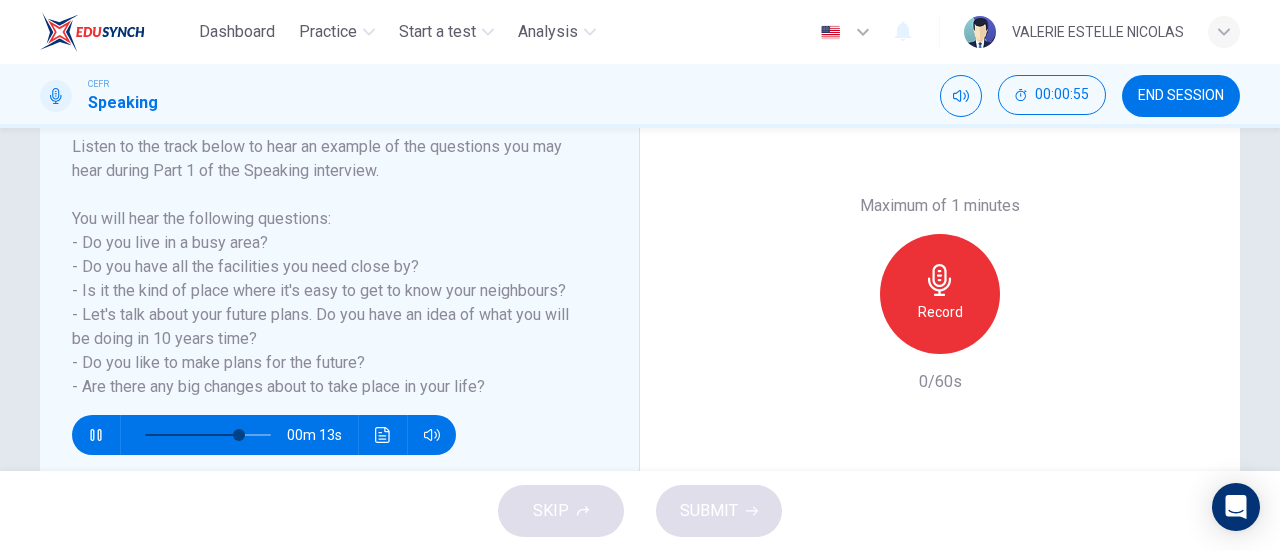 scroll, scrollTop: 317, scrollLeft: 0, axis: vertical 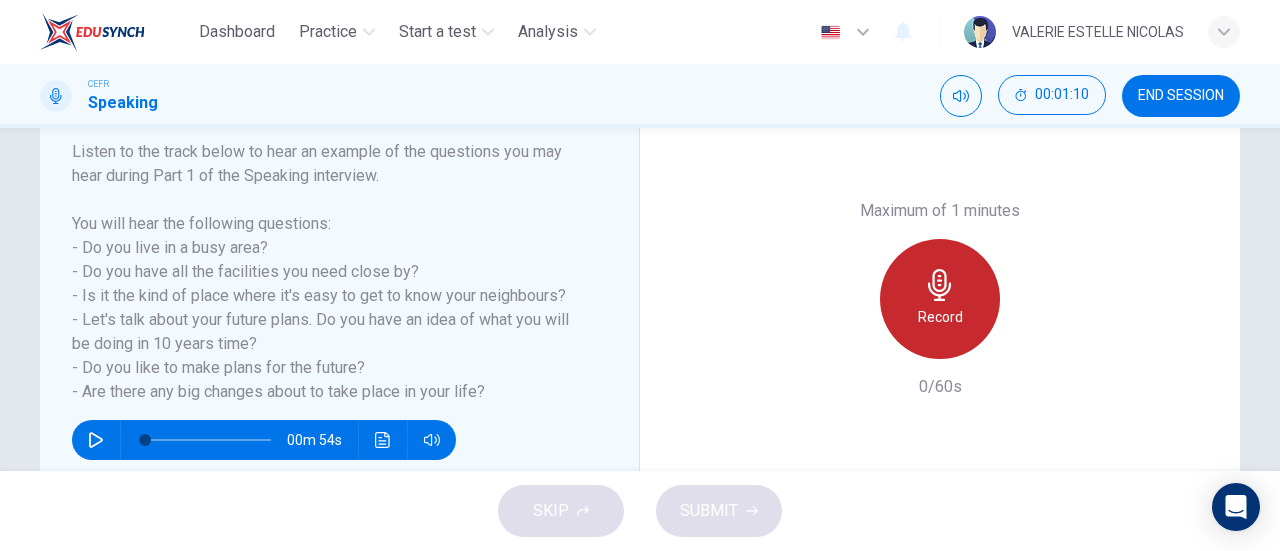 click on "Record" at bounding box center [940, 299] 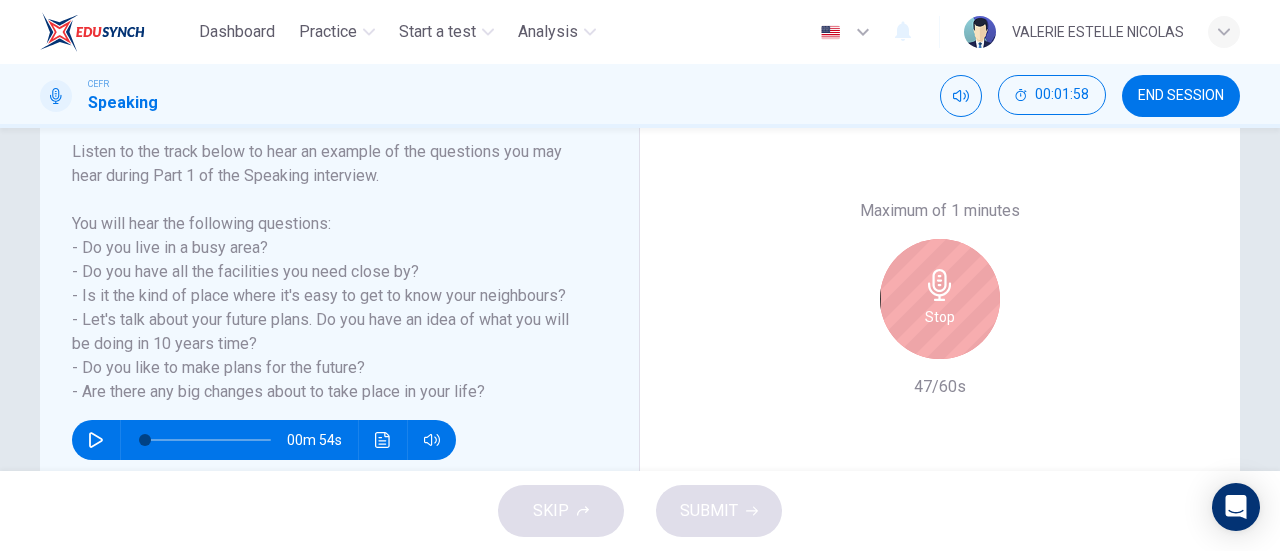click at bounding box center (939, 285) 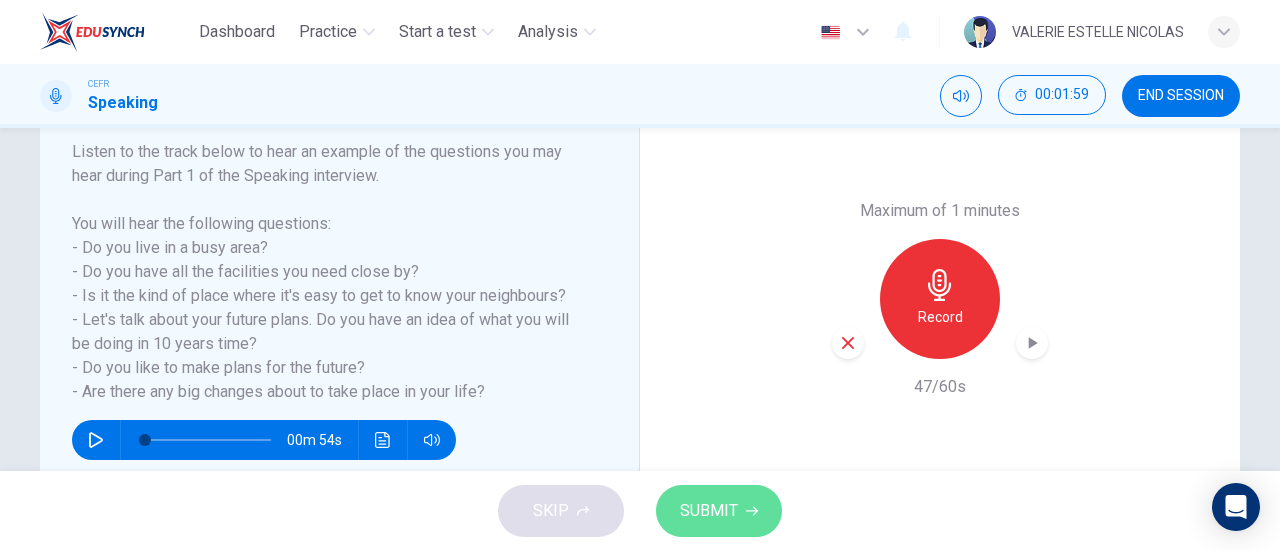 click on "SUBMIT" at bounding box center [719, 511] 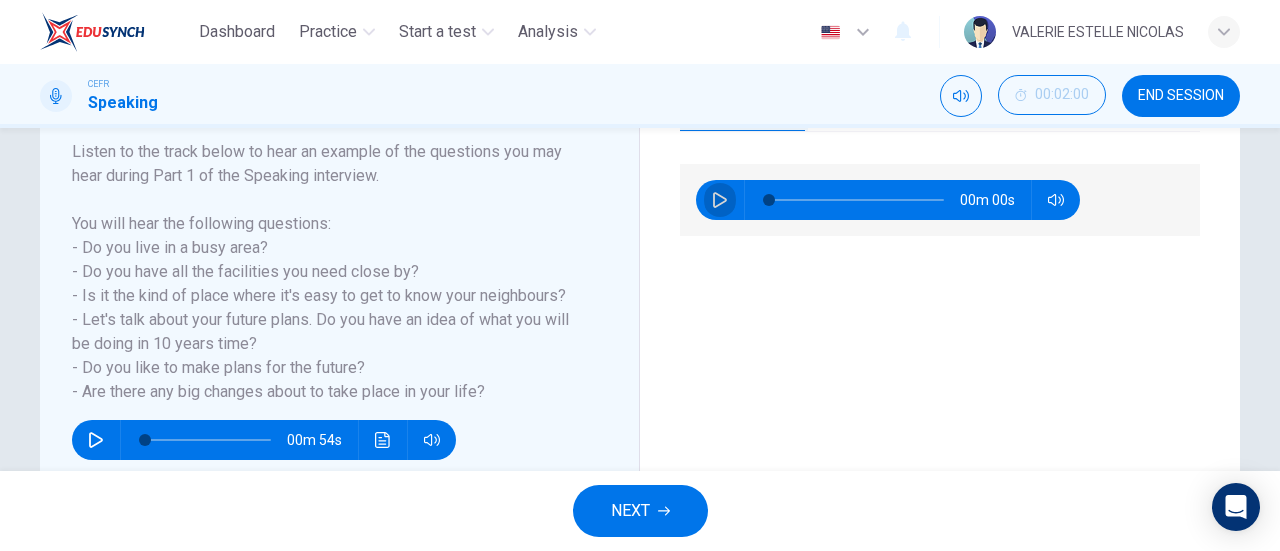 click at bounding box center [720, 200] 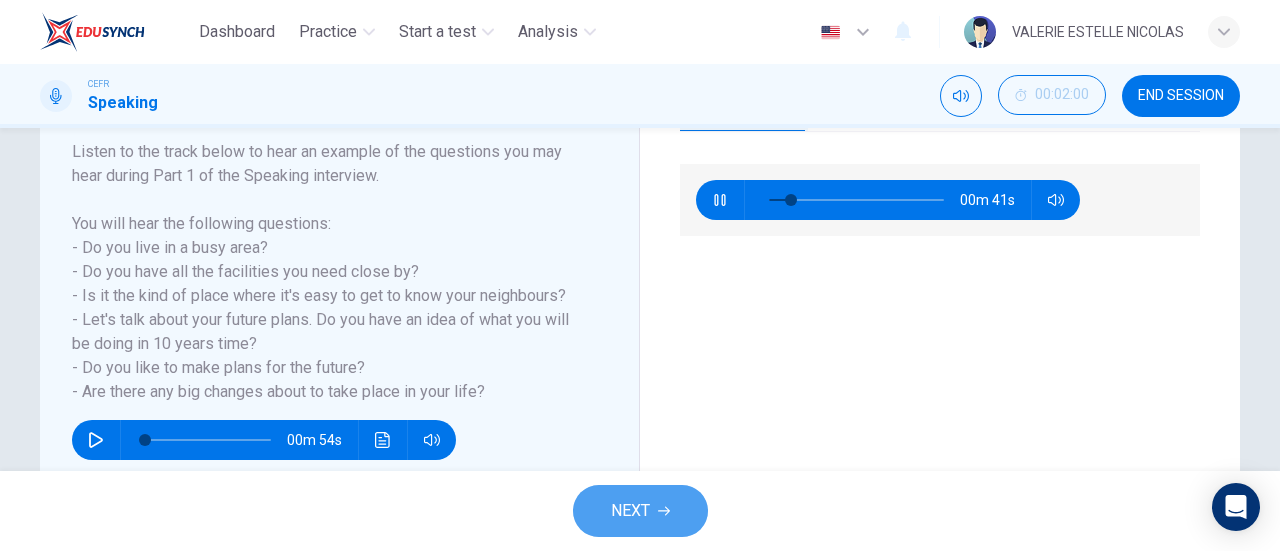 click on "NEXT" at bounding box center (640, 511) 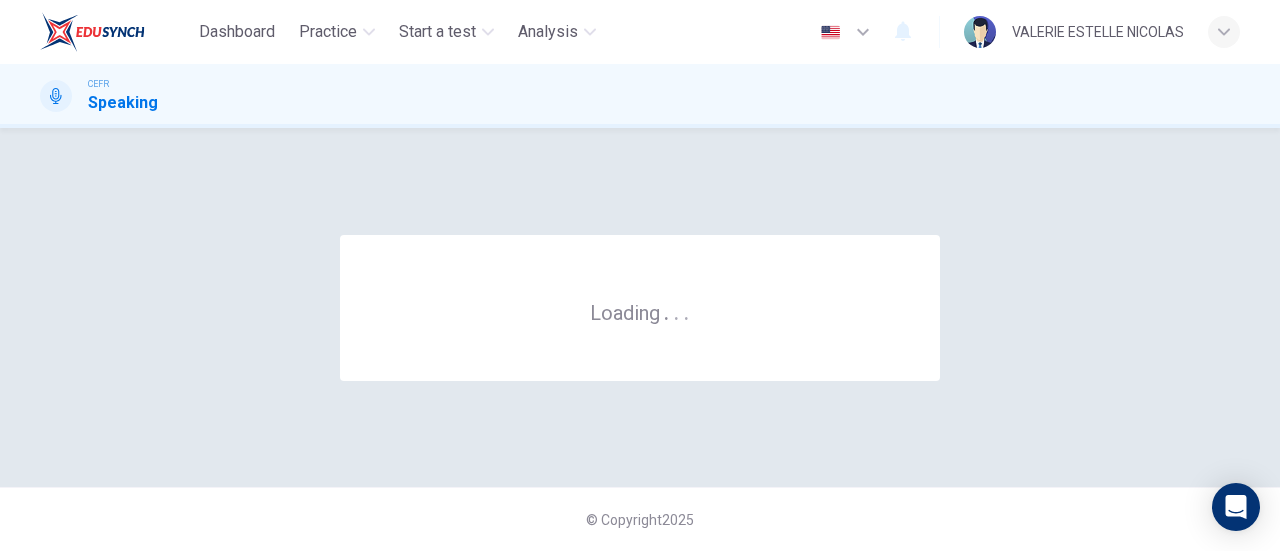 scroll, scrollTop: 0, scrollLeft: 0, axis: both 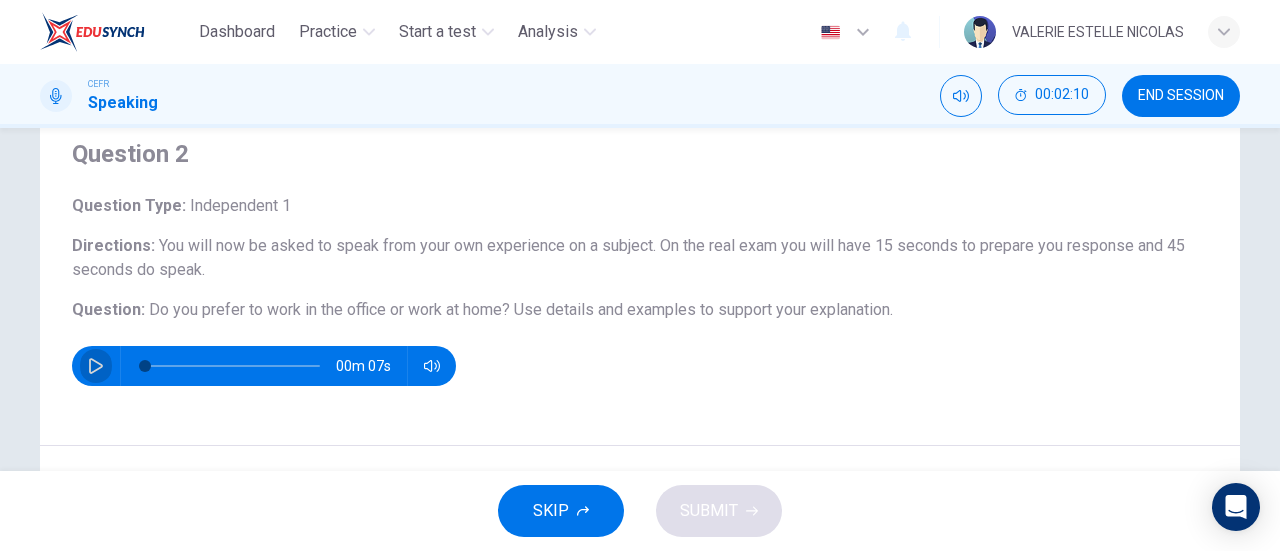 click at bounding box center (96, 366) 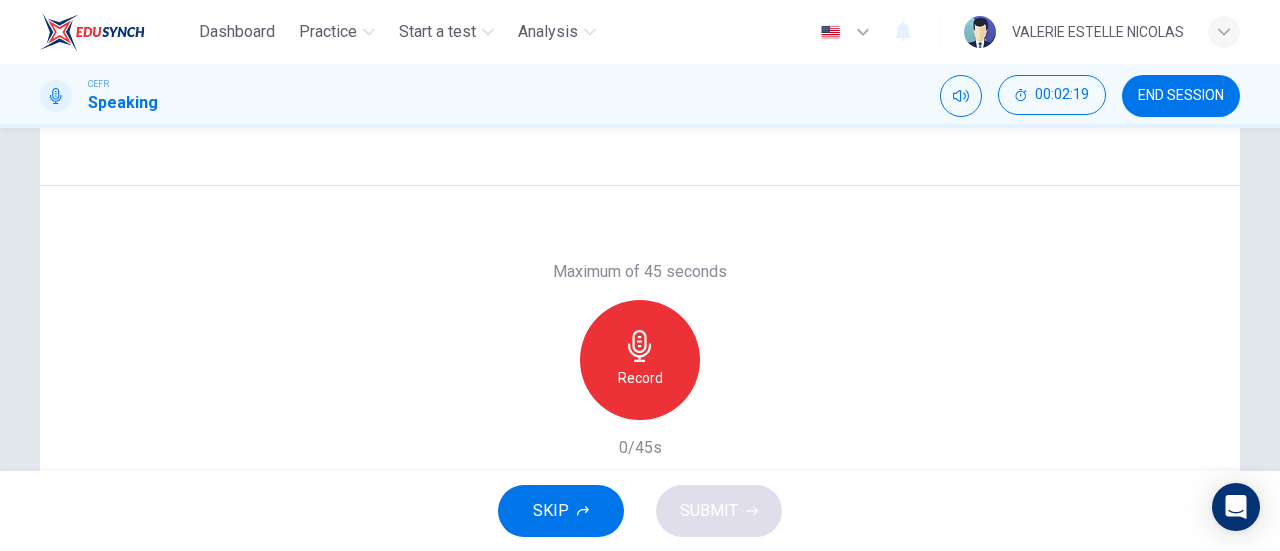 scroll, scrollTop: 341, scrollLeft: 0, axis: vertical 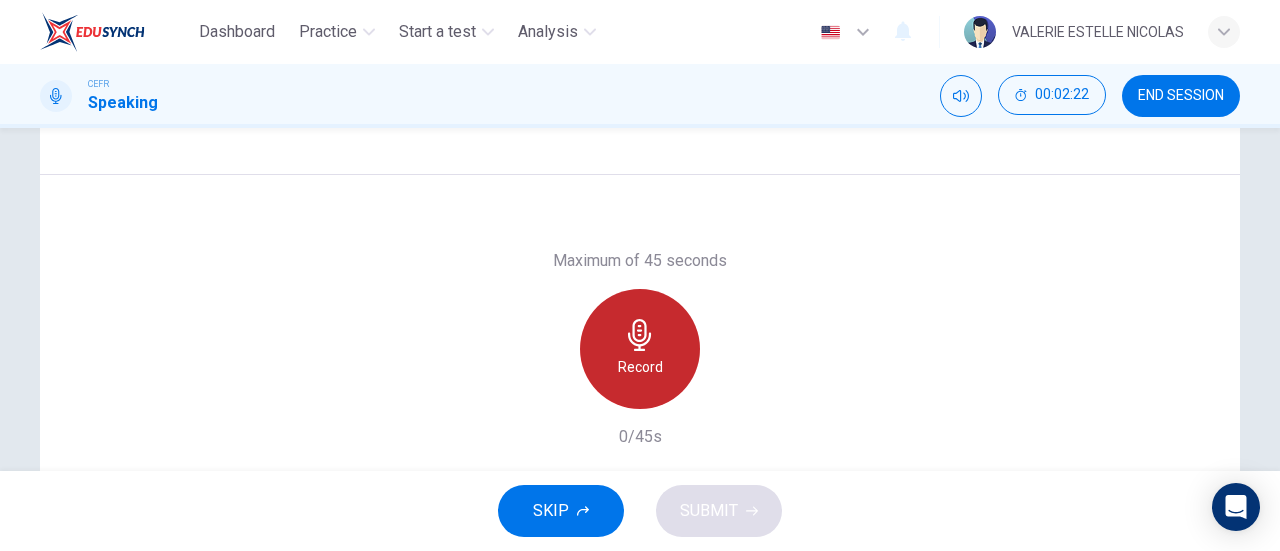 click on "Record" at bounding box center (640, 349) 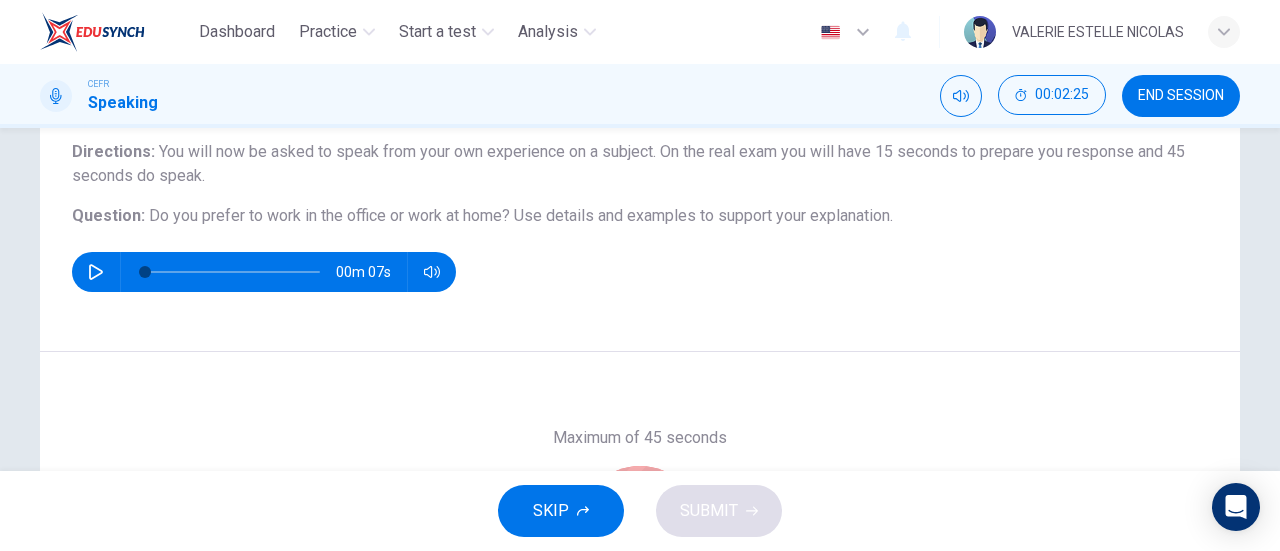 scroll, scrollTop: 152, scrollLeft: 0, axis: vertical 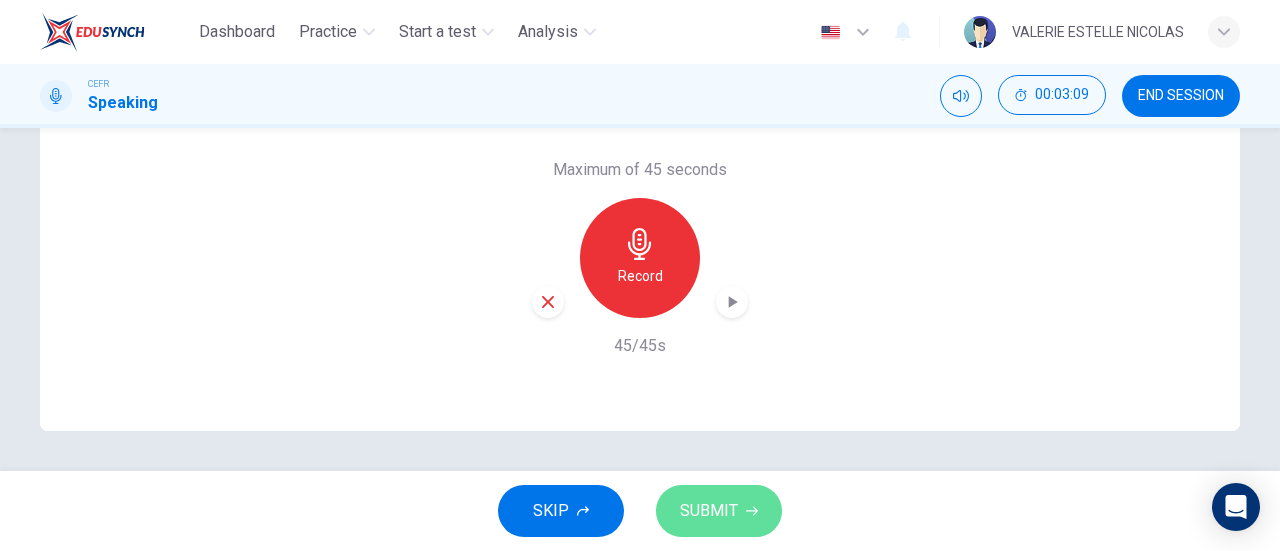 click on "SUBMIT" at bounding box center [719, 511] 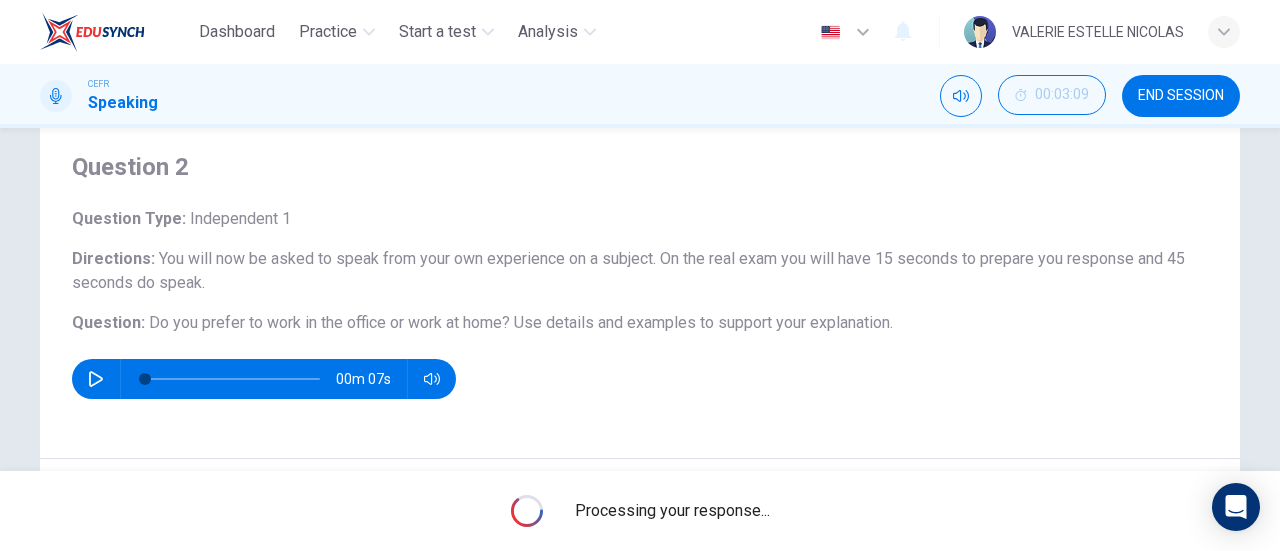 scroll, scrollTop: 0, scrollLeft: 0, axis: both 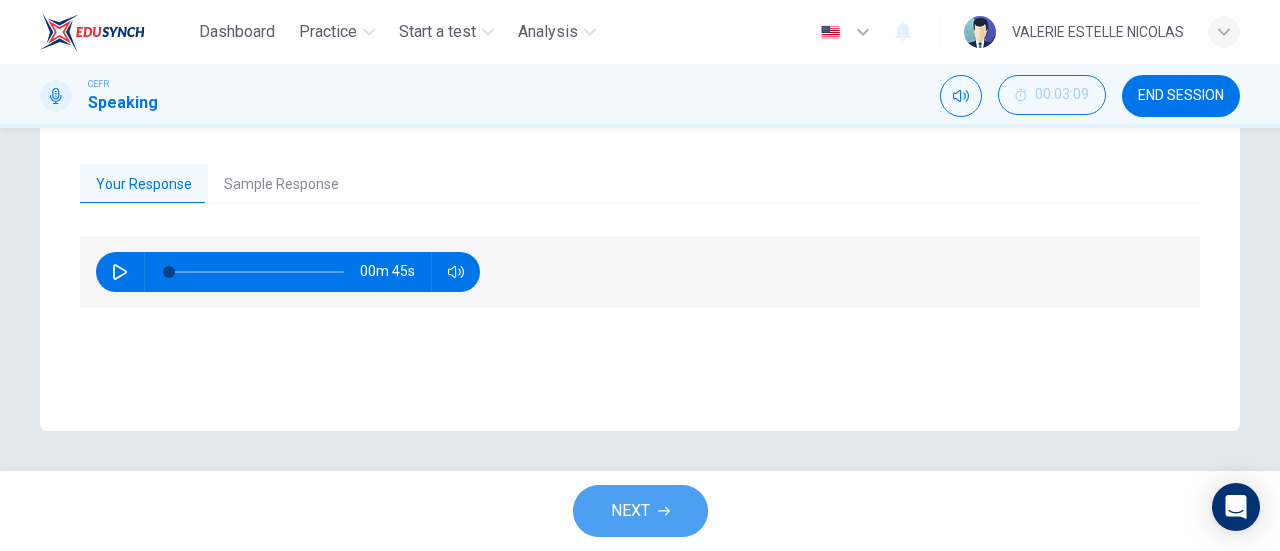 click on "NEXT" at bounding box center [630, 511] 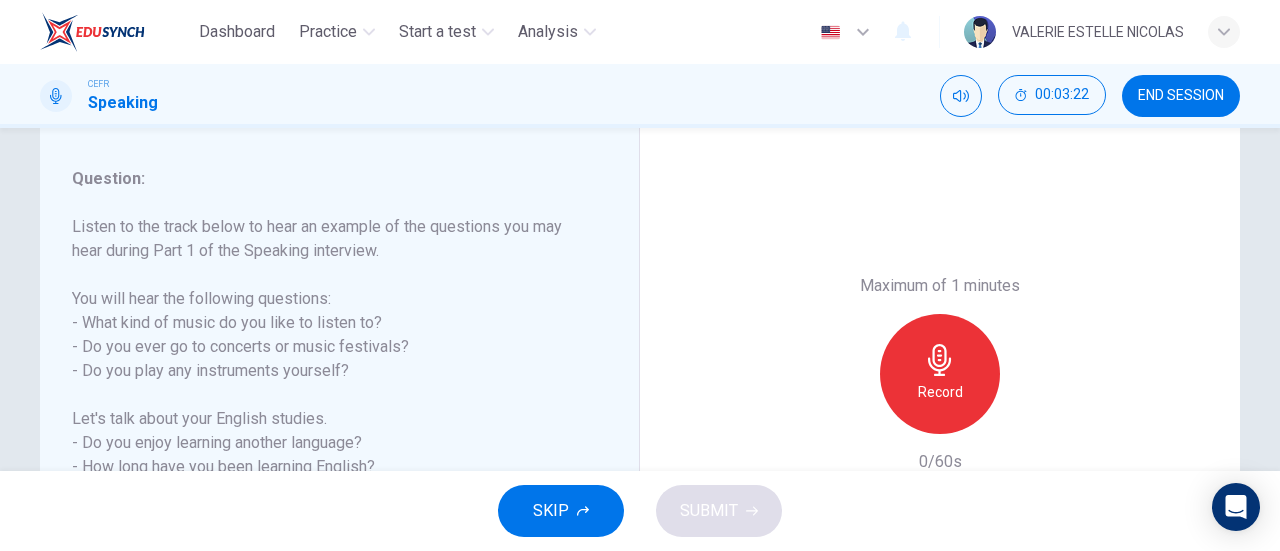 scroll, scrollTop: 194, scrollLeft: 0, axis: vertical 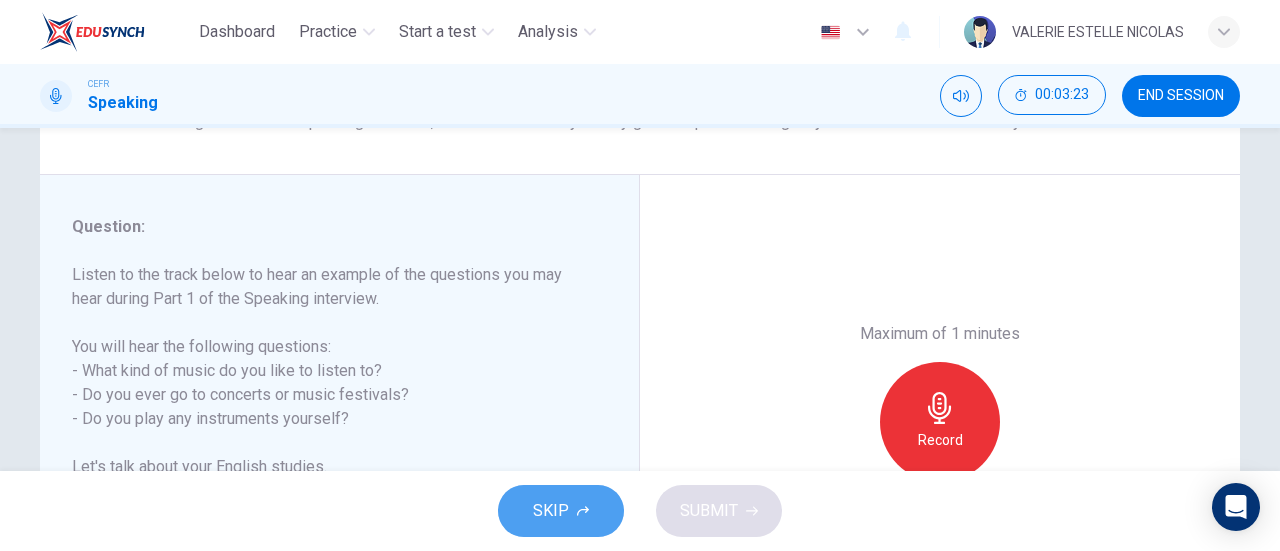 click on "SKIP" at bounding box center (561, 511) 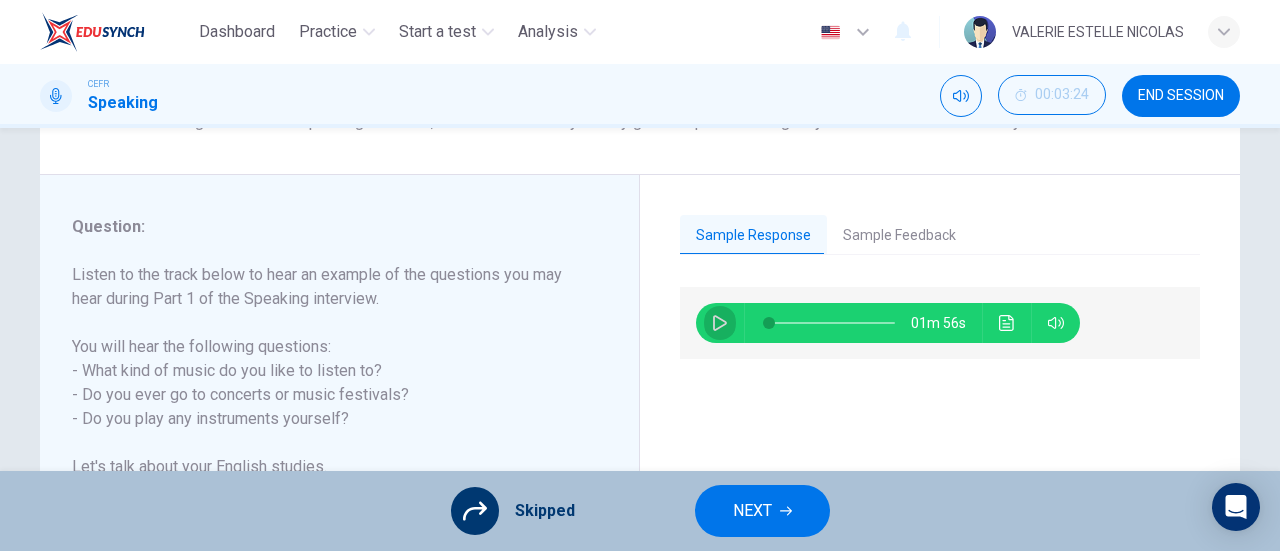 click at bounding box center [720, 323] 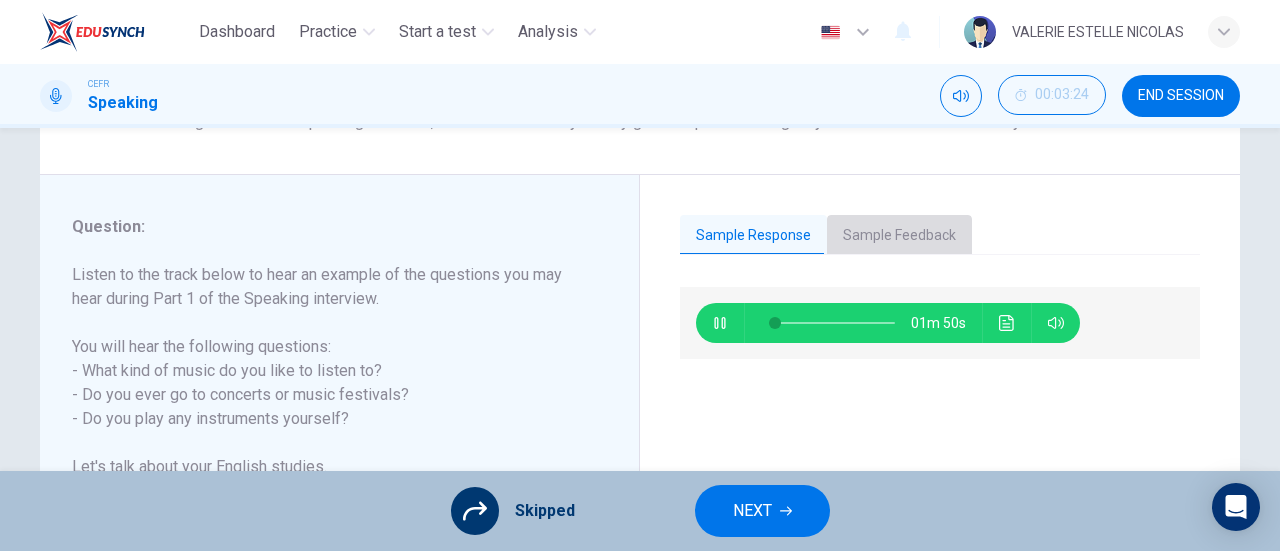 click on "Sample Feedback" at bounding box center (899, 236) 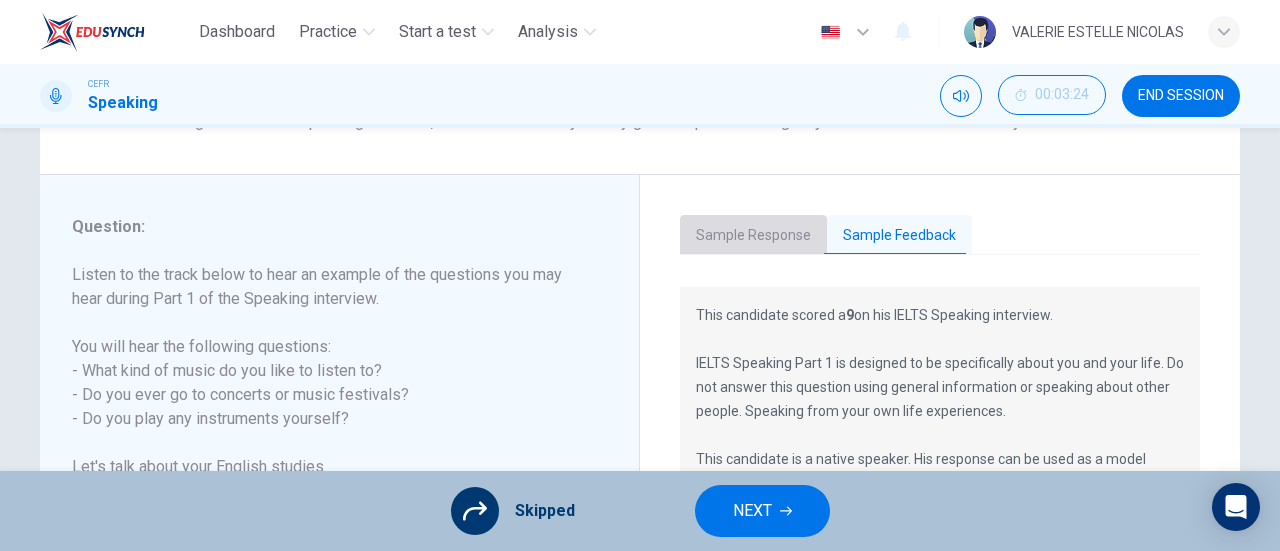 click on "Sample Response" at bounding box center [753, 236] 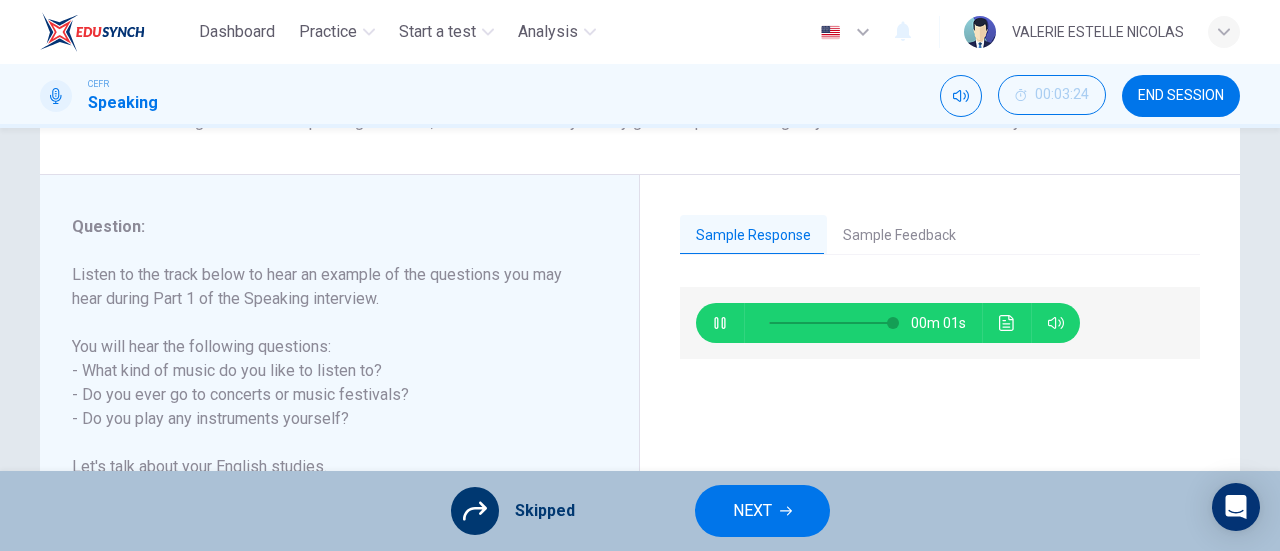 click on "END SESSION" at bounding box center [1181, 96] 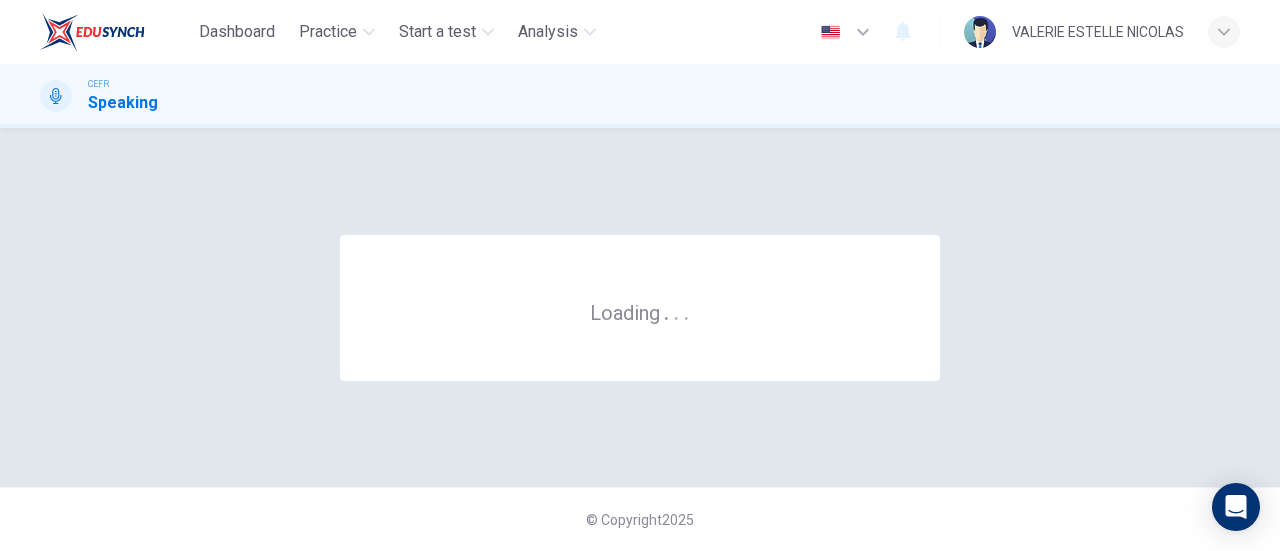 scroll, scrollTop: 0, scrollLeft: 0, axis: both 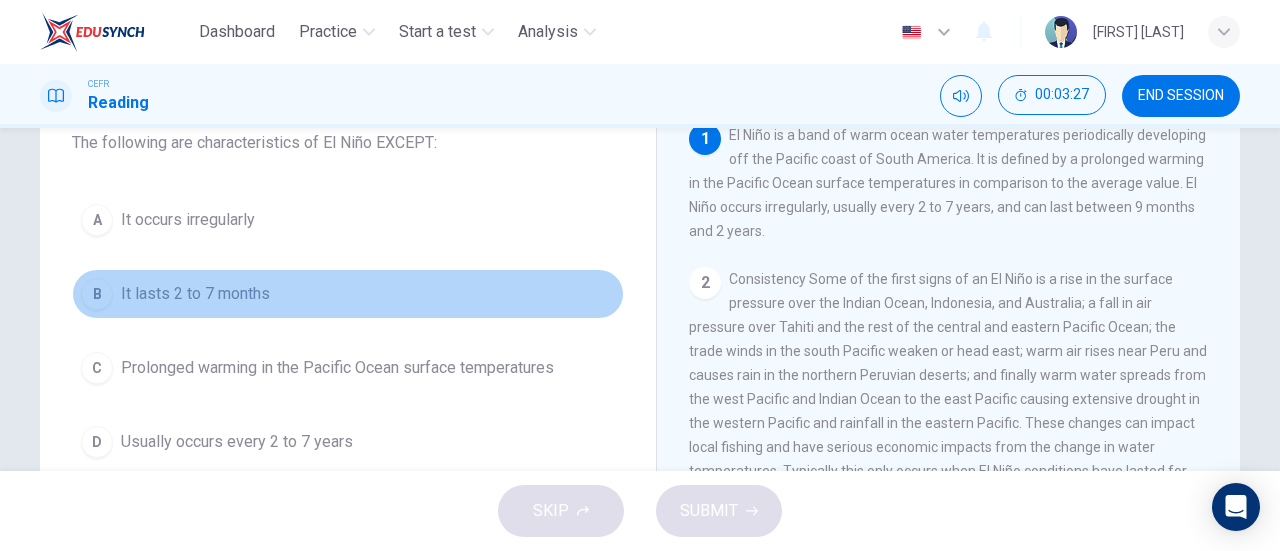click on "B" at bounding box center [97, 220] 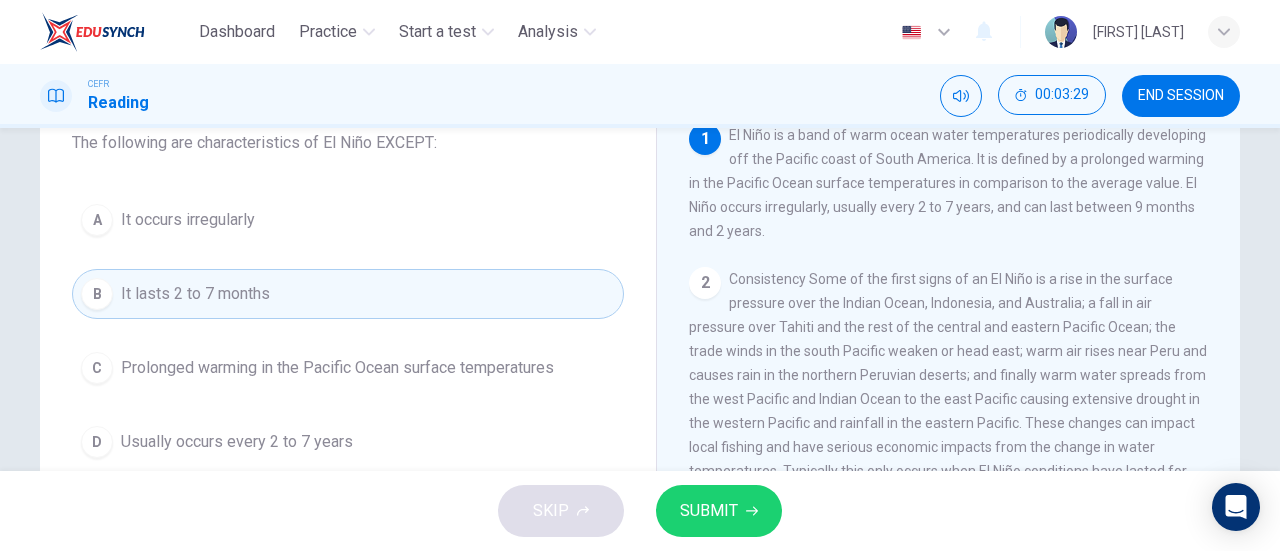 click on "SUBMIT" at bounding box center [709, 511] 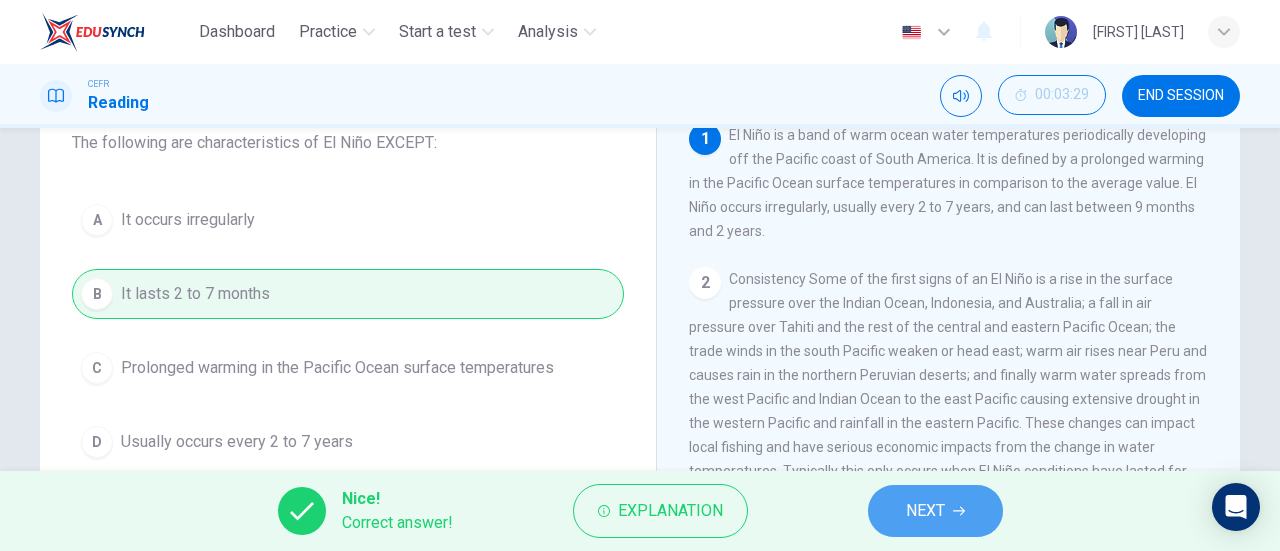 click on "NEXT" at bounding box center (935, 511) 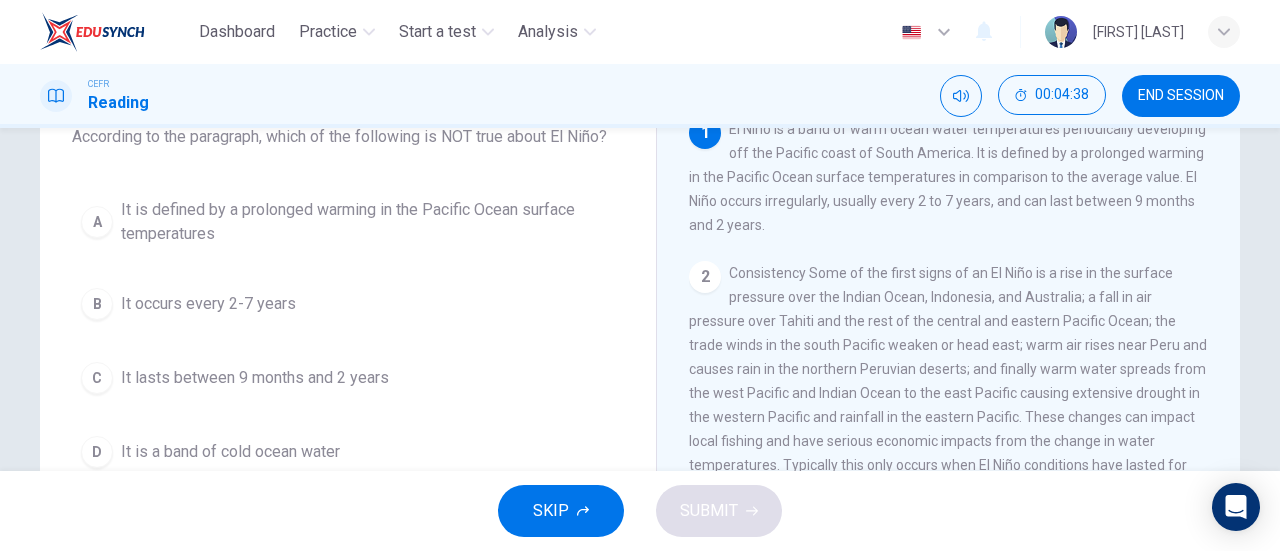 scroll, scrollTop: 136, scrollLeft: 0, axis: vertical 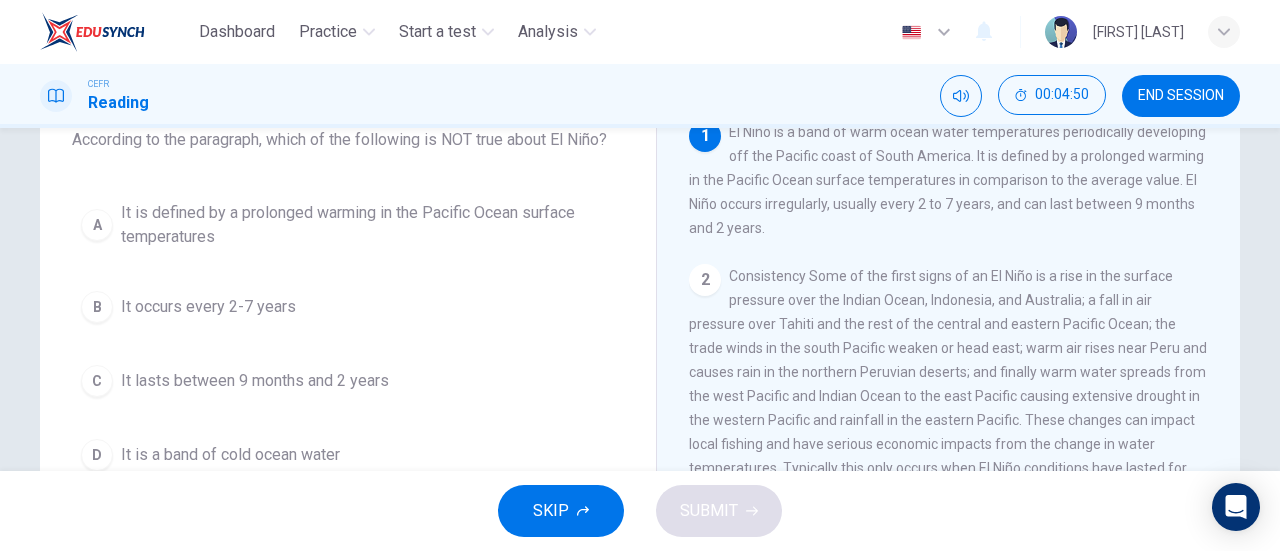 click on "D" at bounding box center (97, 225) 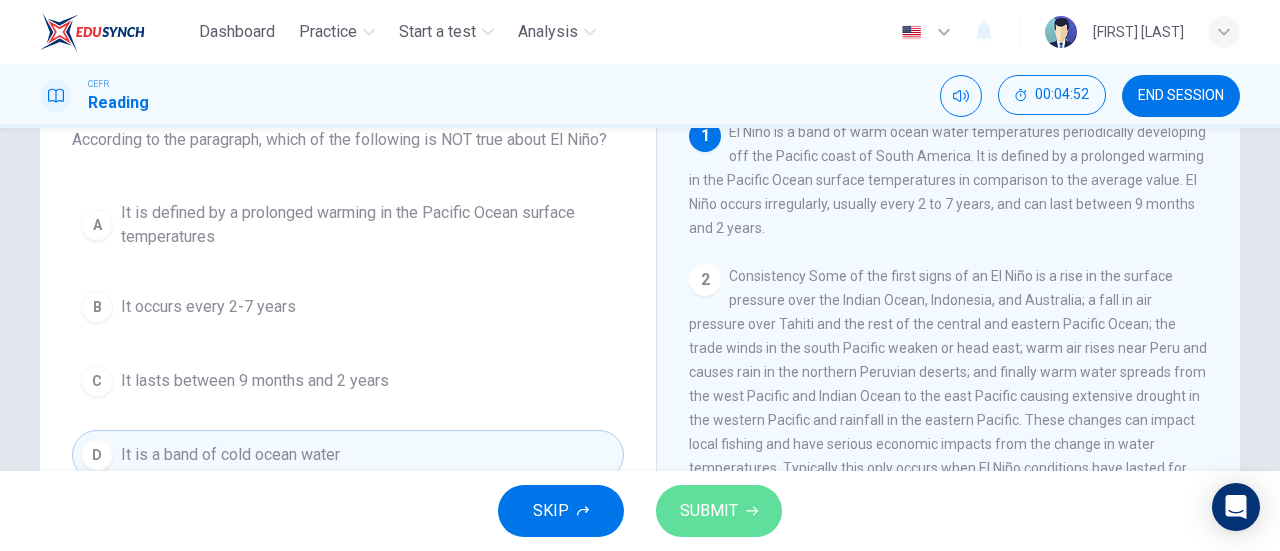 click on "SUBMIT" at bounding box center (709, 511) 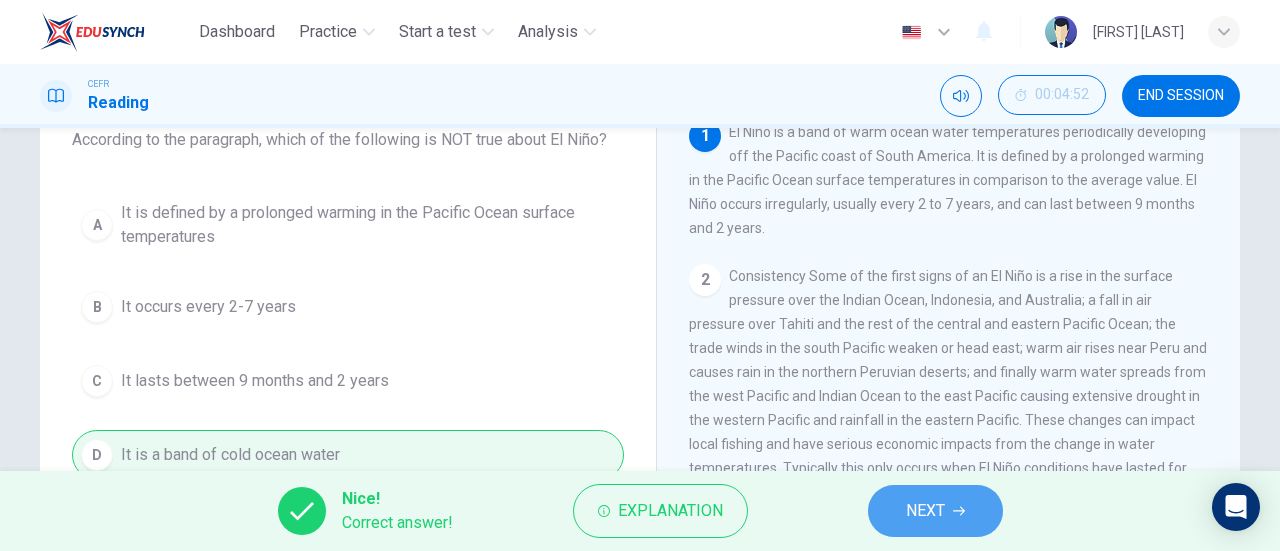 click on "NEXT" at bounding box center (935, 511) 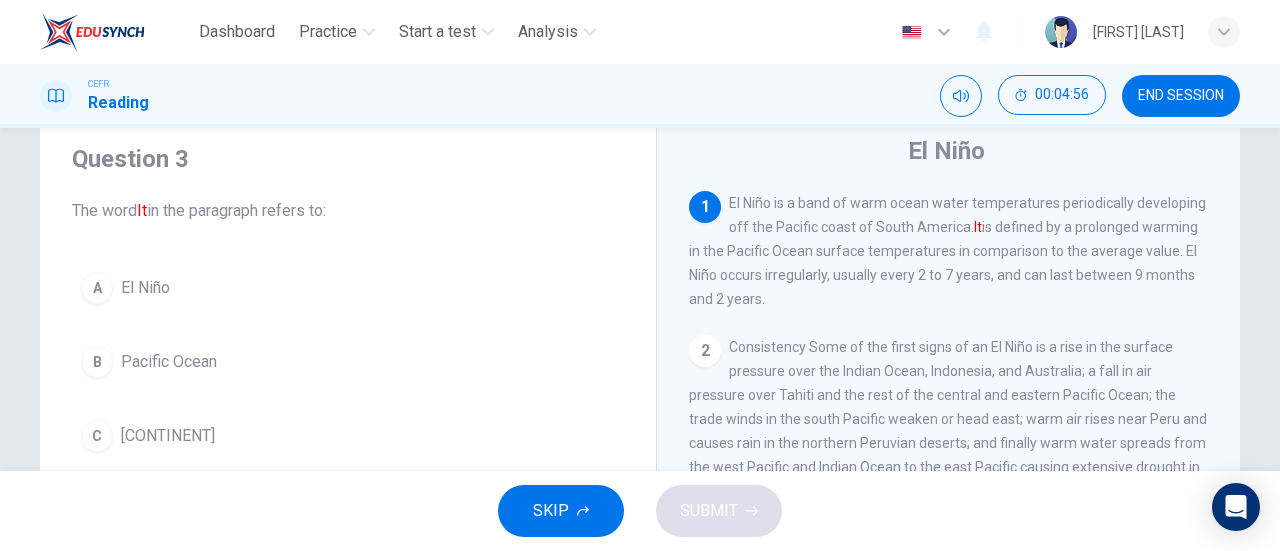 scroll, scrollTop: 62, scrollLeft: 0, axis: vertical 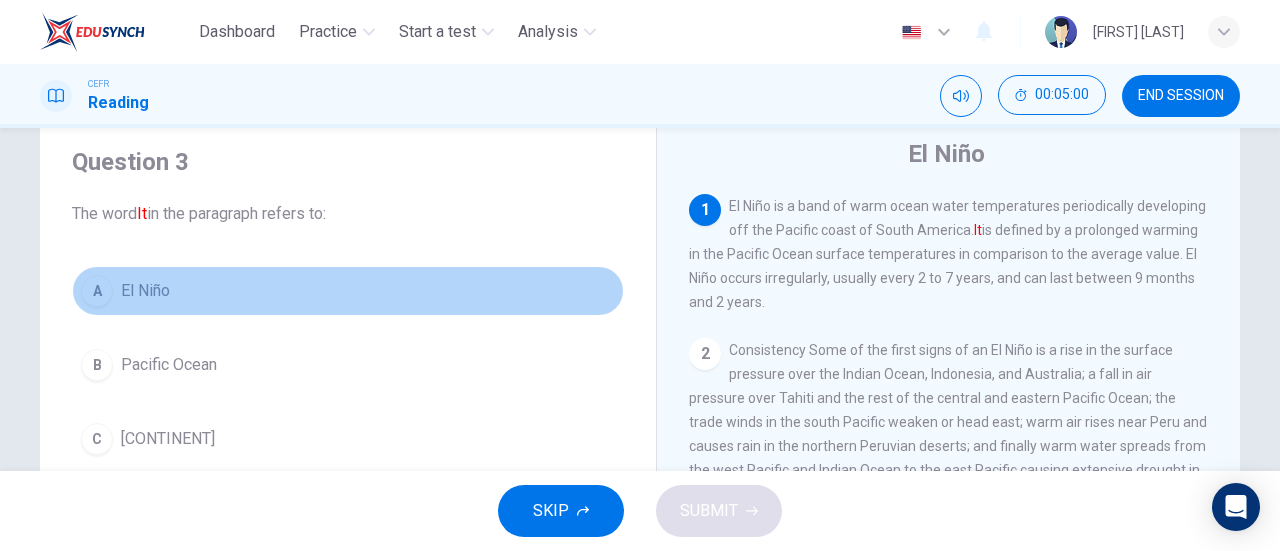 click on "A" at bounding box center [97, 291] 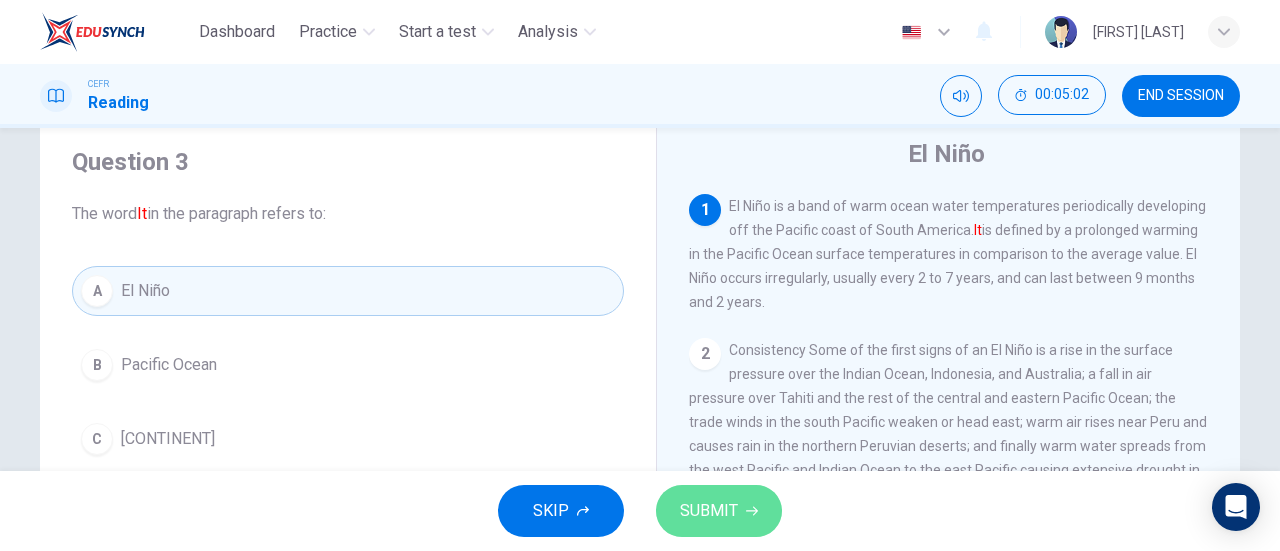 click on "SUBMIT" at bounding box center [709, 511] 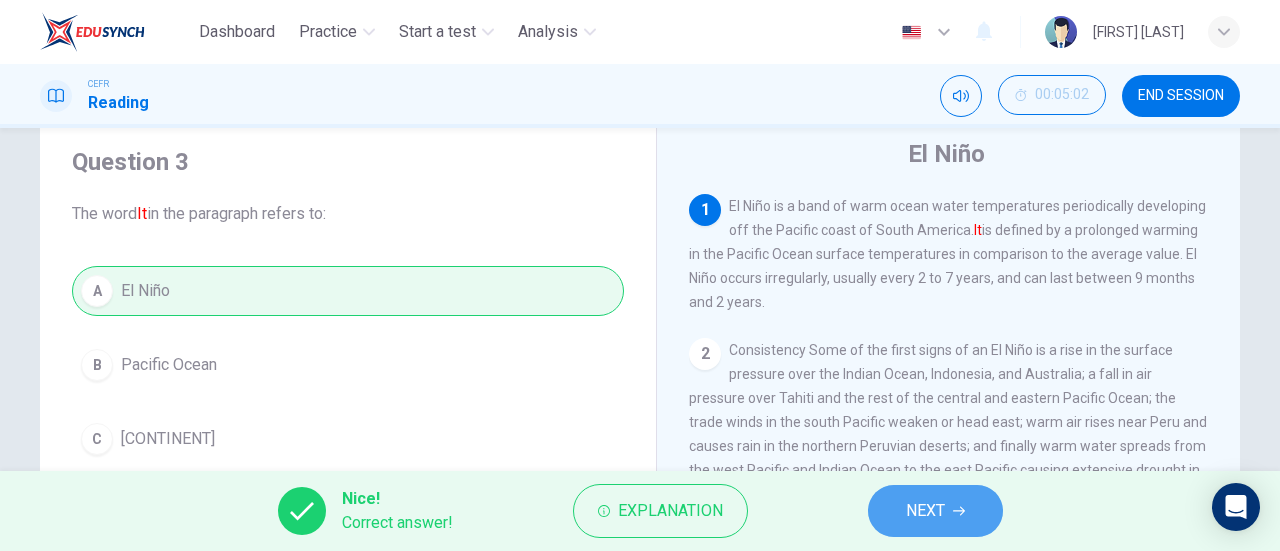 click on "NEXT" at bounding box center [925, 511] 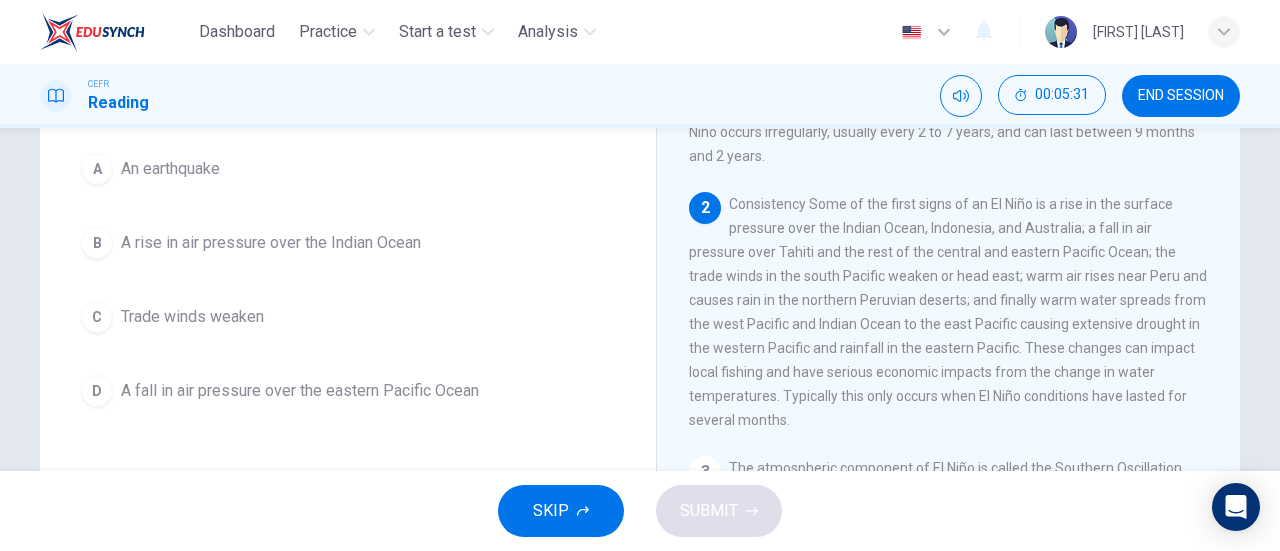 scroll, scrollTop: 204, scrollLeft: 0, axis: vertical 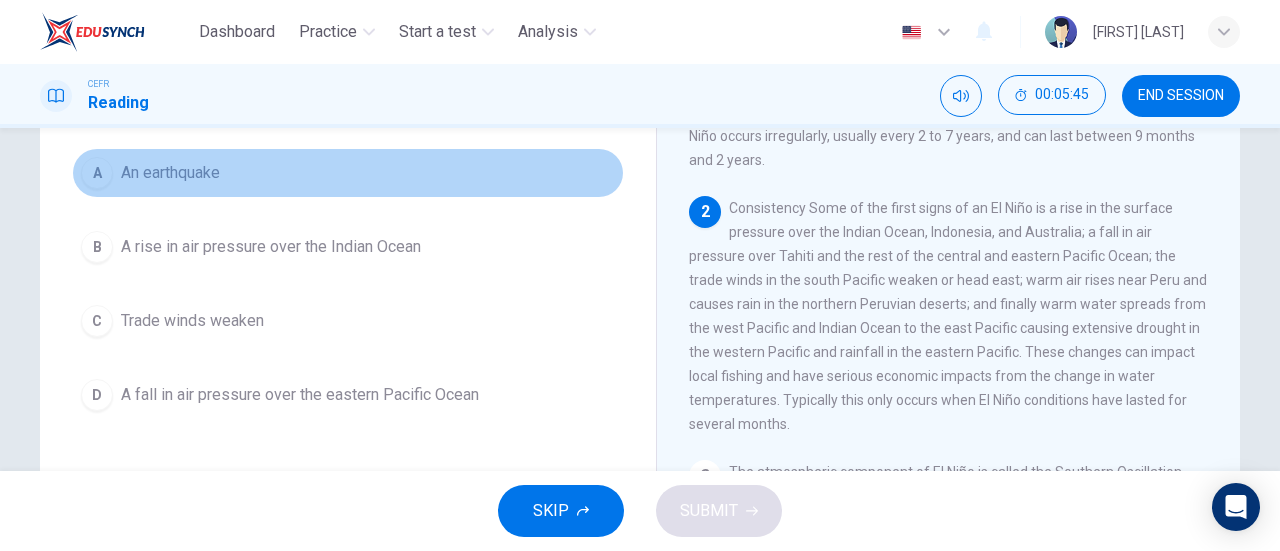 click on "A" at bounding box center (97, 173) 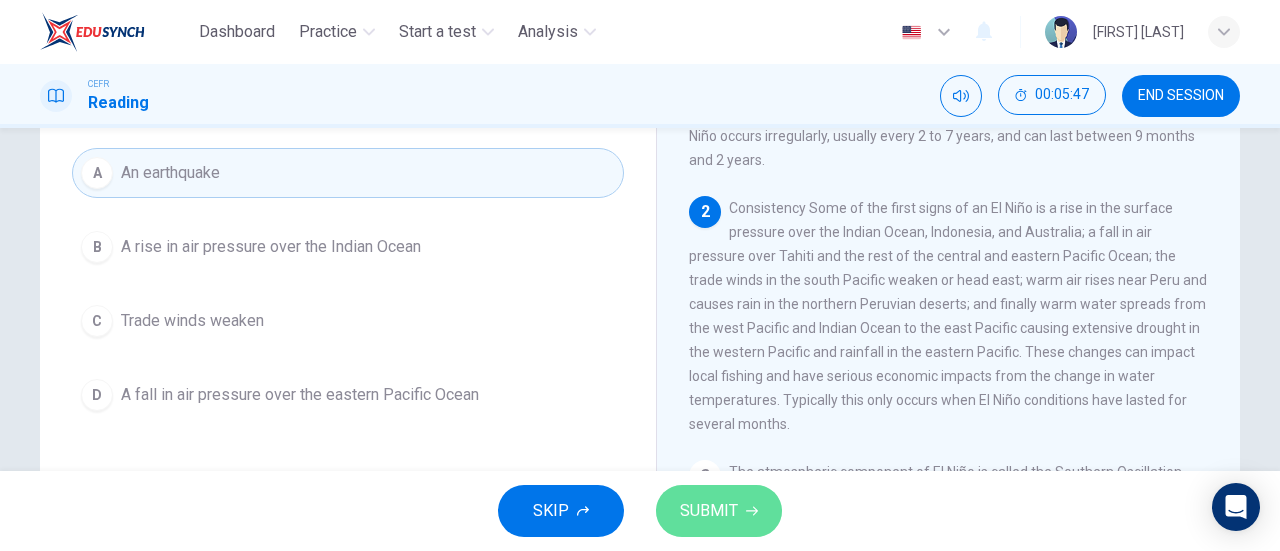 click on "SUBMIT" at bounding box center (709, 511) 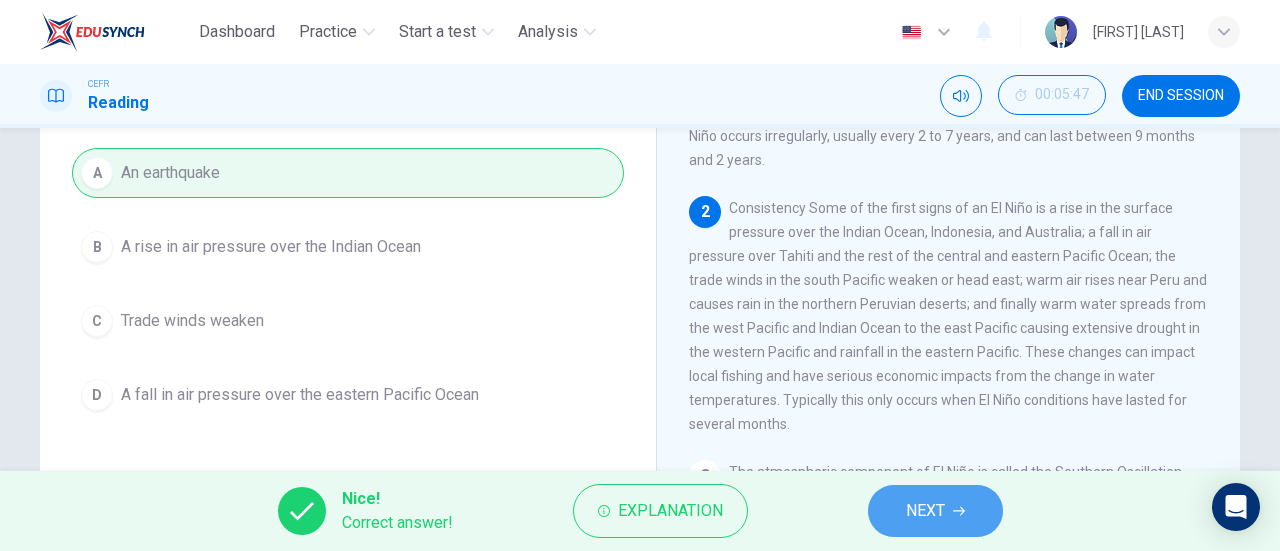 click on "NEXT" at bounding box center [935, 511] 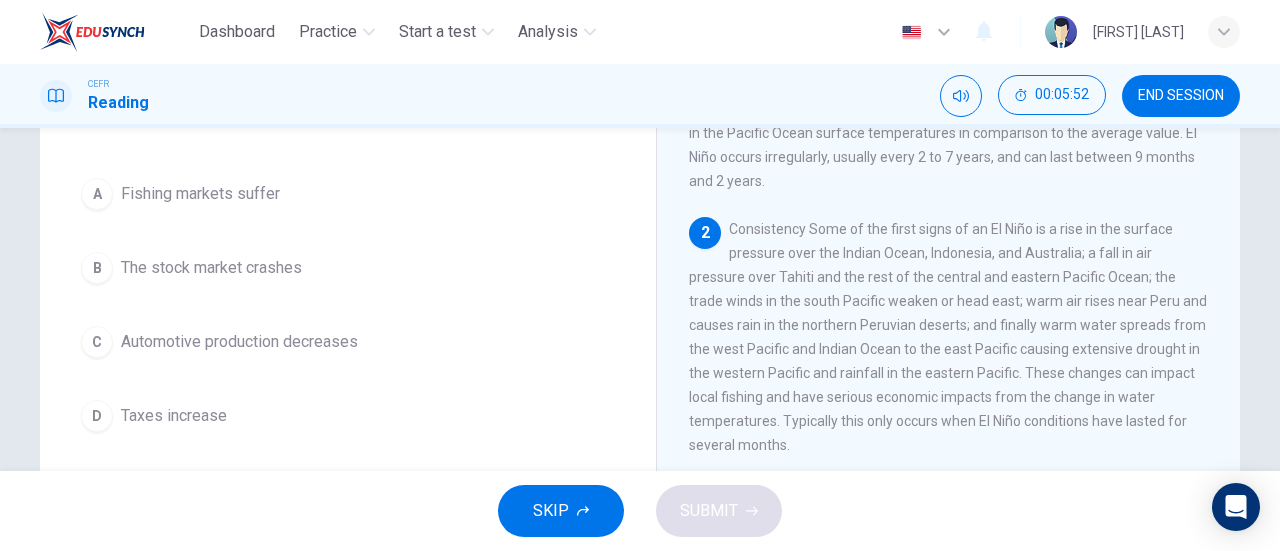 scroll, scrollTop: 192, scrollLeft: 0, axis: vertical 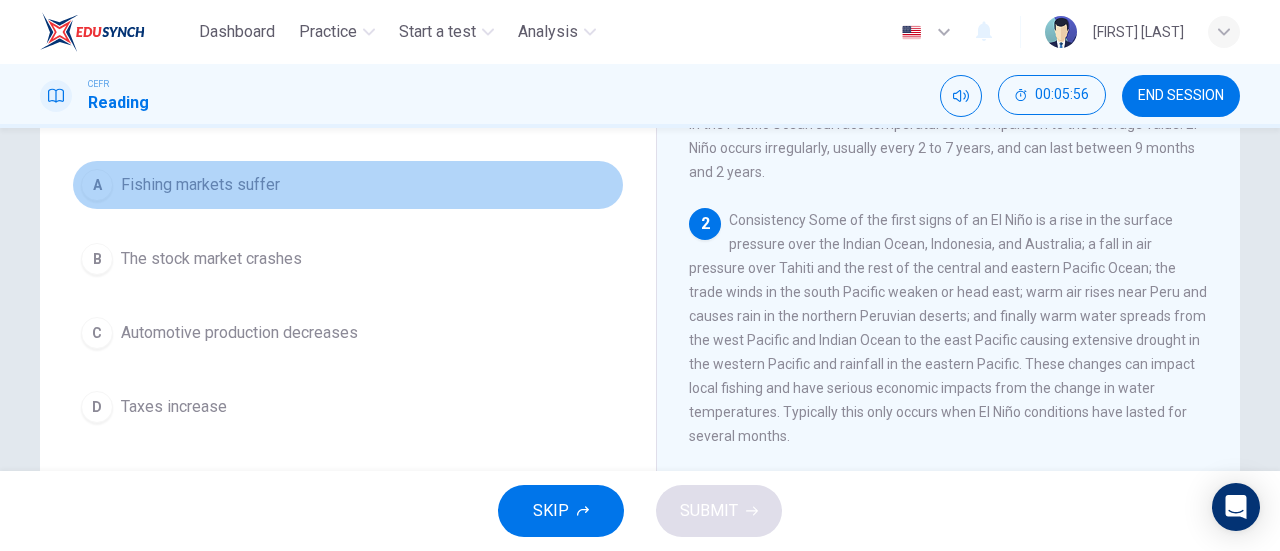 click on "A" at bounding box center (97, 185) 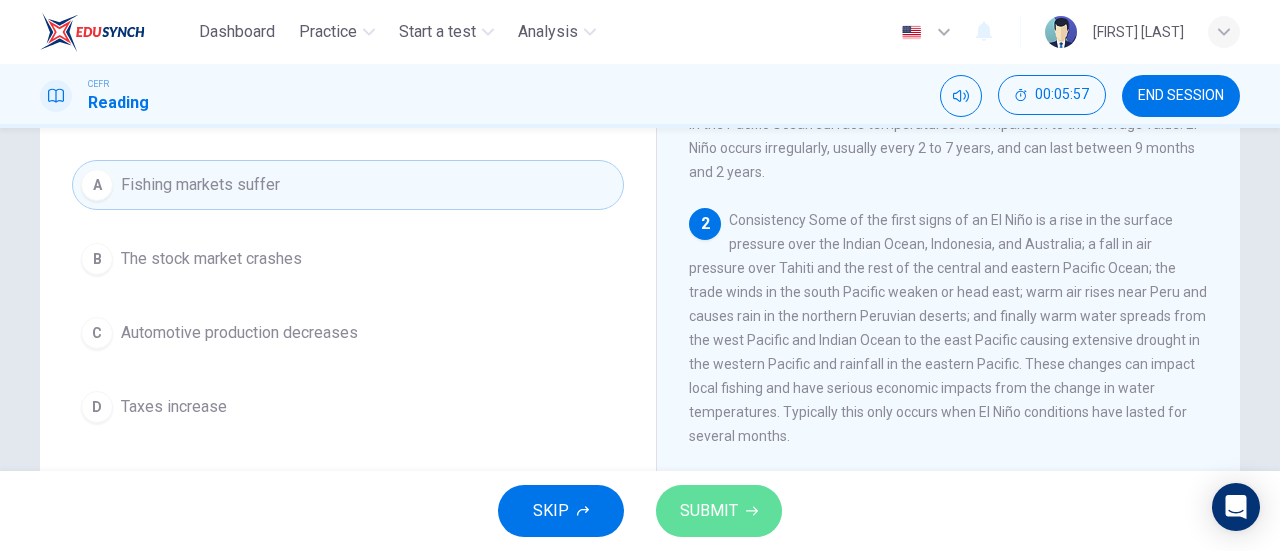 click on "SUBMIT" at bounding box center [719, 511] 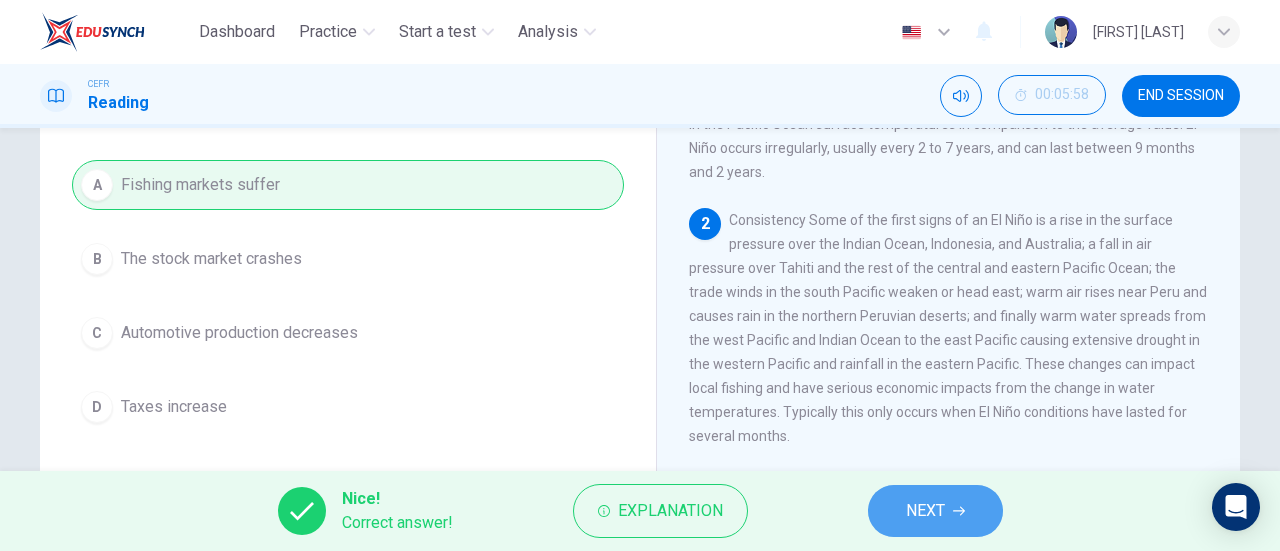click on "NEXT" at bounding box center (925, 511) 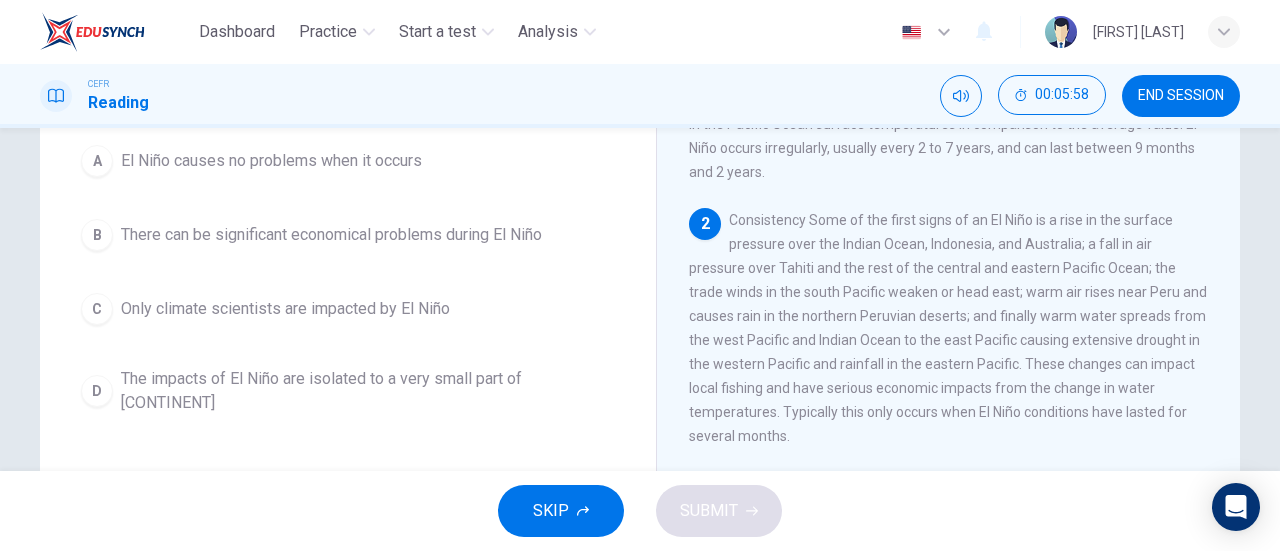 scroll, scrollTop: 168, scrollLeft: 0, axis: vertical 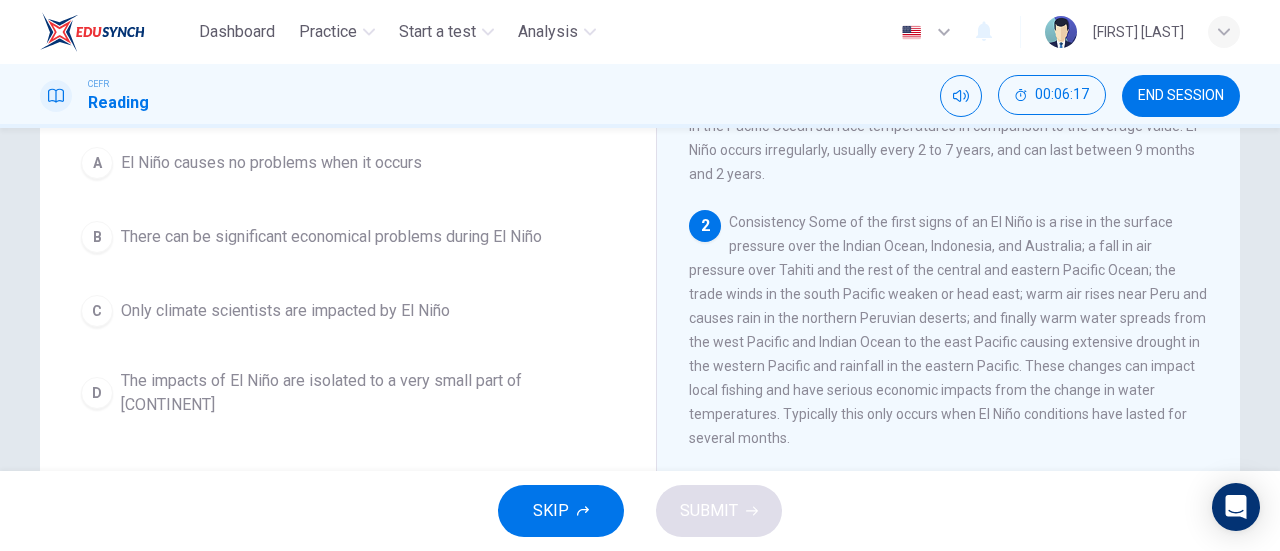 click on "B" at bounding box center [97, 163] 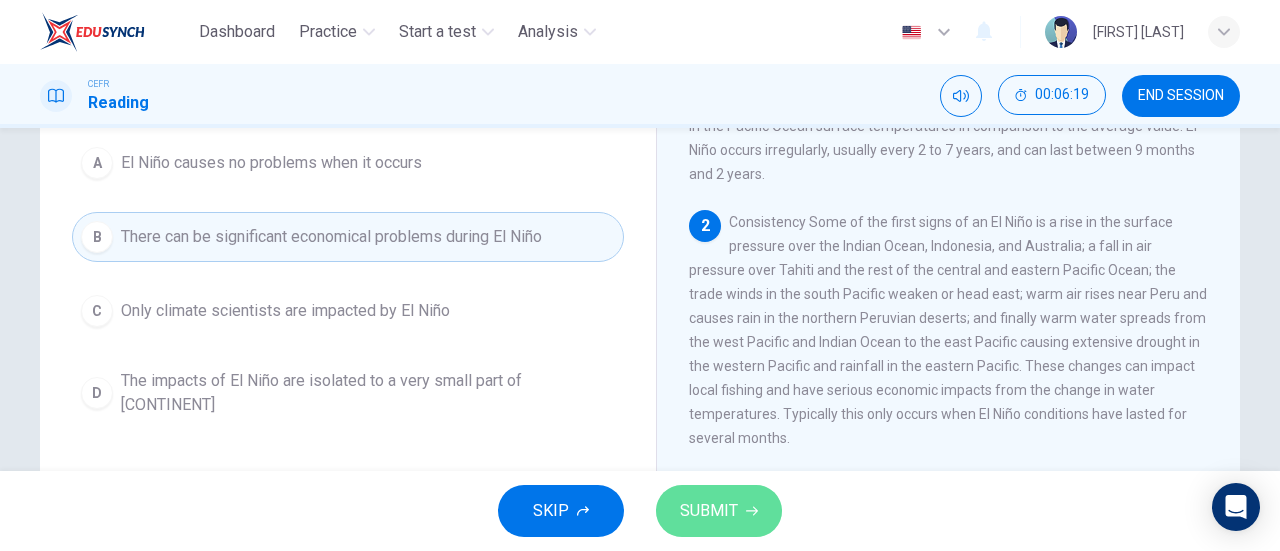 click on "SUBMIT" at bounding box center (709, 511) 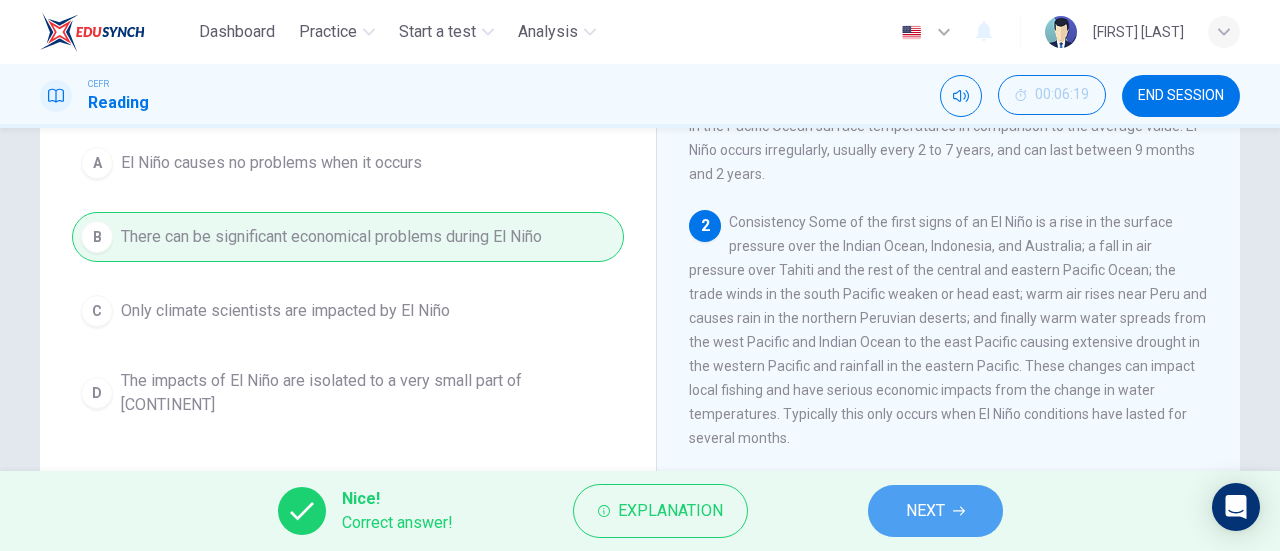 click on "NEXT" at bounding box center [925, 511] 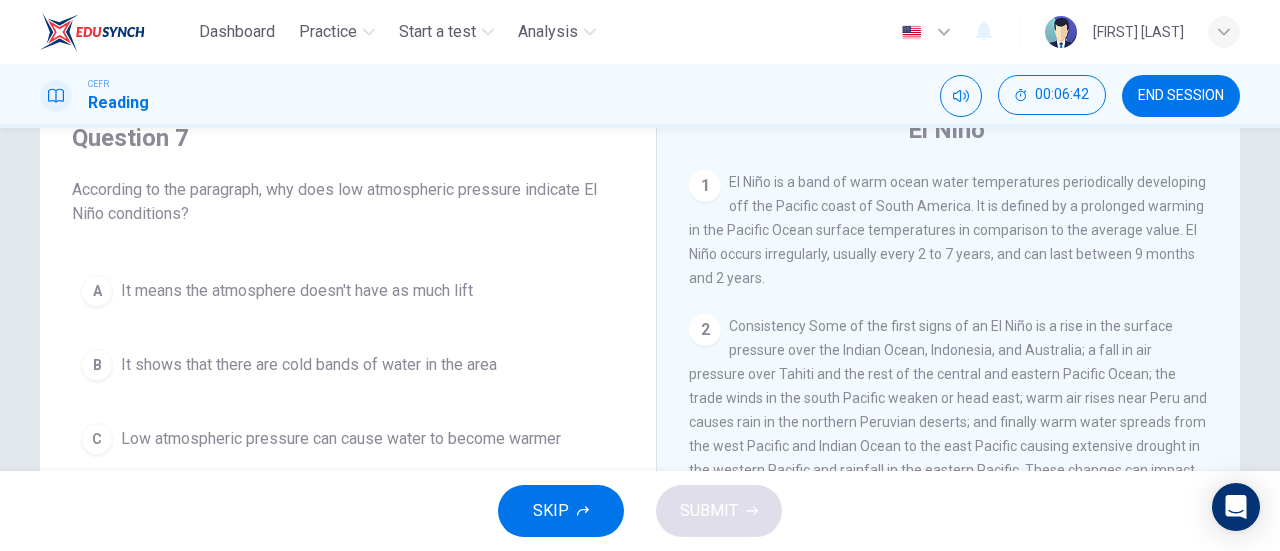 scroll, scrollTop: 76, scrollLeft: 0, axis: vertical 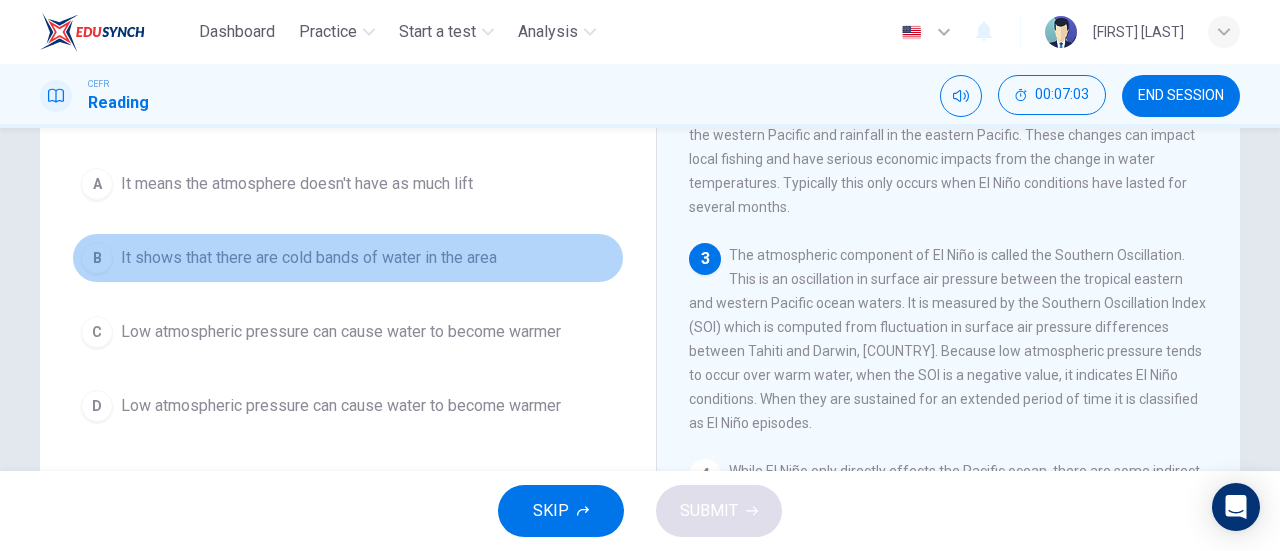 click on "B" at bounding box center [97, 184] 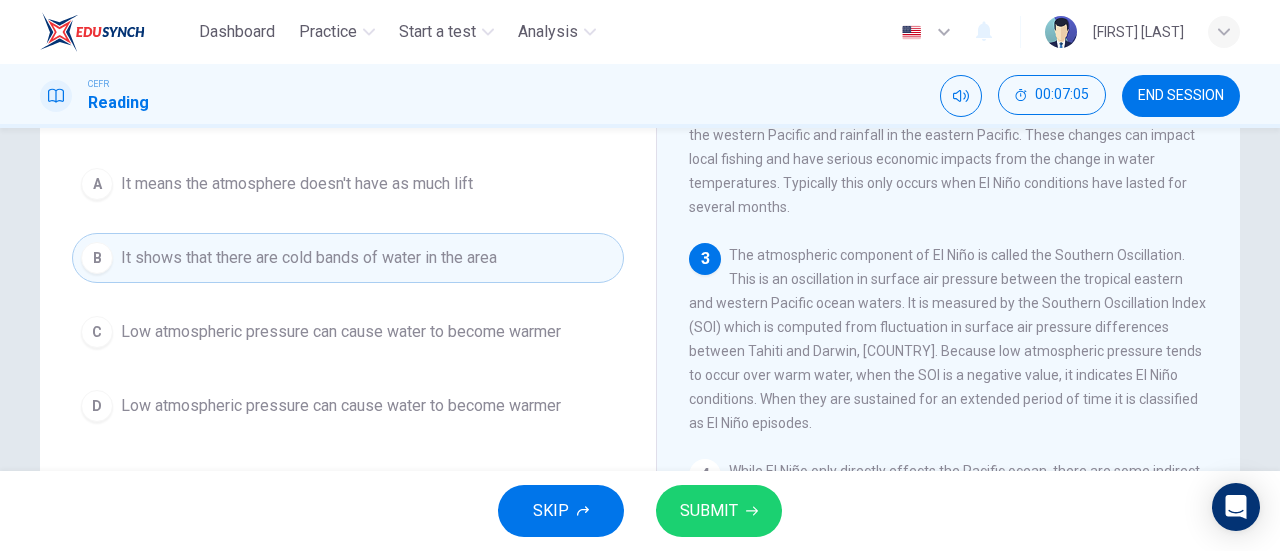 click on "SUBMIT" at bounding box center (709, 511) 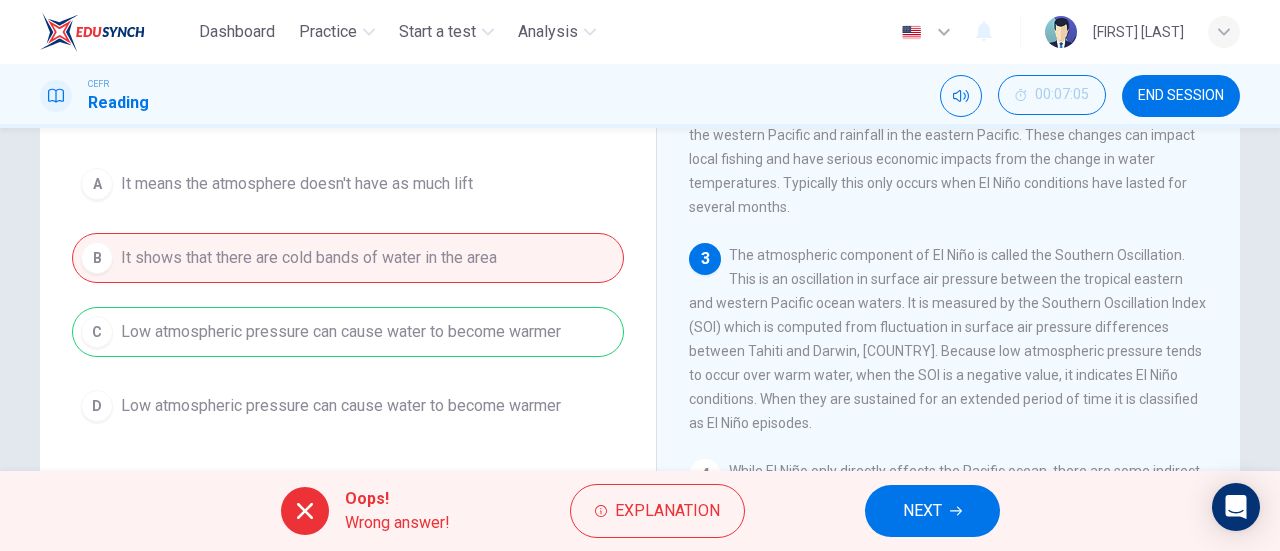 click on "A It means the atmosphere doesn't have as much lift B It shows that there are cold bands of water in the area C Low atmospheric pressure typically forms over warm water D Low atmospheric pressure can cause water to become warmer" at bounding box center (348, 295) 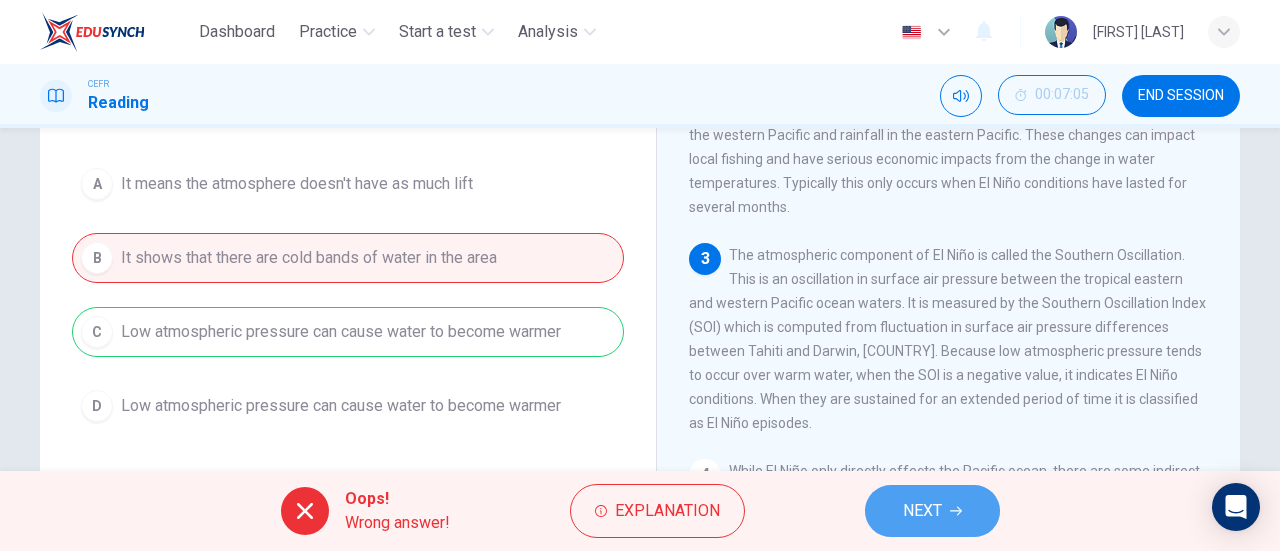click on "NEXT" at bounding box center [932, 511] 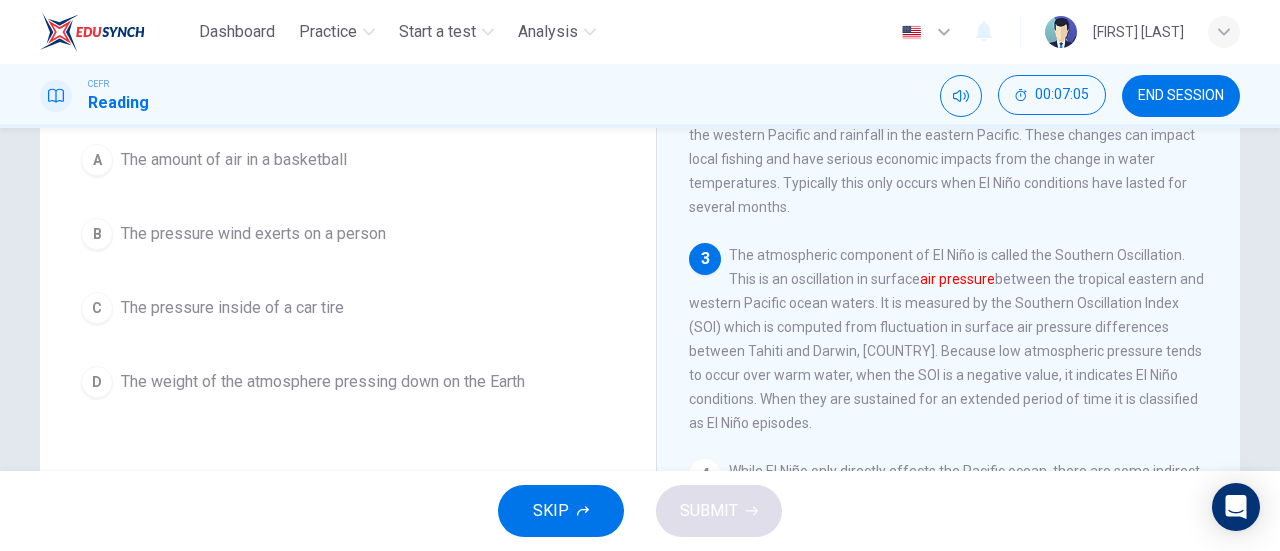 scroll, scrollTop: 169, scrollLeft: 0, axis: vertical 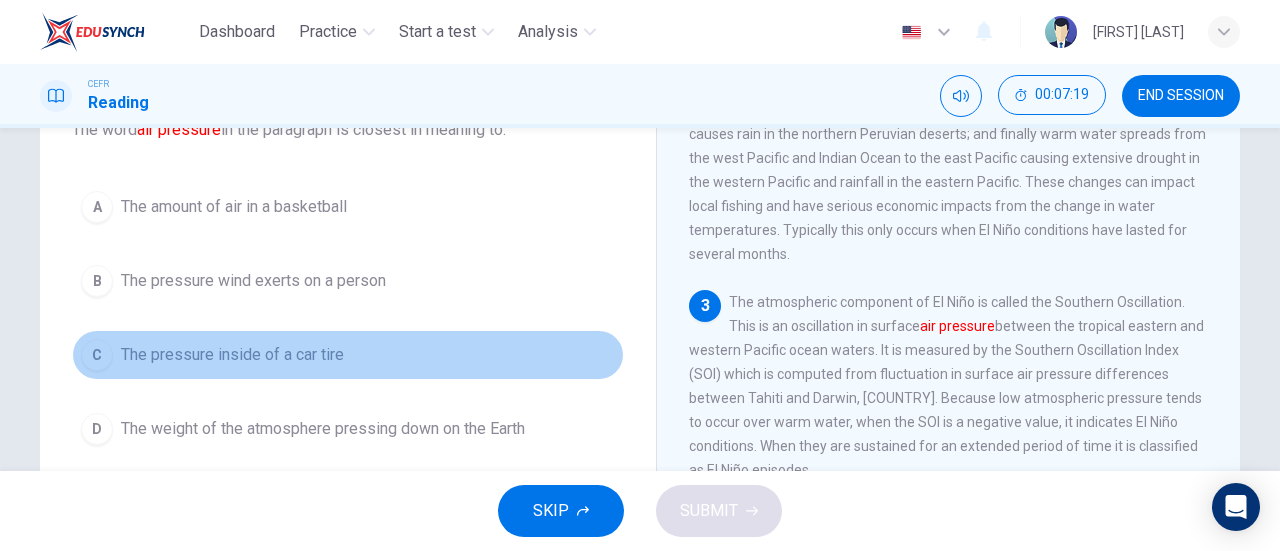 click on "C" at bounding box center [97, 207] 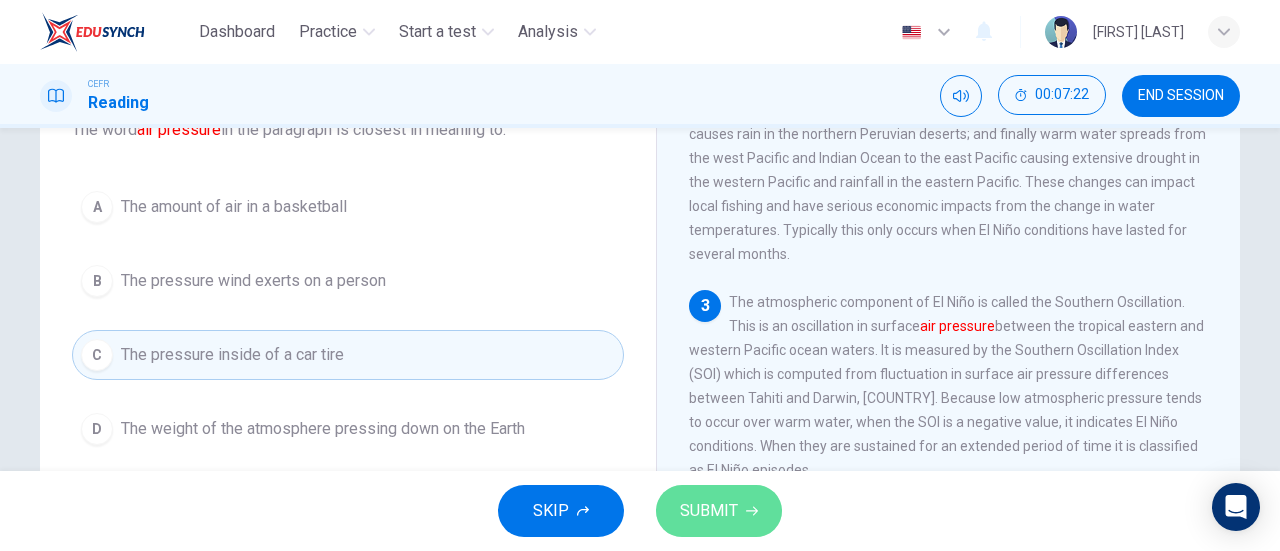 click on "SUBMIT" at bounding box center (719, 511) 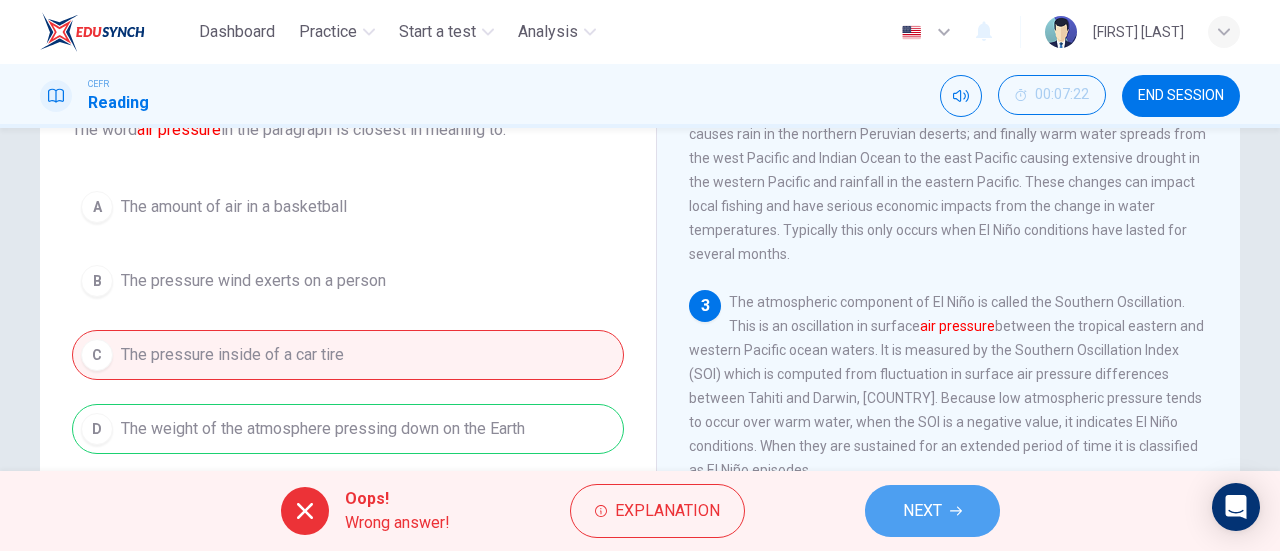 click on "NEXT" at bounding box center [922, 511] 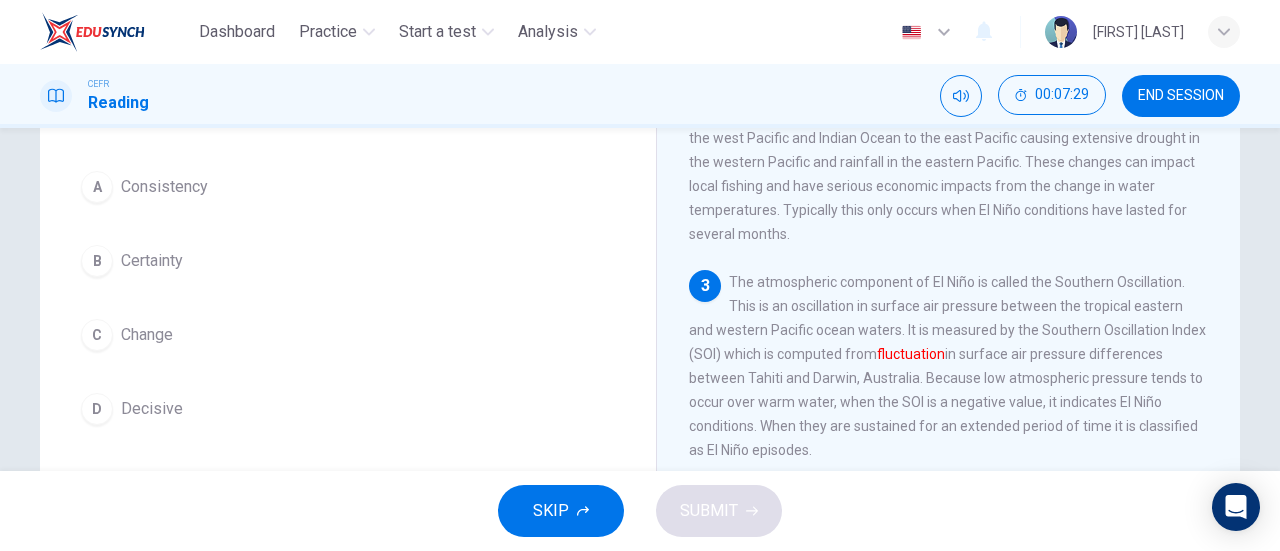 scroll, scrollTop: 168, scrollLeft: 0, axis: vertical 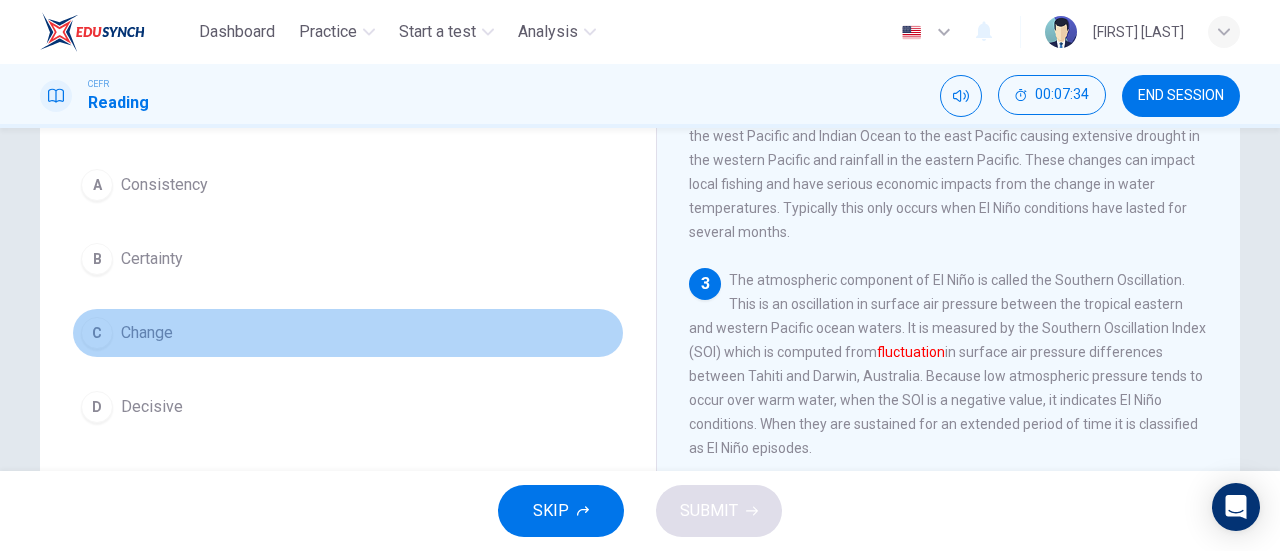 click on "C" at bounding box center [97, 185] 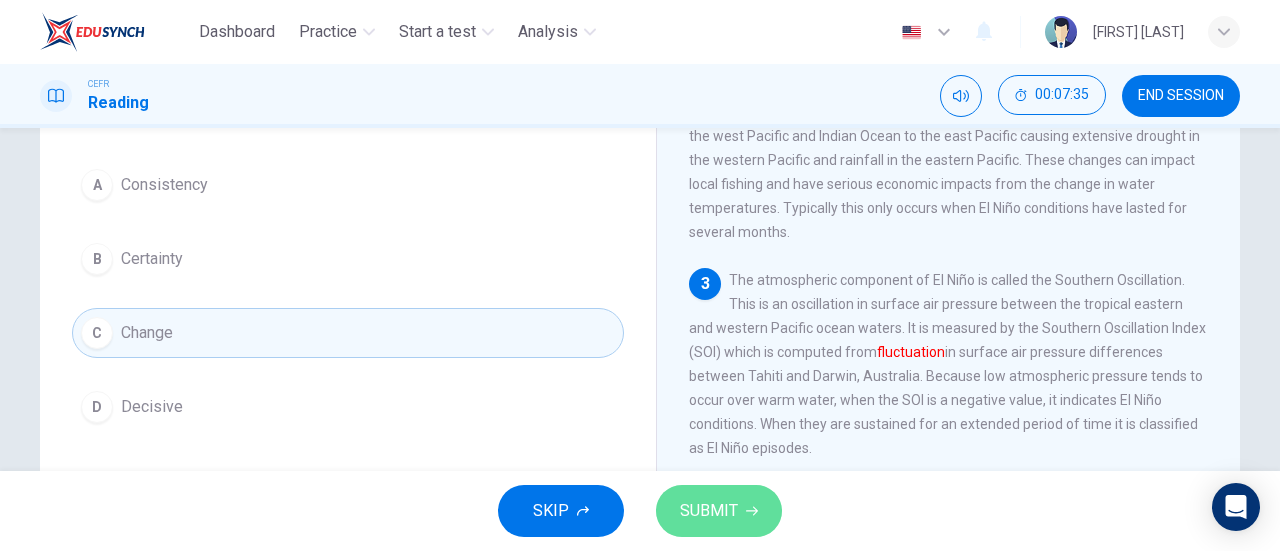 click on "SUBMIT" at bounding box center [719, 511] 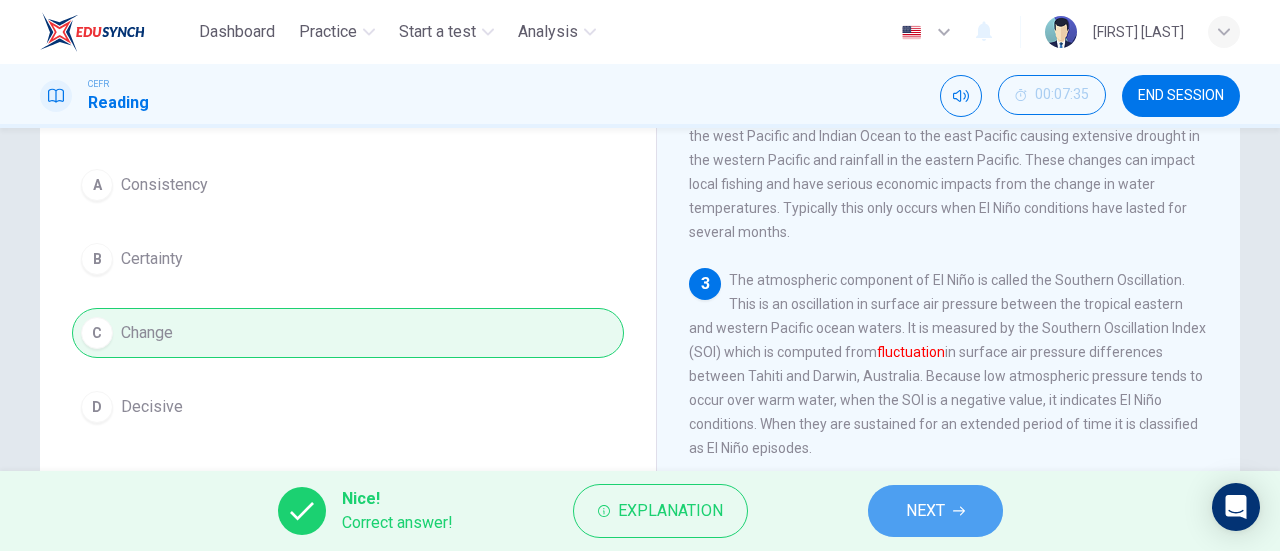 click on "NEXT" at bounding box center [925, 511] 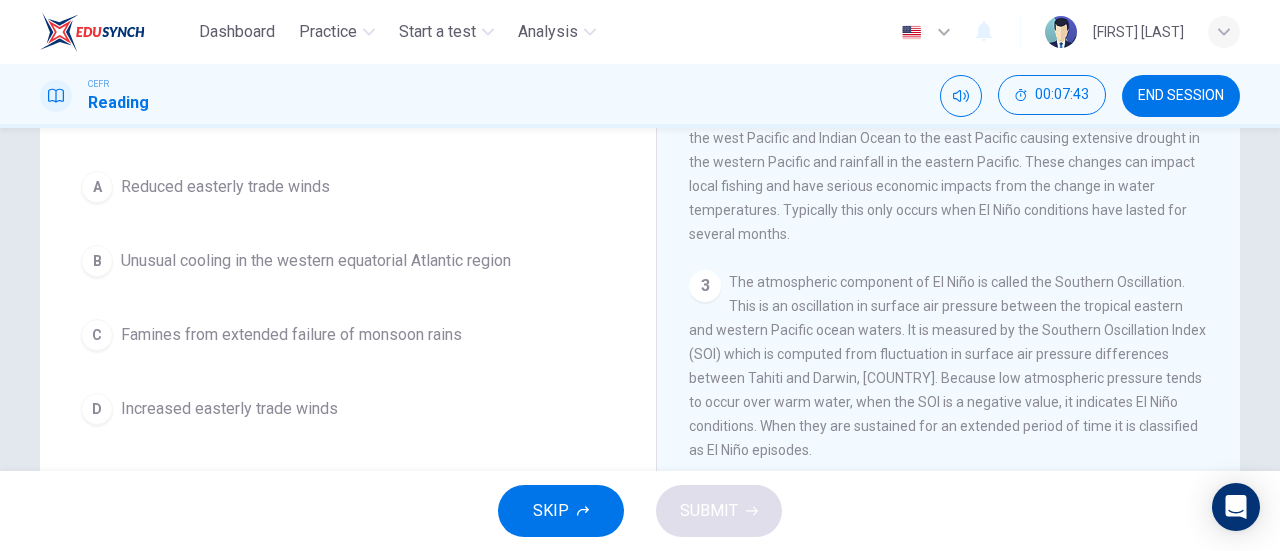 scroll, scrollTop: 168, scrollLeft: 0, axis: vertical 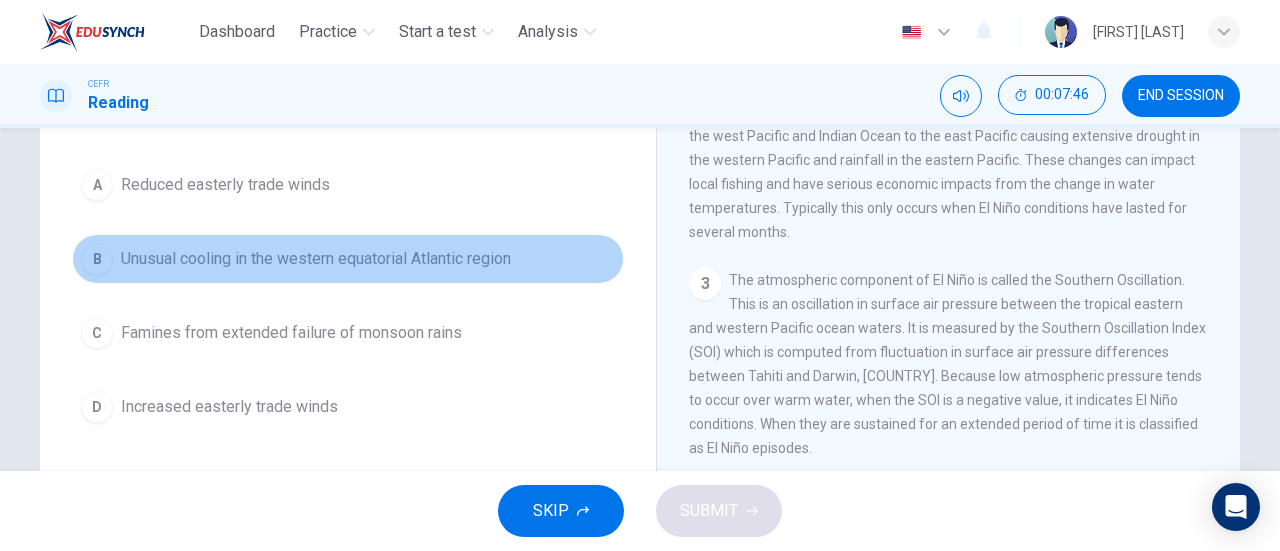 click on "B" at bounding box center (97, 185) 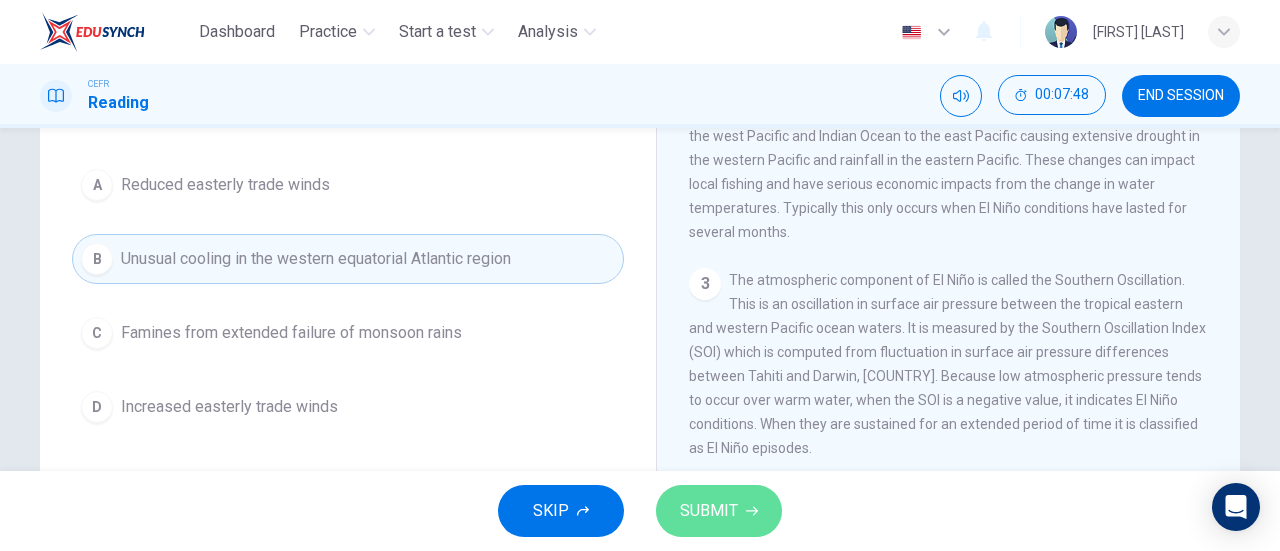 click on "SUBMIT" at bounding box center (709, 511) 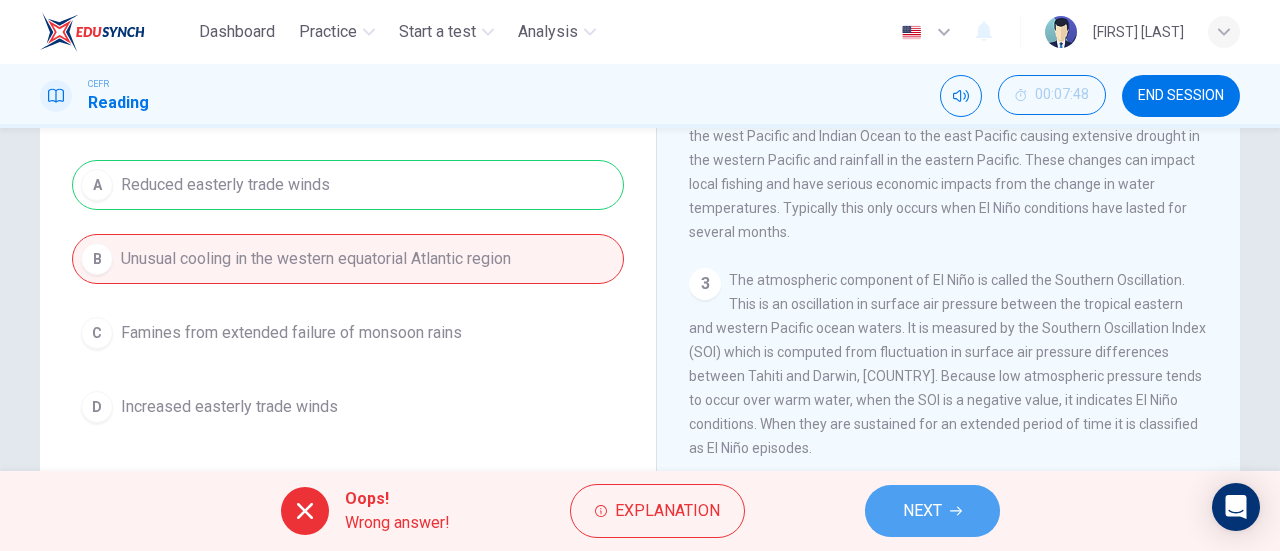 click on "NEXT" at bounding box center (922, 511) 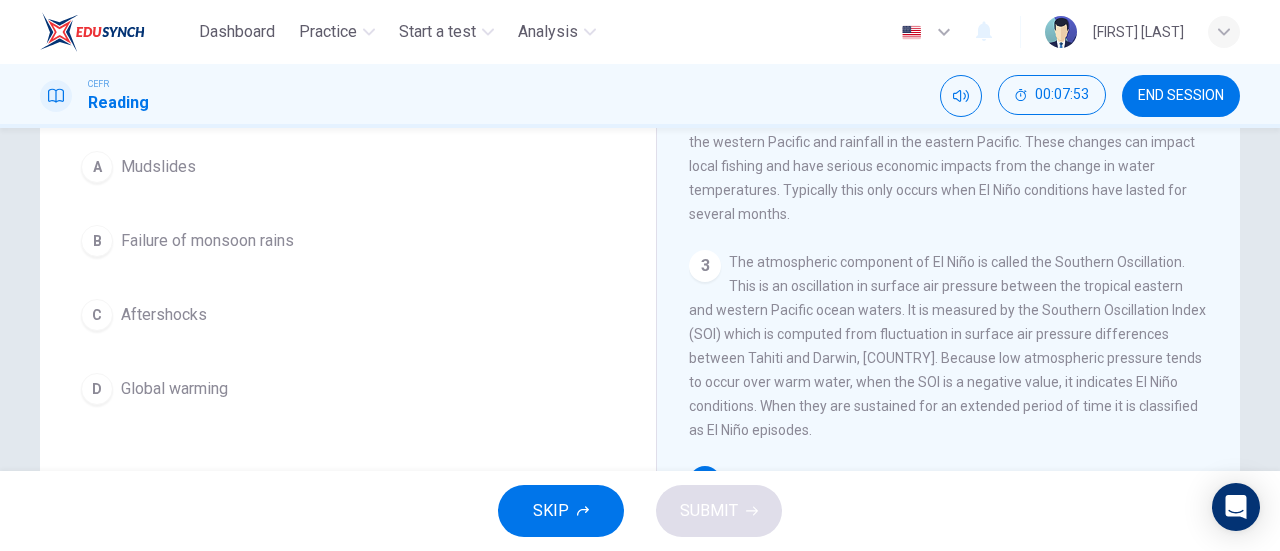 scroll, scrollTop: 190, scrollLeft: 0, axis: vertical 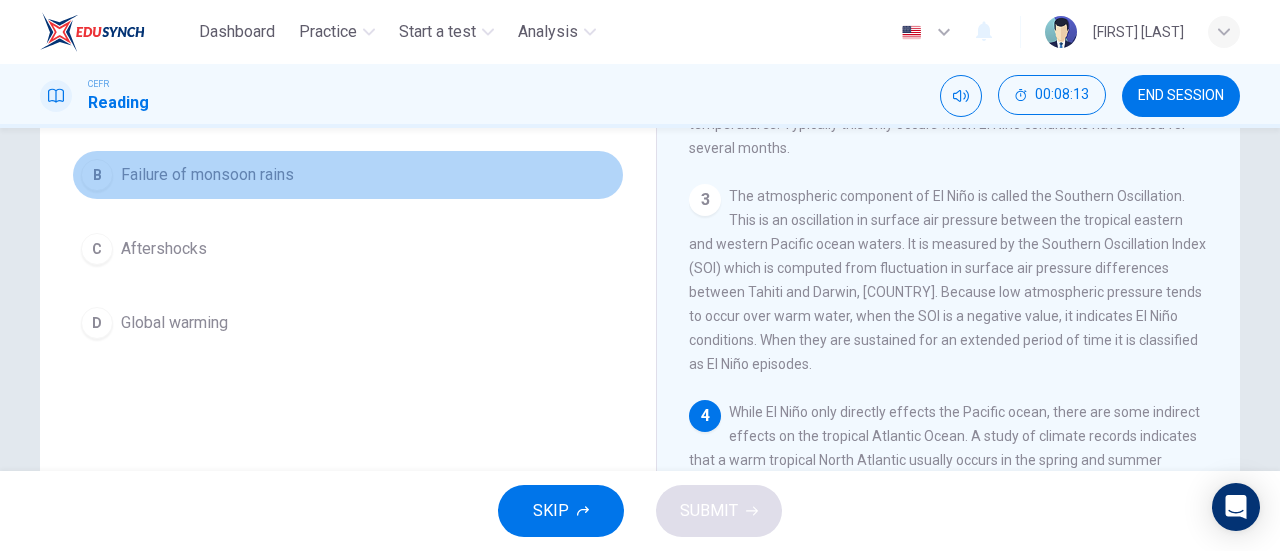 click on "B" at bounding box center (97, 101) 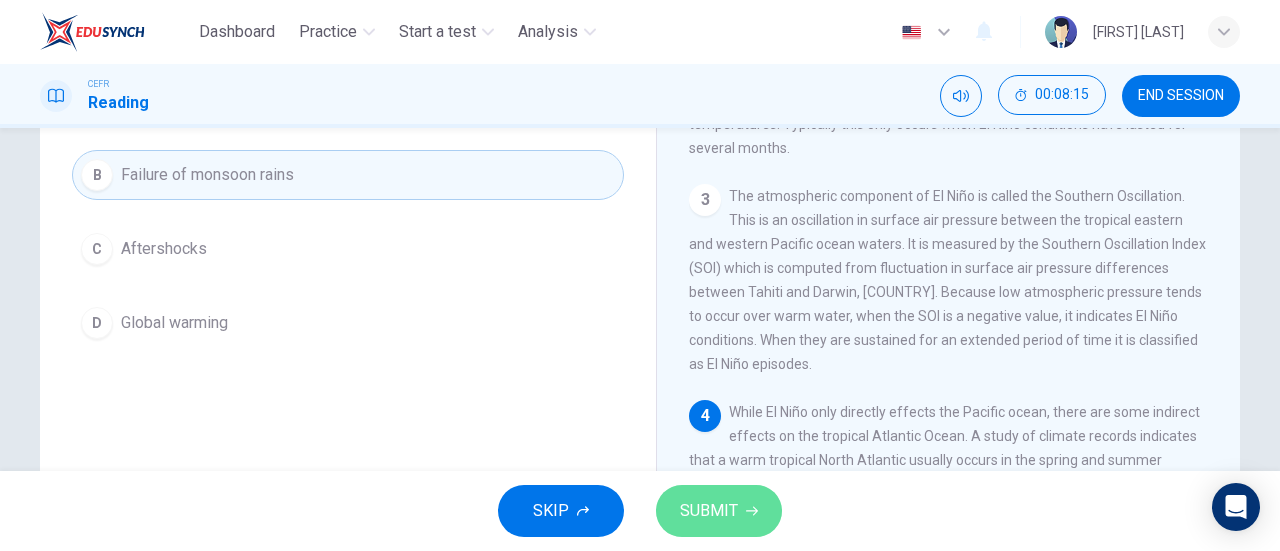click on "SUBMIT" at bounding box center [719, 511] 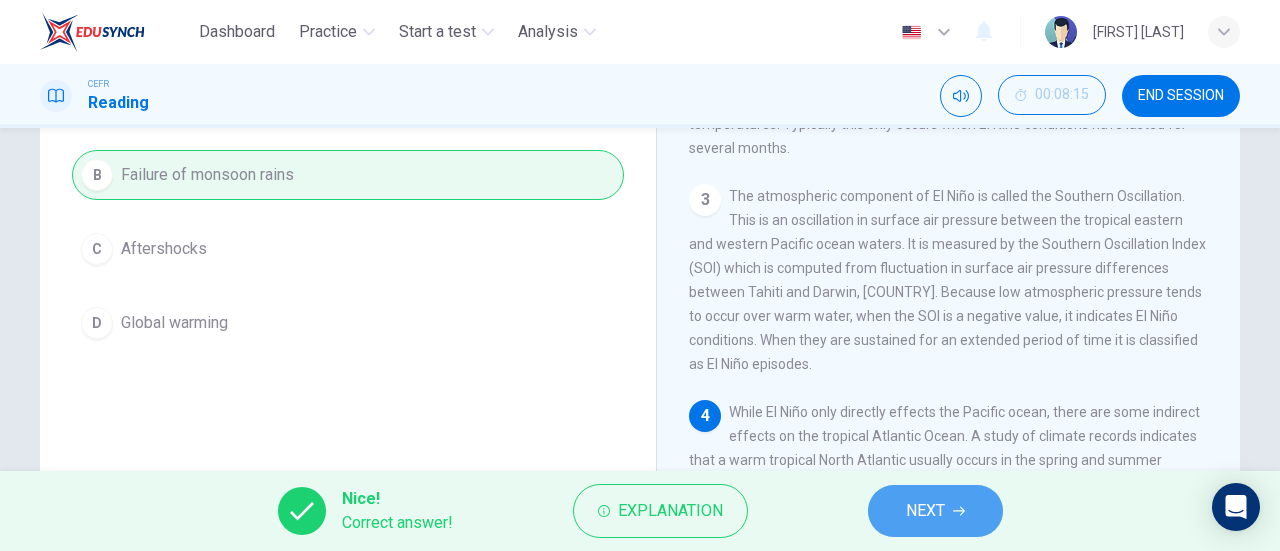 click on "NEXT" at bounding box center [925, 511] 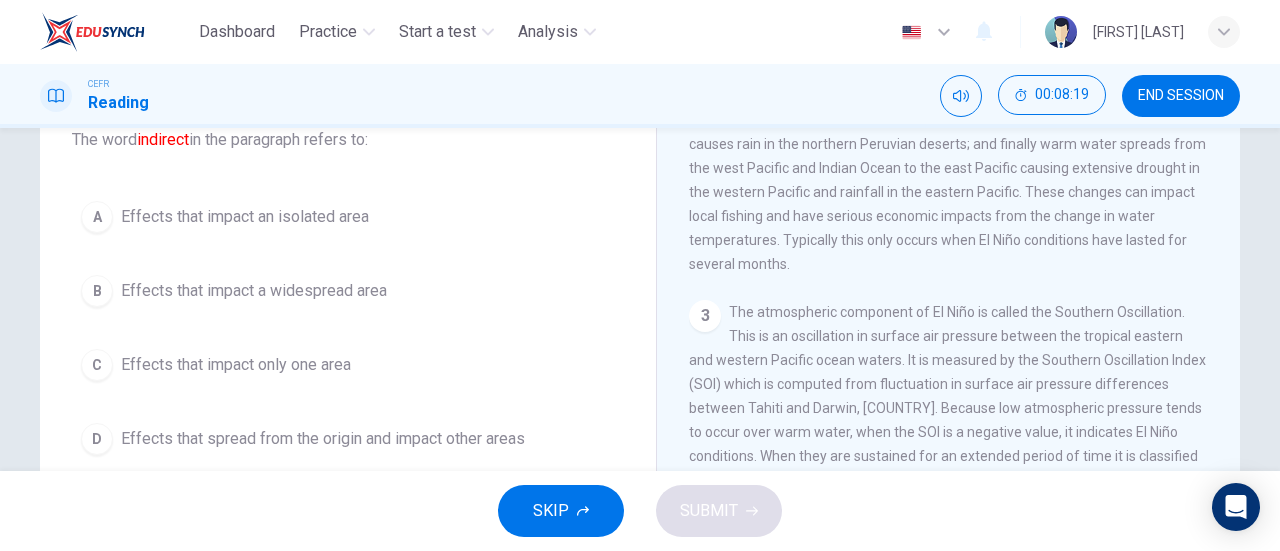 scroll, scrollTop: 166, scrollLeft: 0, axis: vertical 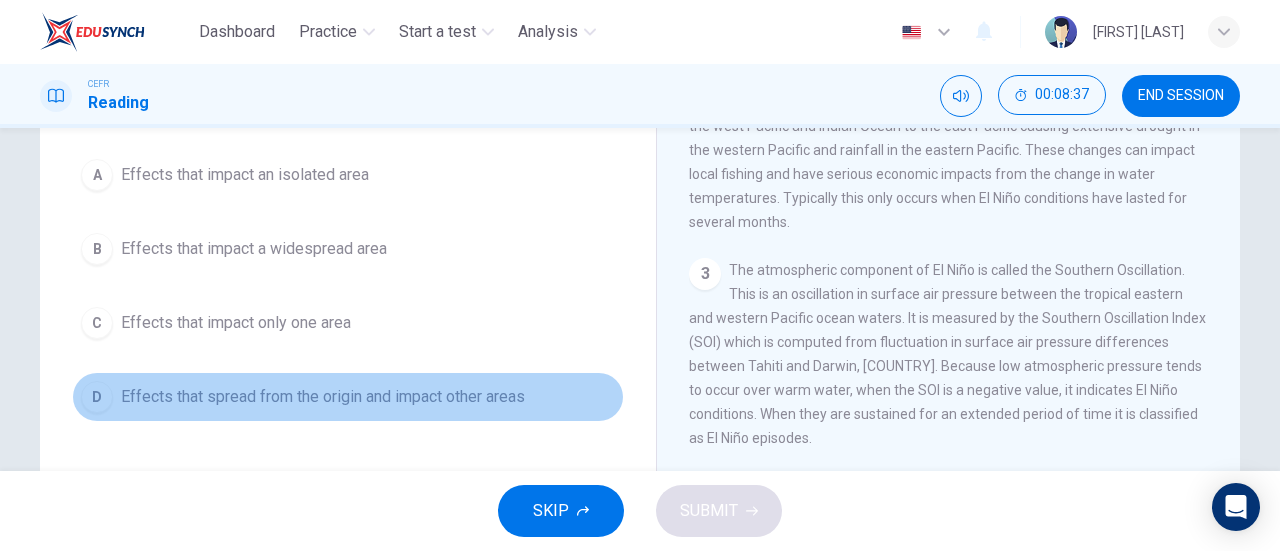 click on "D" at bounding box center [97, 175] 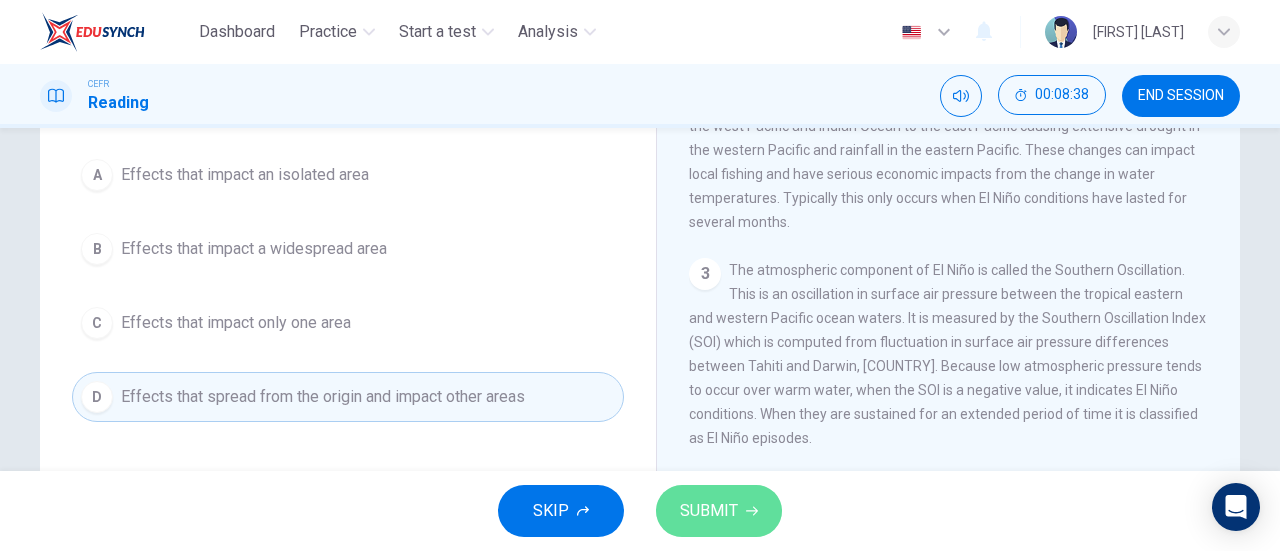 click on "SUBMIT" at bounding box center (709, 511) 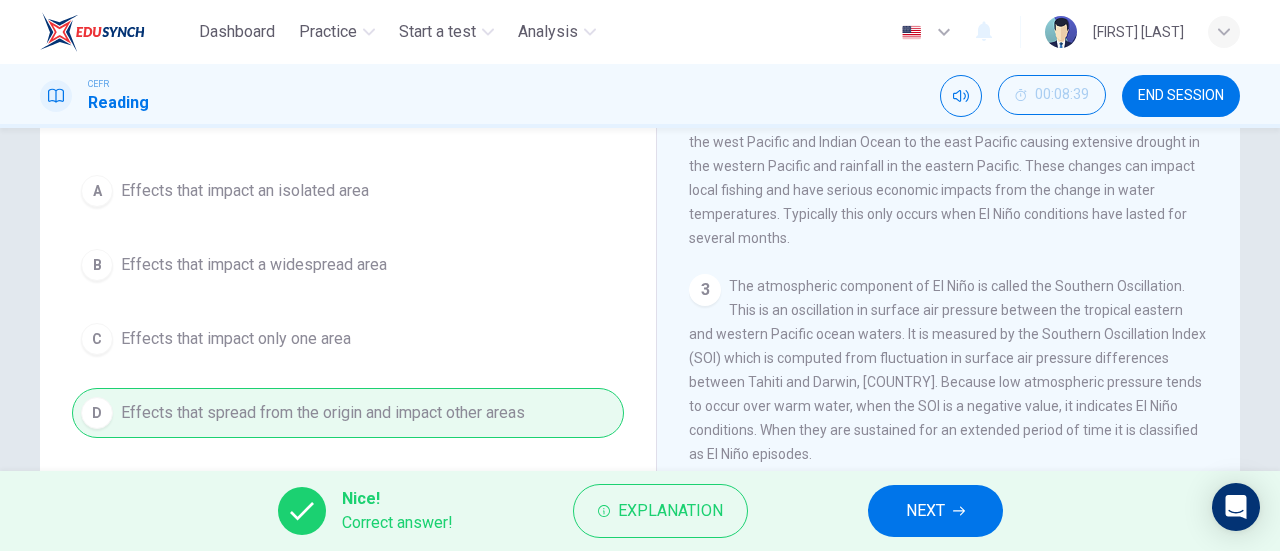 scroll, scrollTop: 229, scrollLeft: 0, axis: vertical 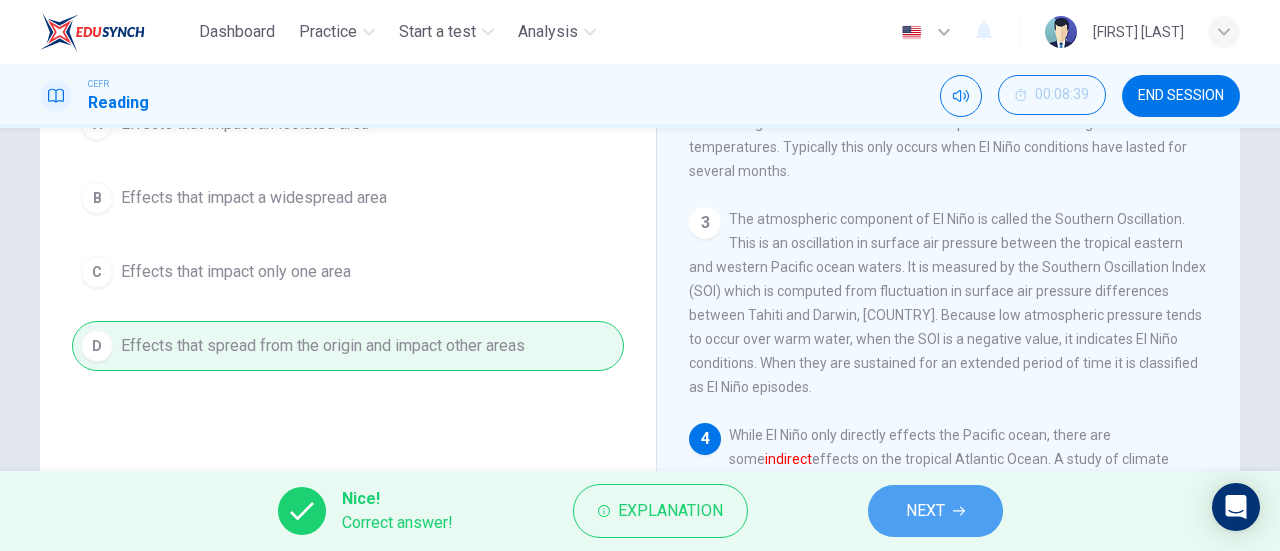 click on "NEXT" at bounding box center (935, 511) 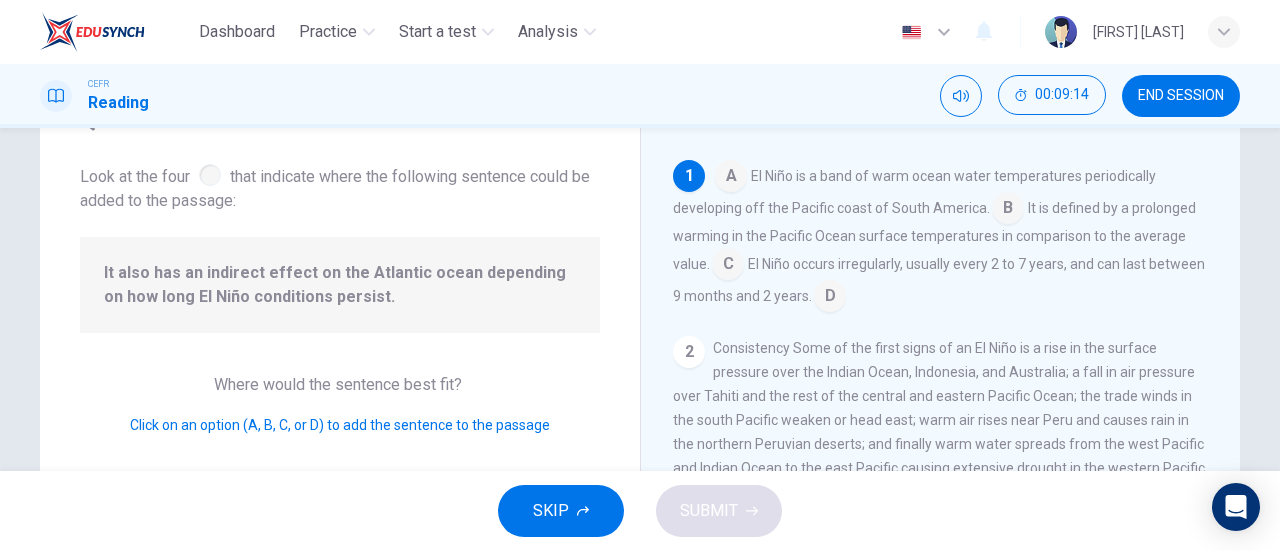scroll, scrollTop: 97, scrollLeft: 0, axis: vertical 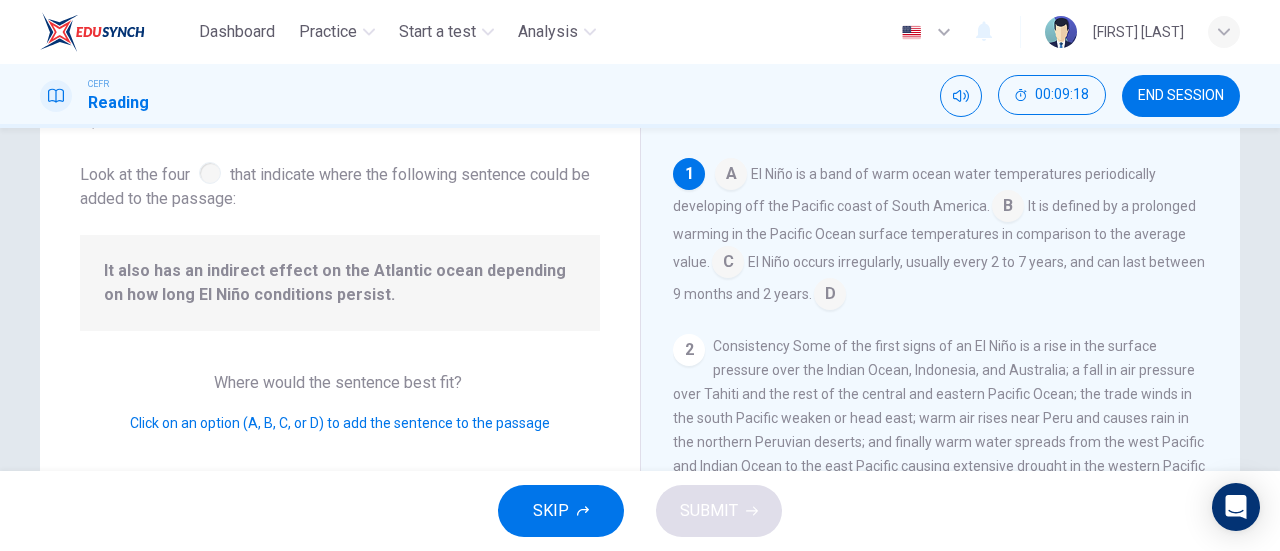 click at bounding box center [731, 176] 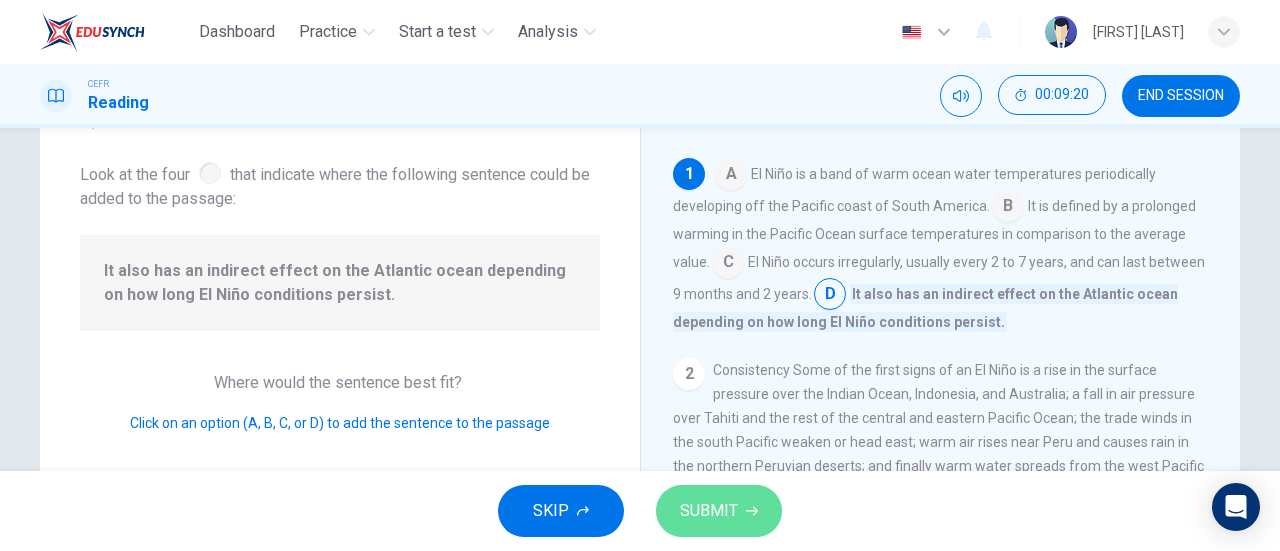 click on "SUBMIT" at bounding box center [709, 511] 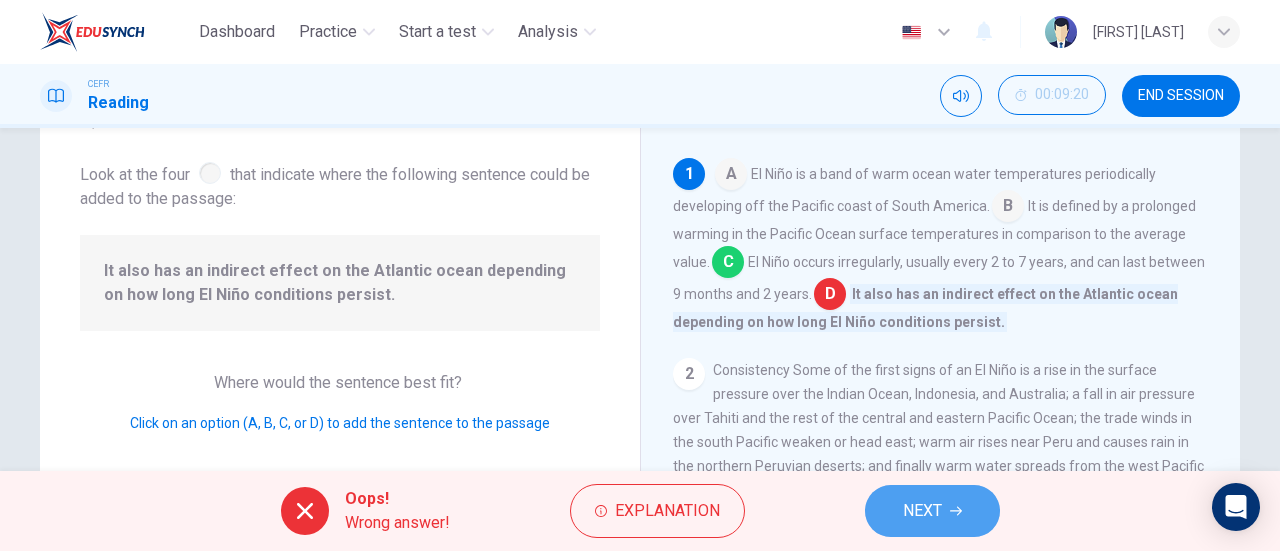 click on "NEXT" at bounding box center (922, 511) 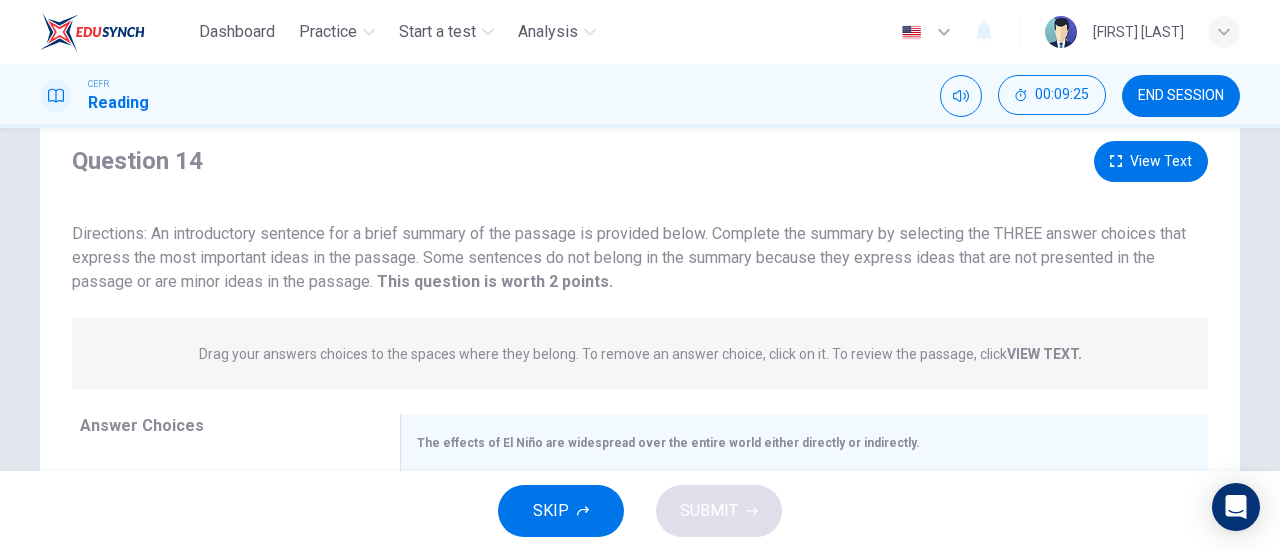 scroll, scrollTop: 56, scrollLeft: 0, axis: vertical 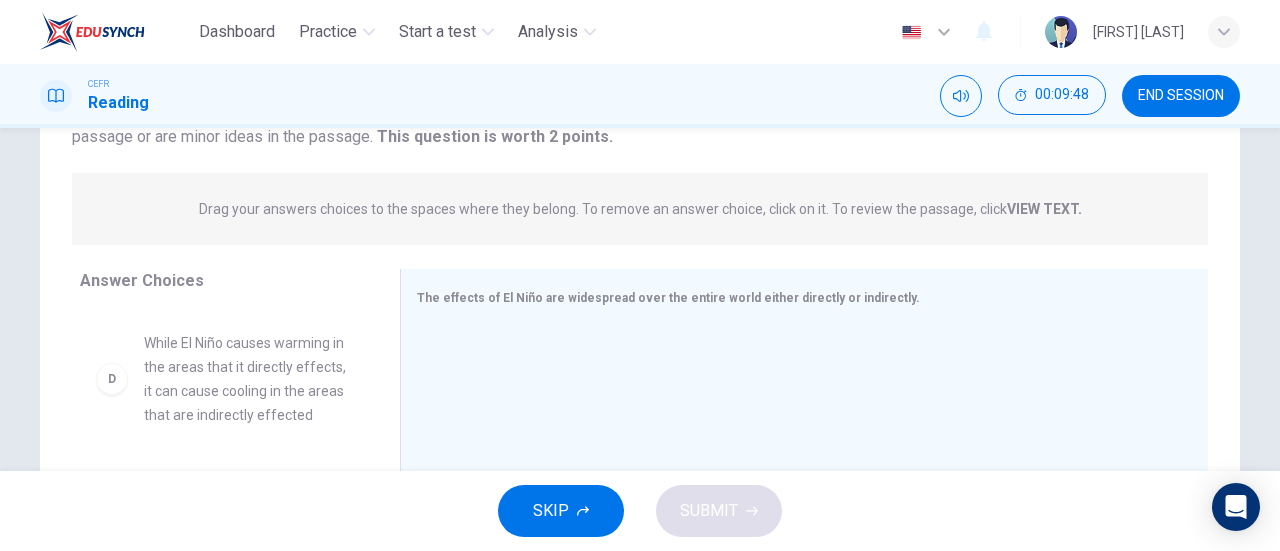 click on "D" at bounding box center (112, -5) 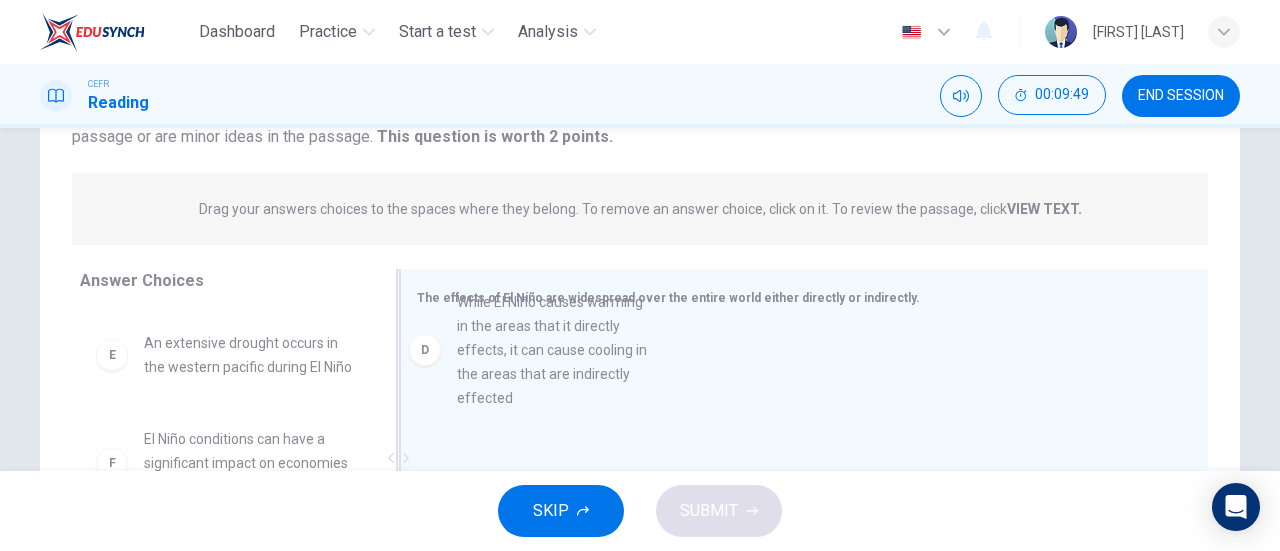 drag, startPoint x: 110, startPoint y: 399, endPoint x: 444, endPoint y: 363, distance: 335.9345 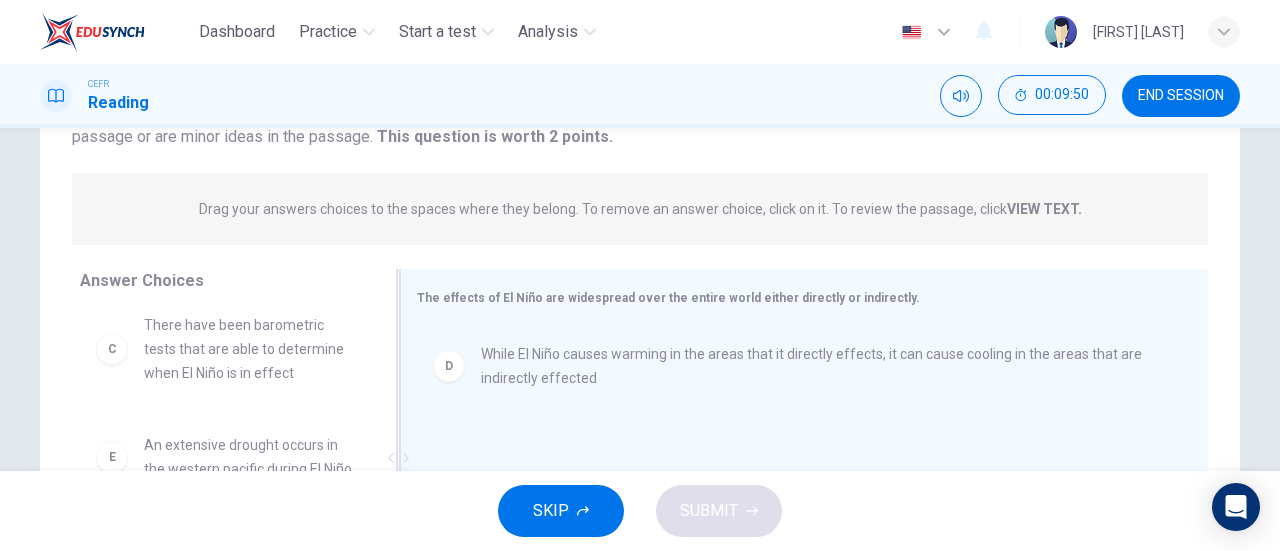 scroll, scrollTop: 324, scrollLeft: 0, axis: vertical 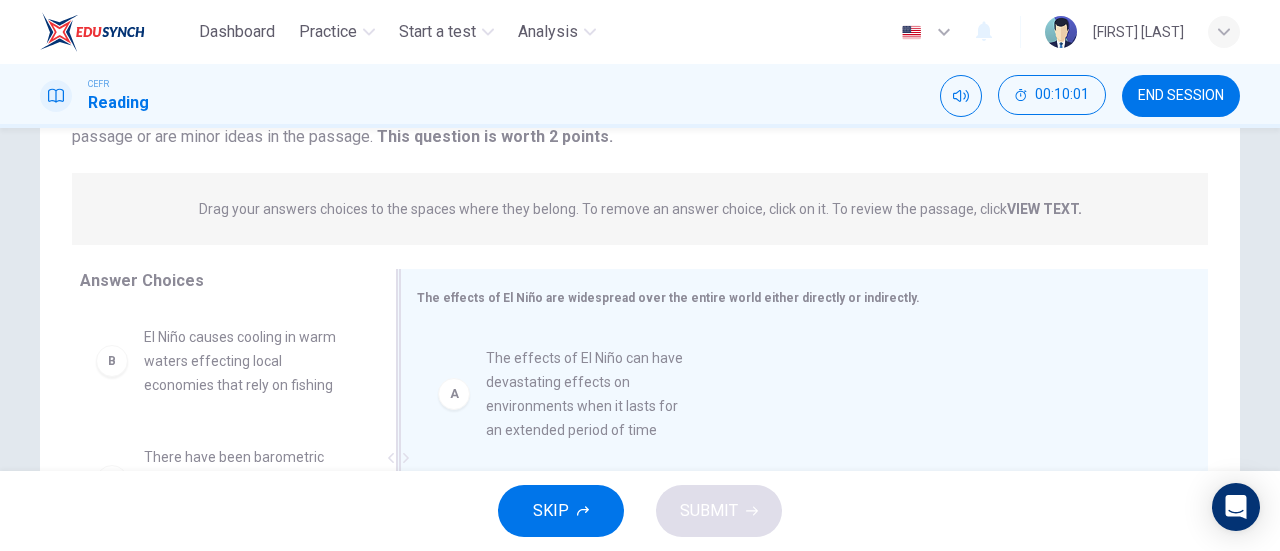 drag, startPoint x: 126, startPoint y: 384, endPoint x: 479, endPoint y: 406, distance: 353.68488 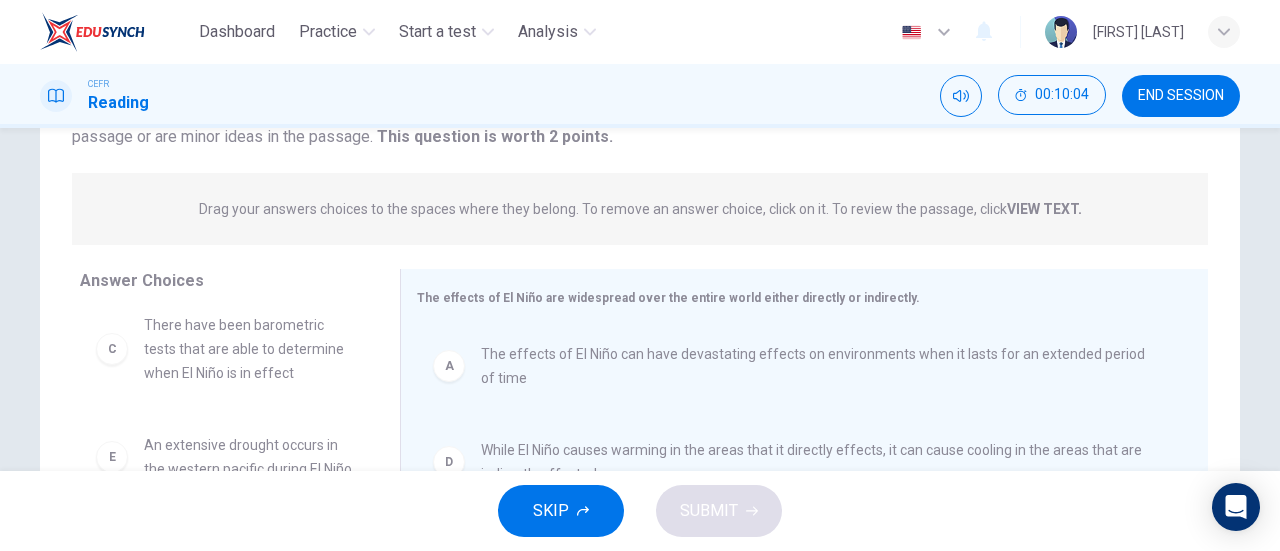 scroll, scrollTop: 180, scrollLeft: 0, axis: vertical 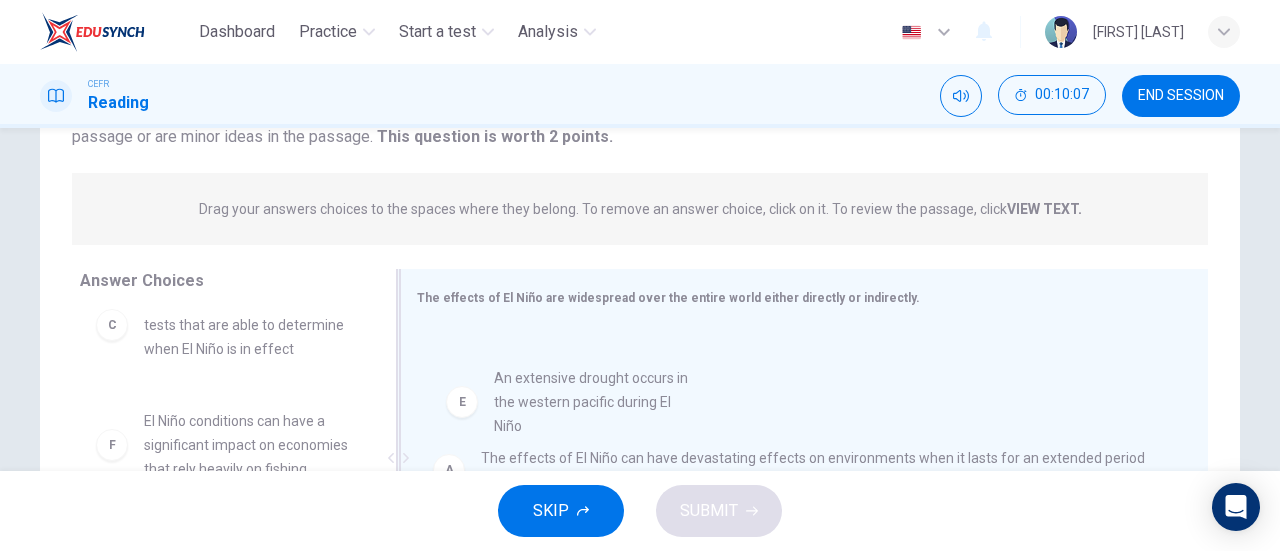 drag, startPoint x: 106, startPoint y: 437, endPoint x: 480, endPoint y: 421, distance: 374.3421 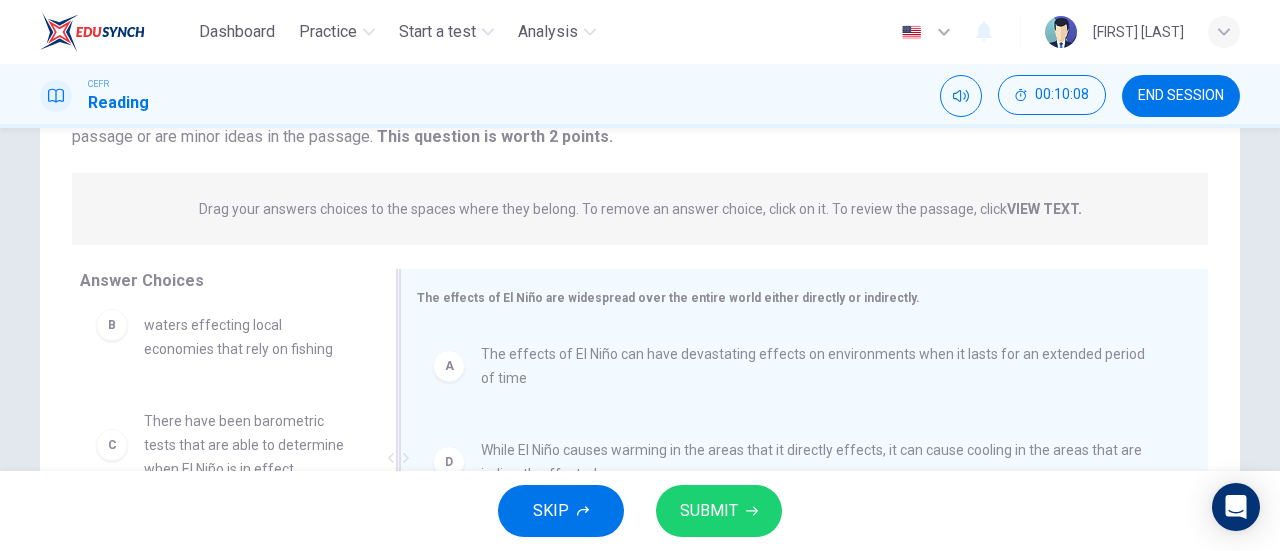 scroll, scrollTop: 60, scrollLeft: 0, axis: vertical 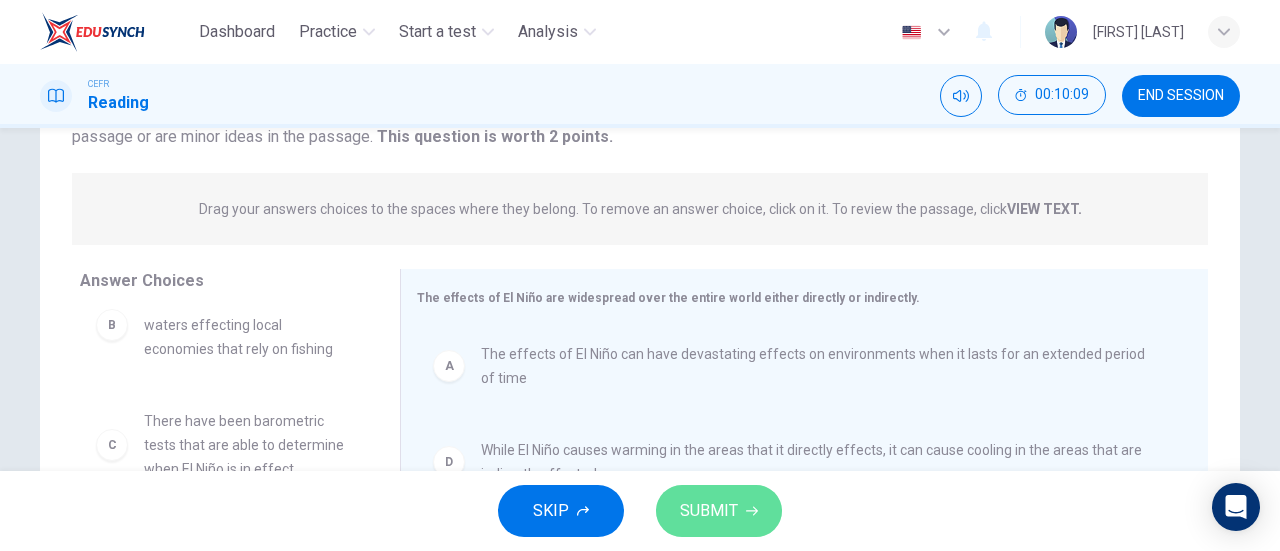 click on "SUBMIT" at bounding box center (709, 511) 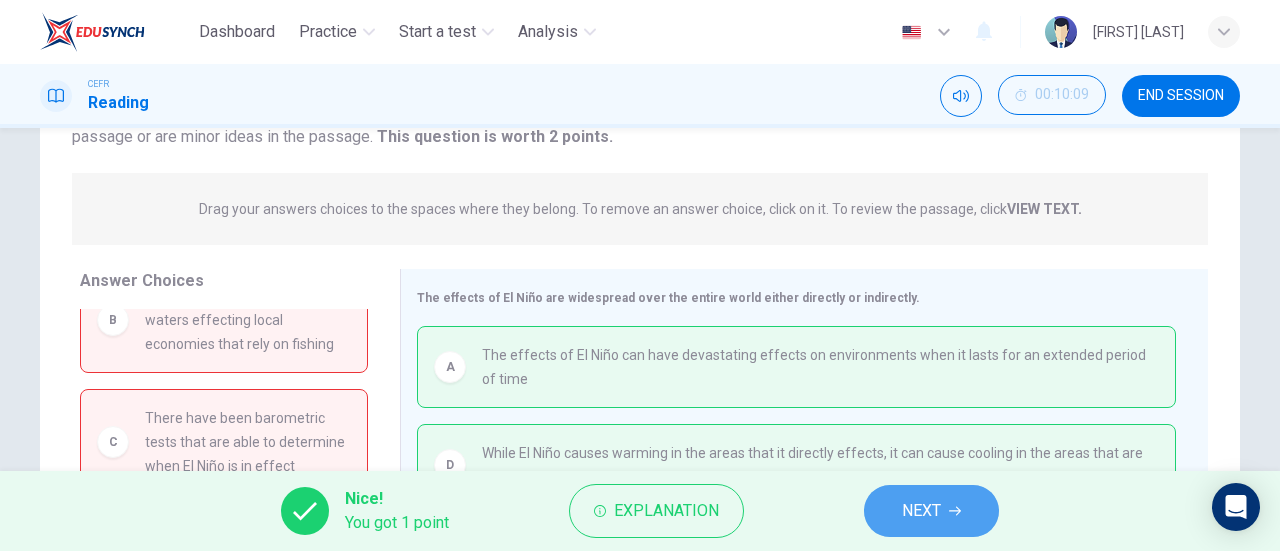 click at bounding box center [955, 511] 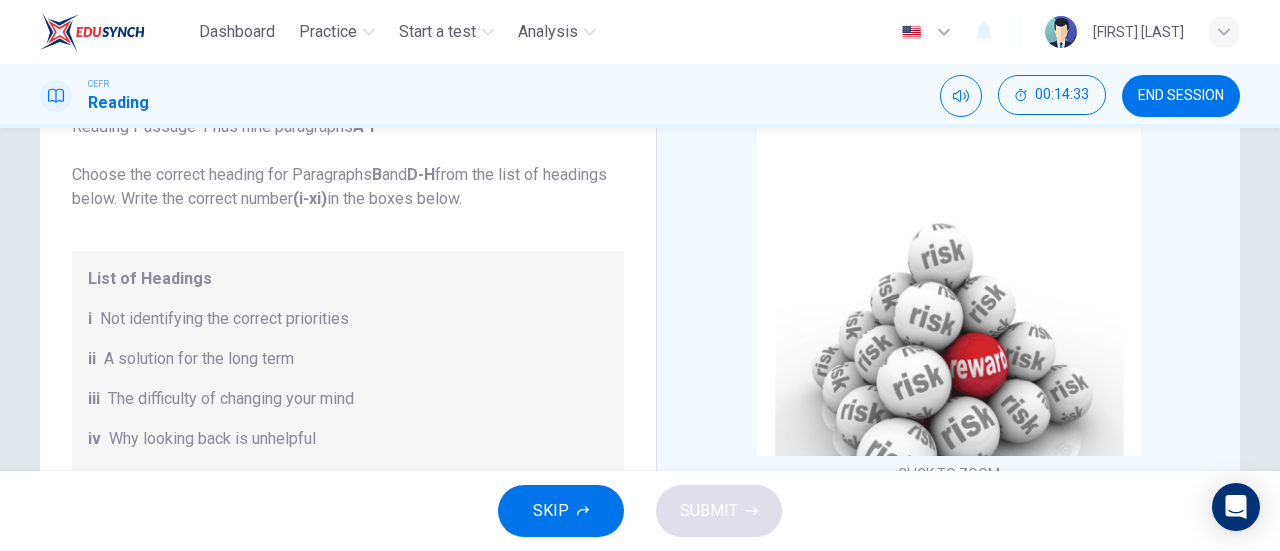 scroll, scrollTop: 0, scrollLeft: 0, axis: both 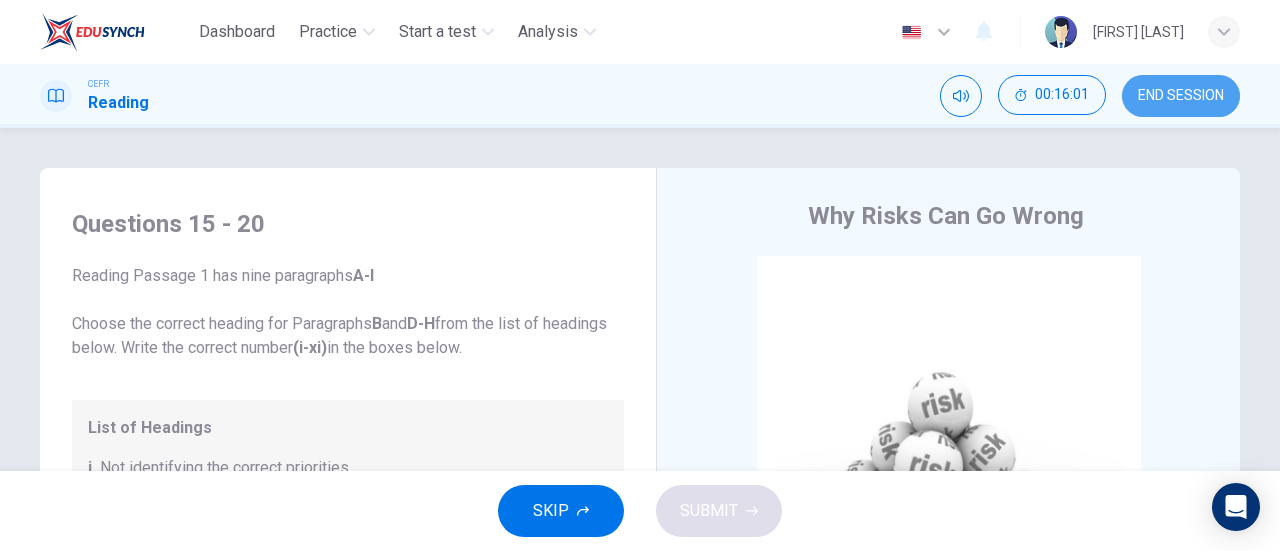 click on "END SESSION" at bounding box center (1181, 96) 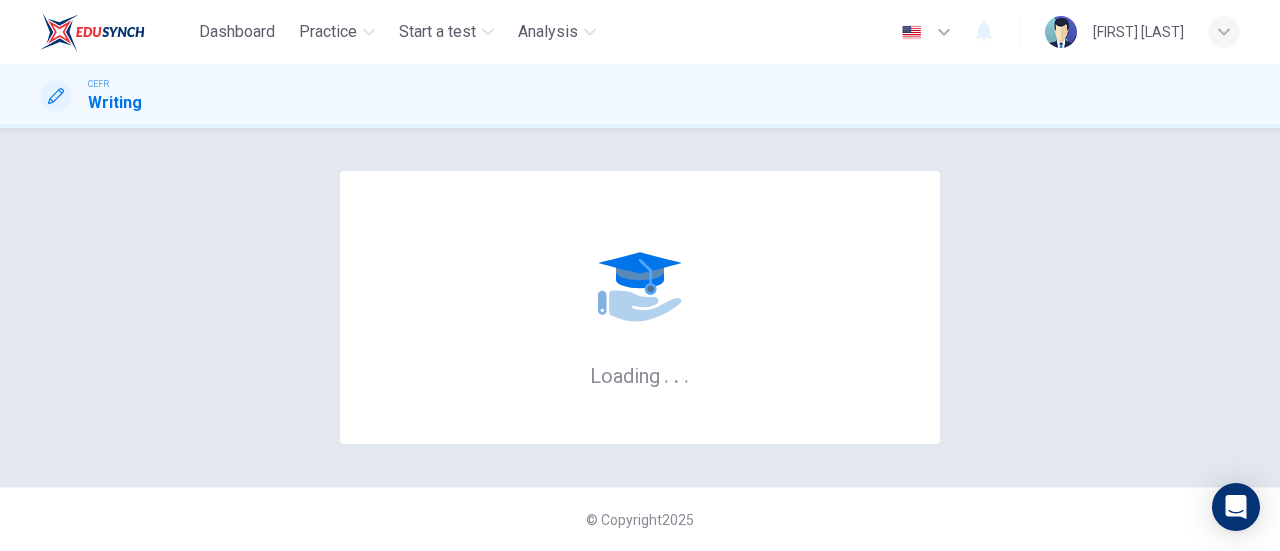 scroll, scrollTop: 0, scrollLeft: 0, axis: both 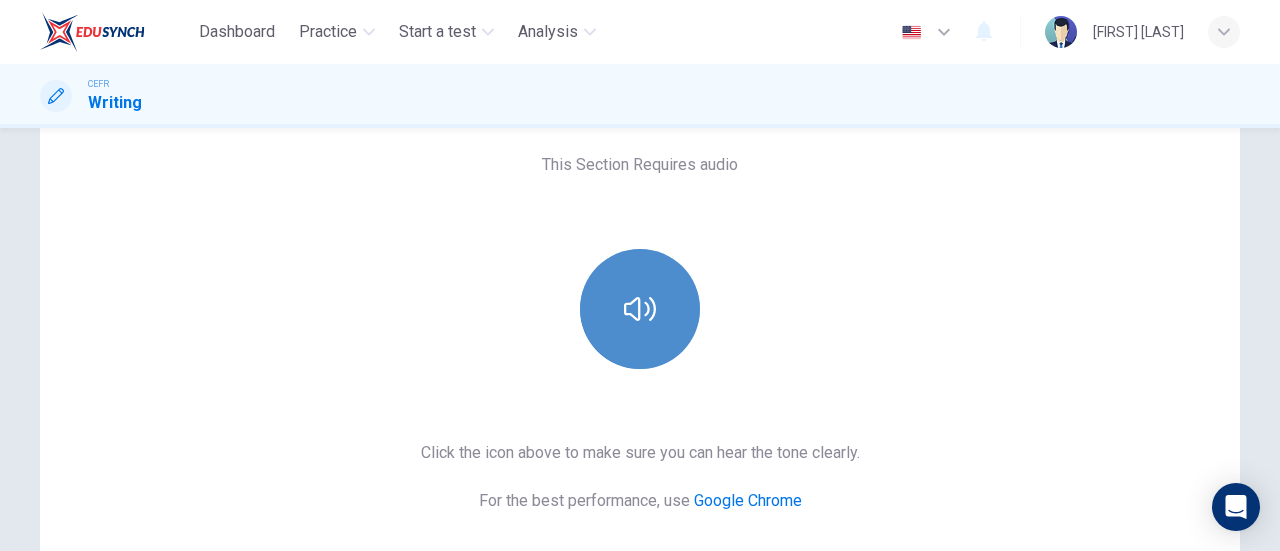 click at bounding box center (640, 309) 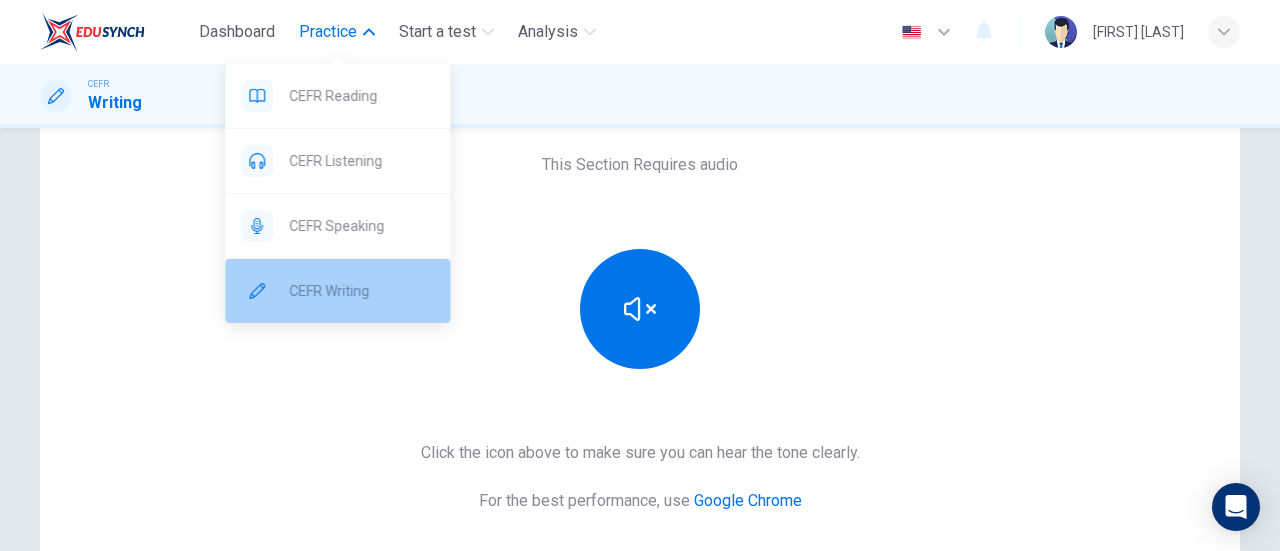 click on "CEFR Writing" at bounding box center [337, 96] 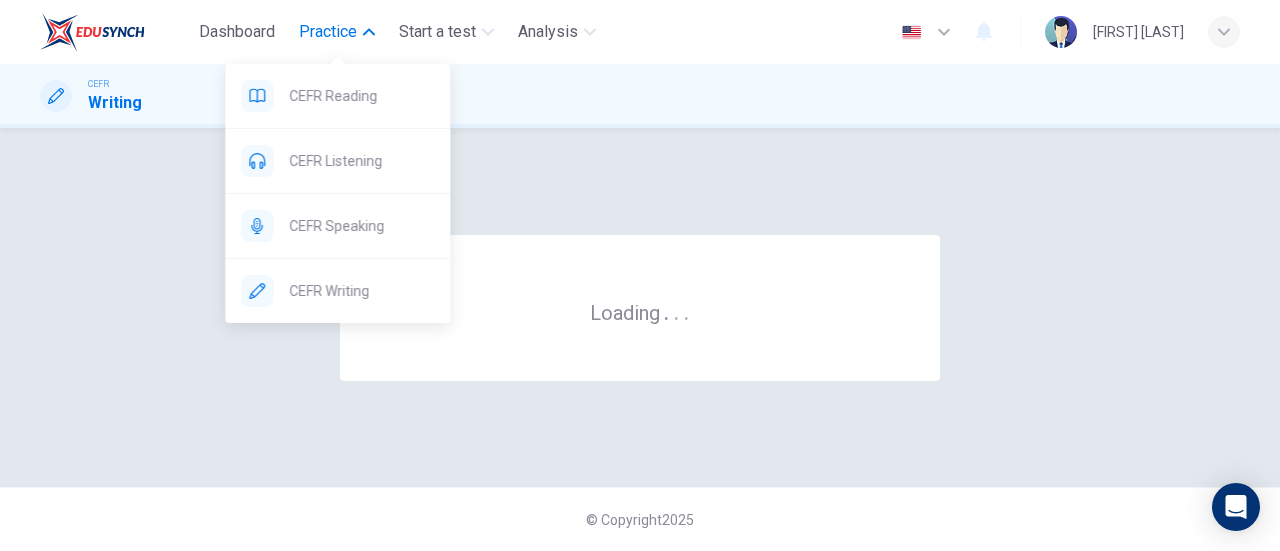 scroll, scrollTop: 0, scrollLeft: 0, axis: both 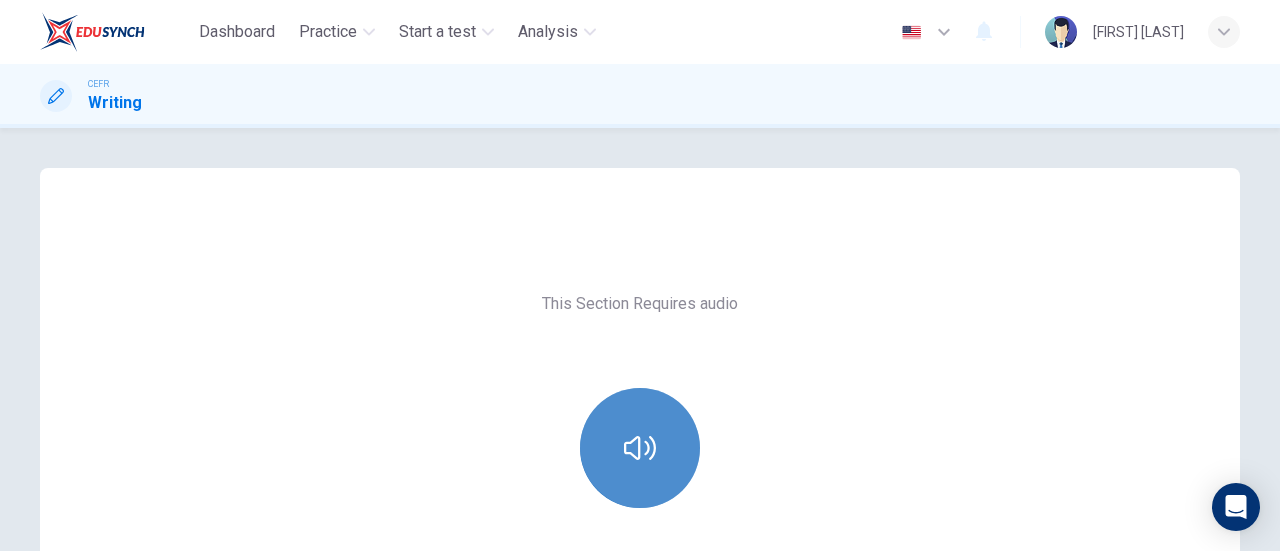 click at bounding box center (640, 448) 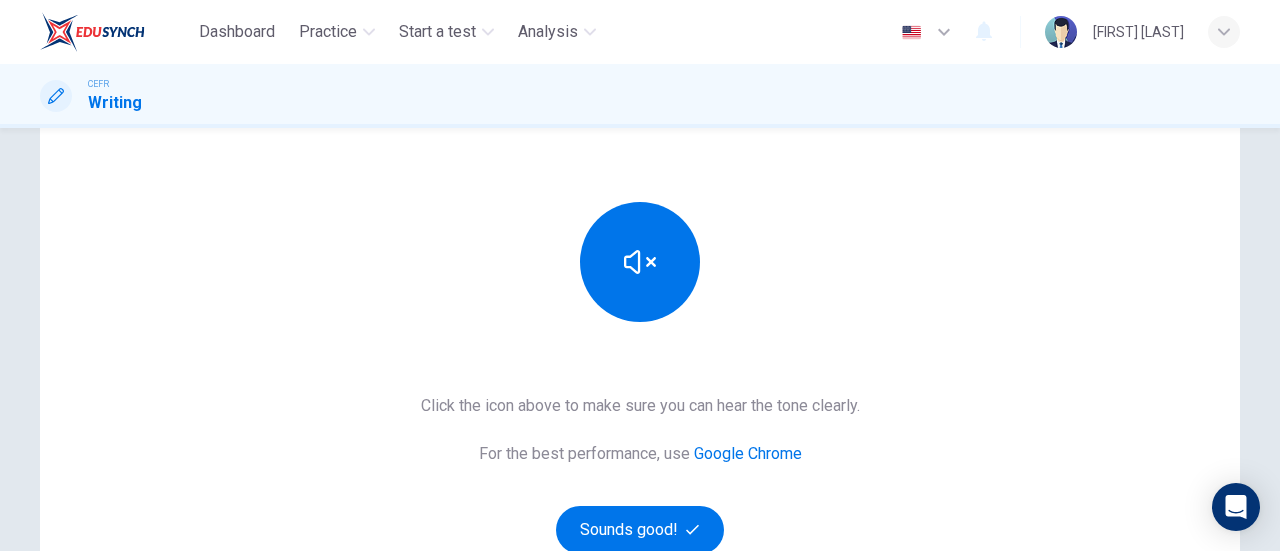 scroll, scrollTop: 156, scrollLeft: 0, axis: vertical 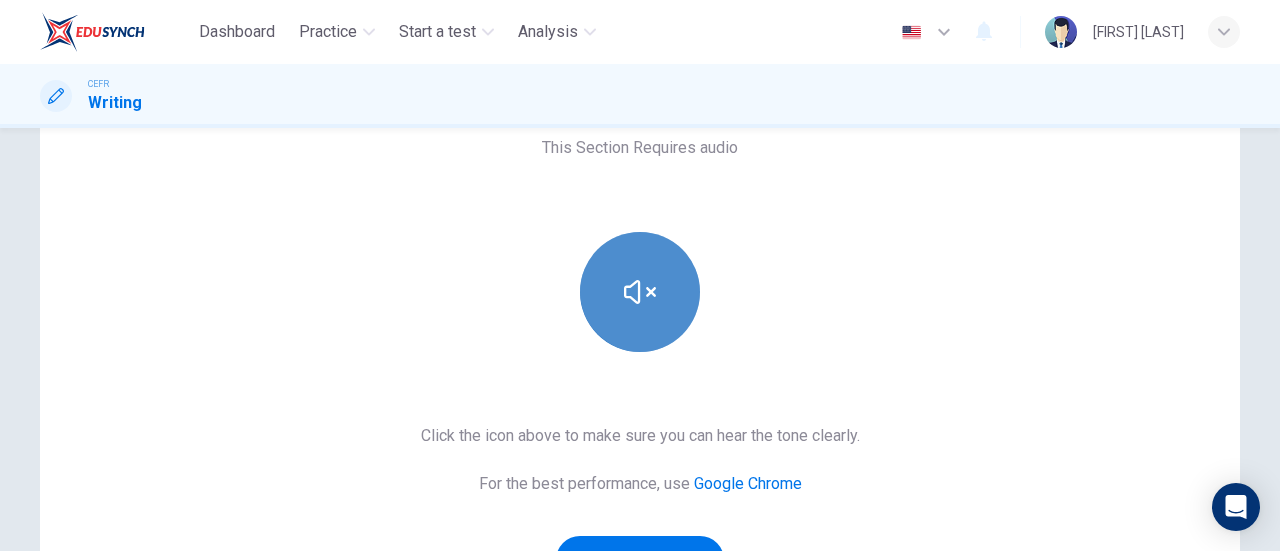 click at bounding box center (640, 292) 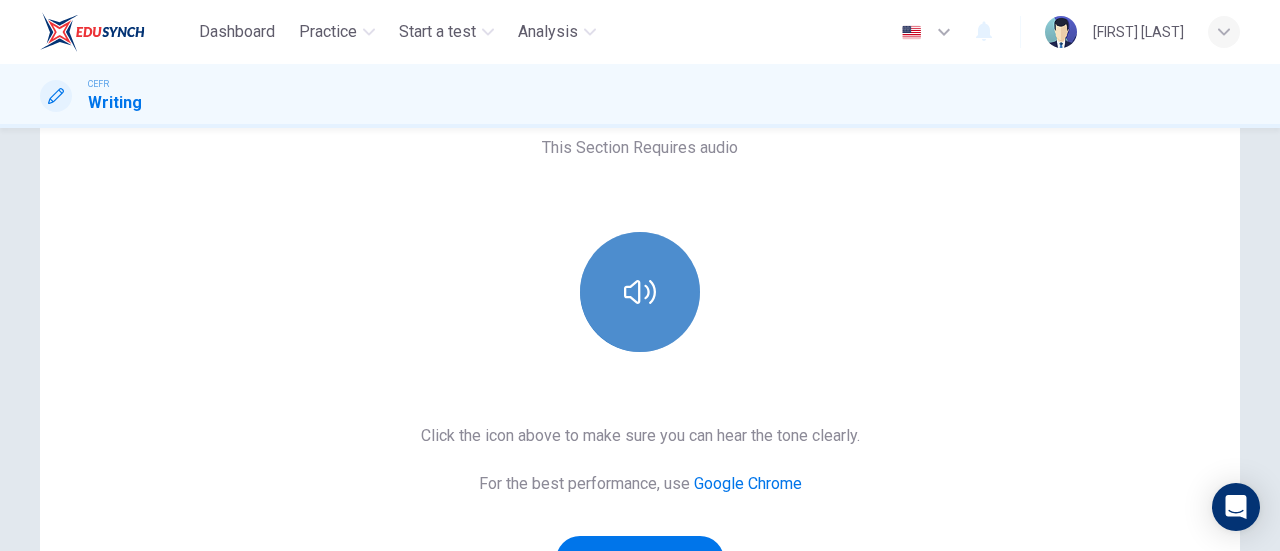 click at bounding box center [640, 292] 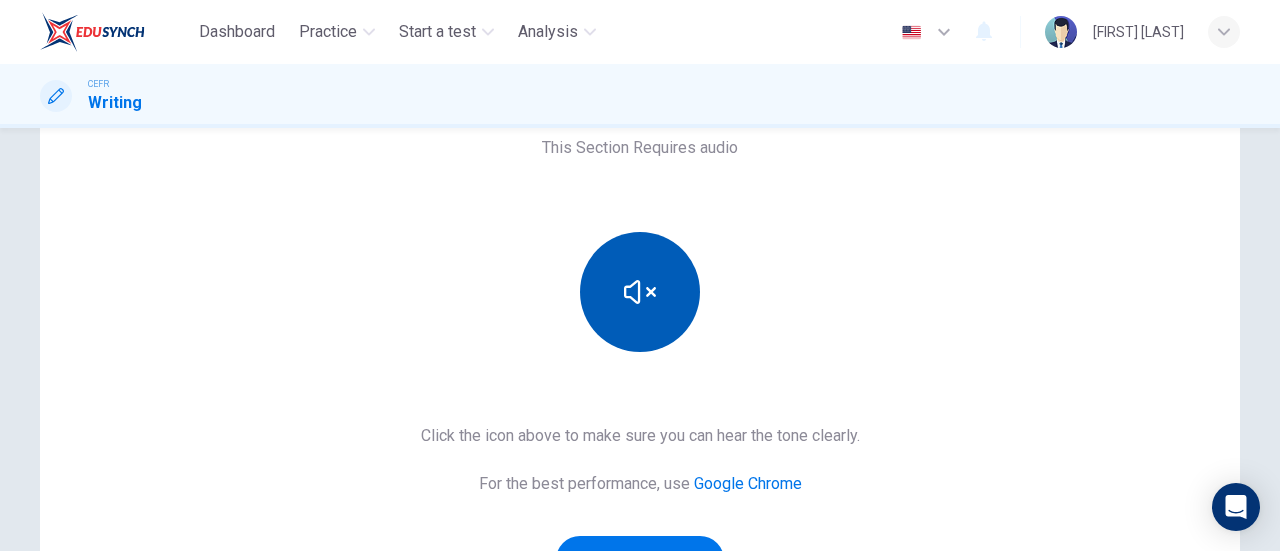 type 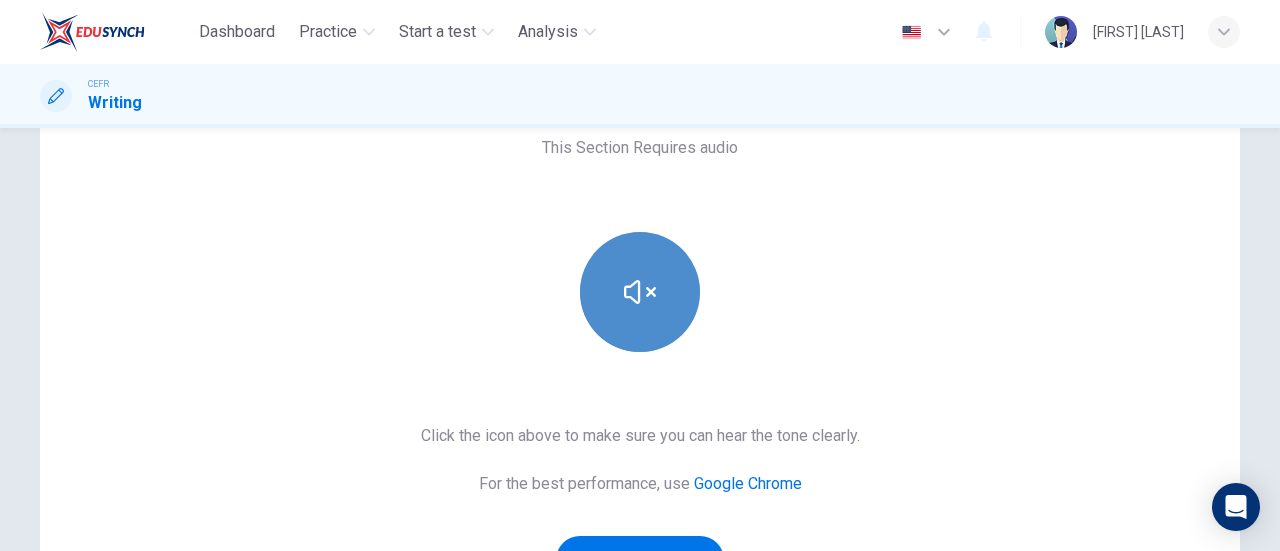 click at bounding box center (640, 292) 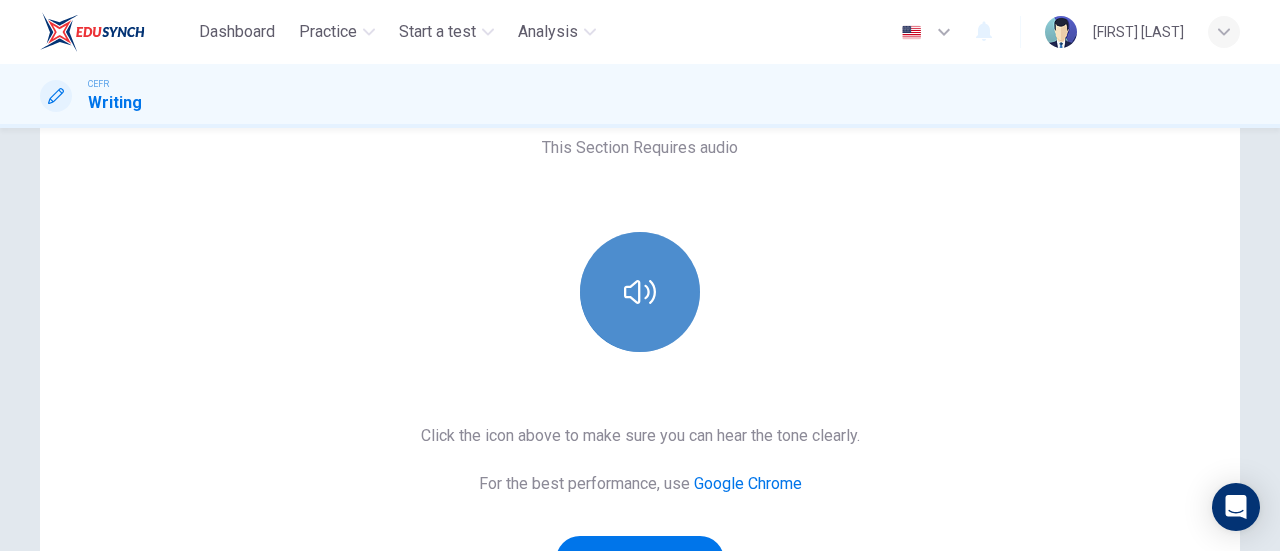 click at bounding box center [640, 292] 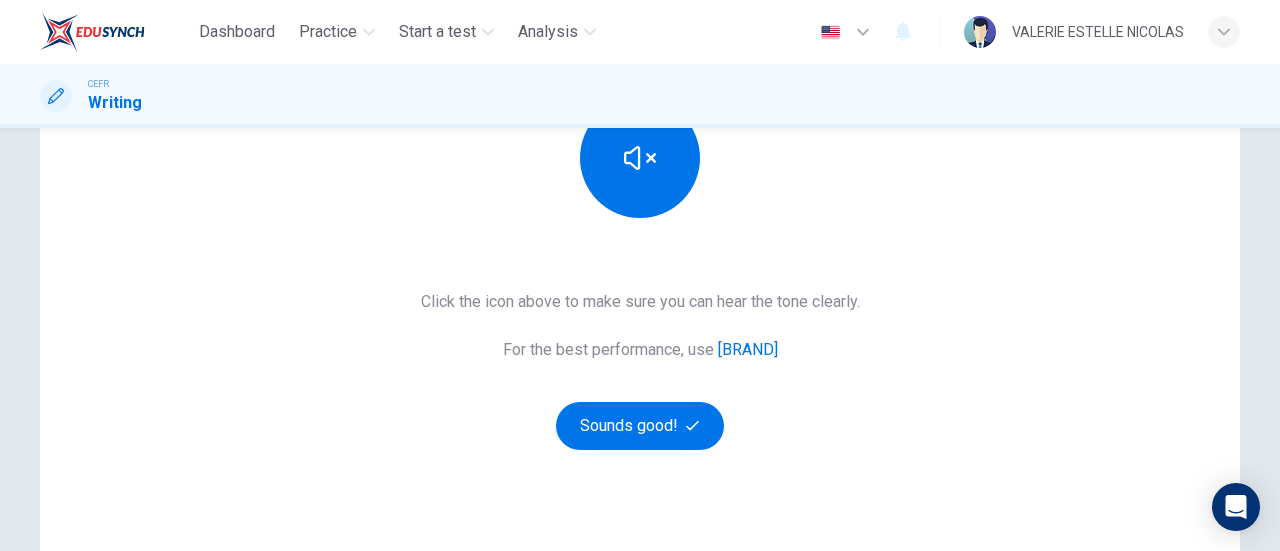 scroll, scrollTop: 324, scrollLeft: 0, axis: vertical 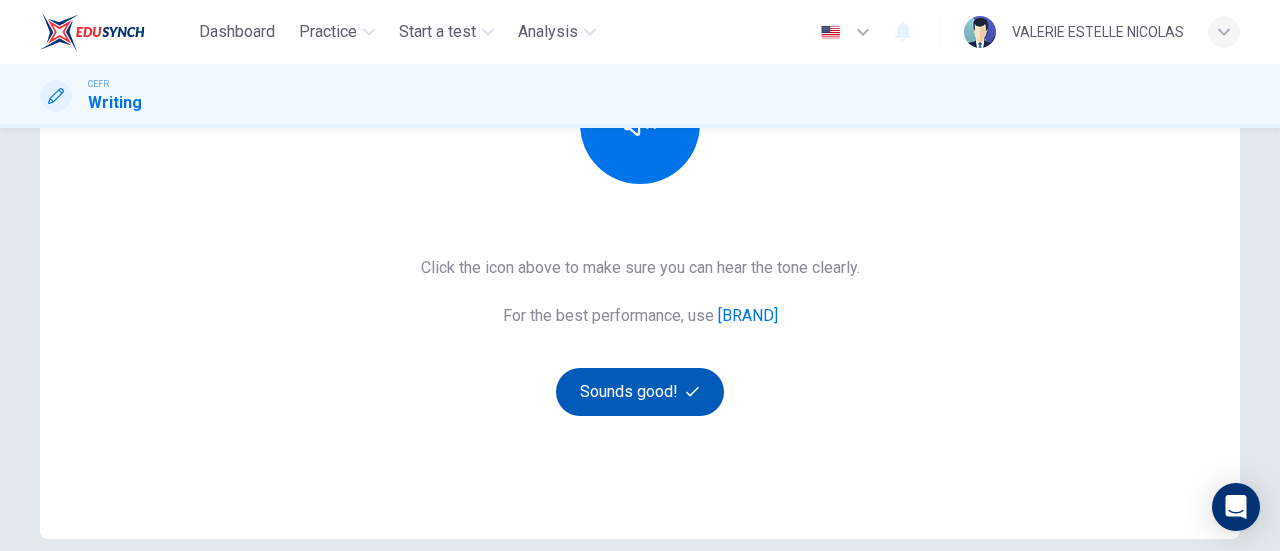 click on "Sounds good!" at bounding box center [640, 392] 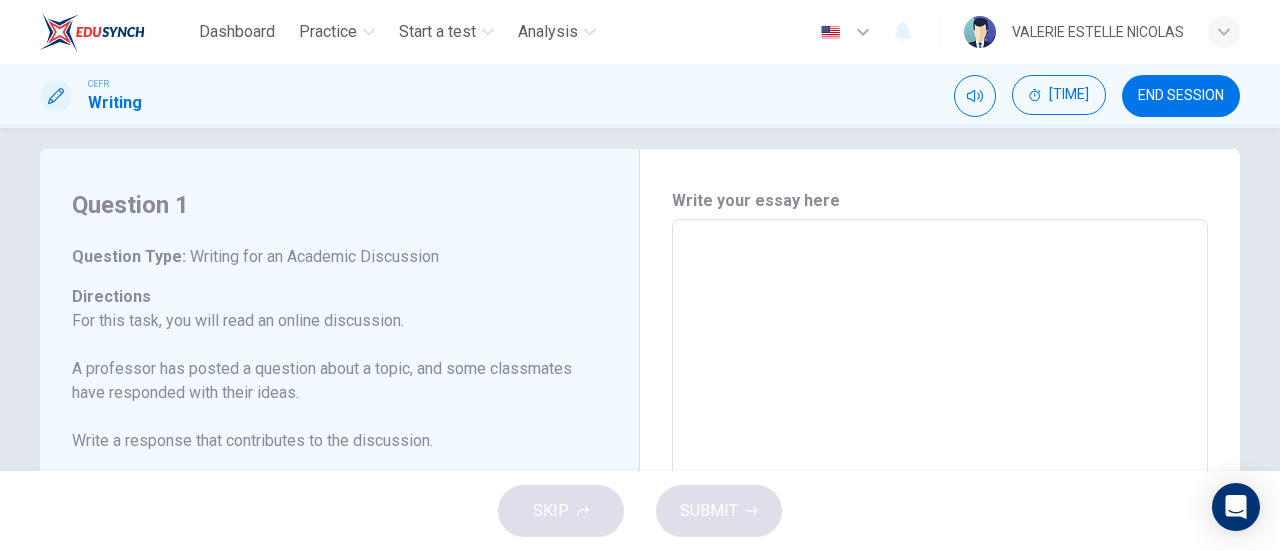 scroll, scrollTop: 0, scrollLeft: 0, axis: both 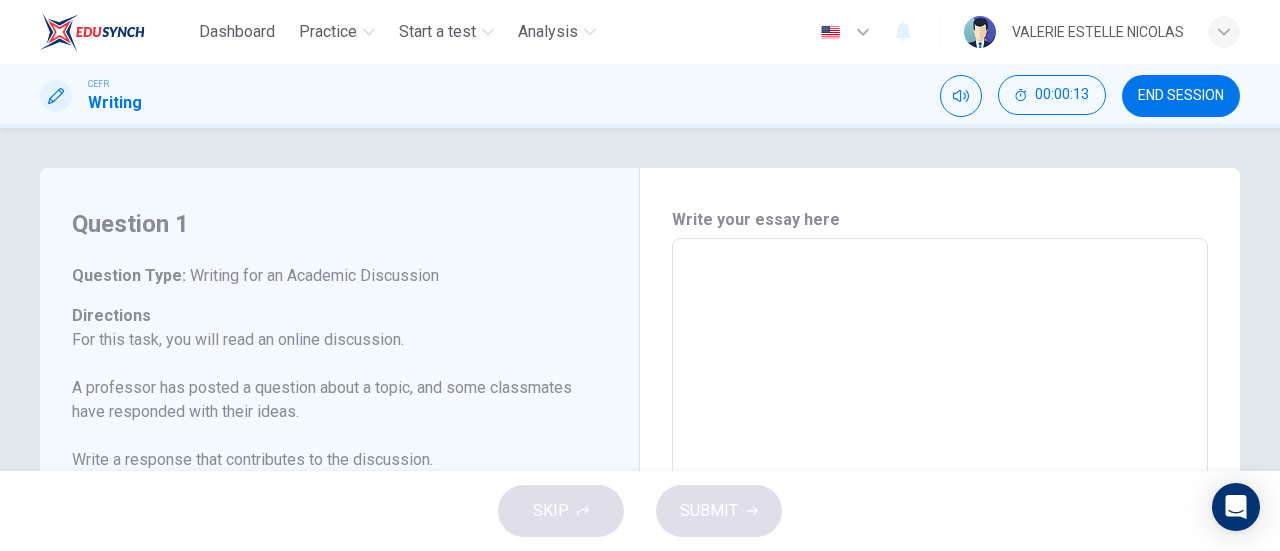 click at bounding box center [940, 572] 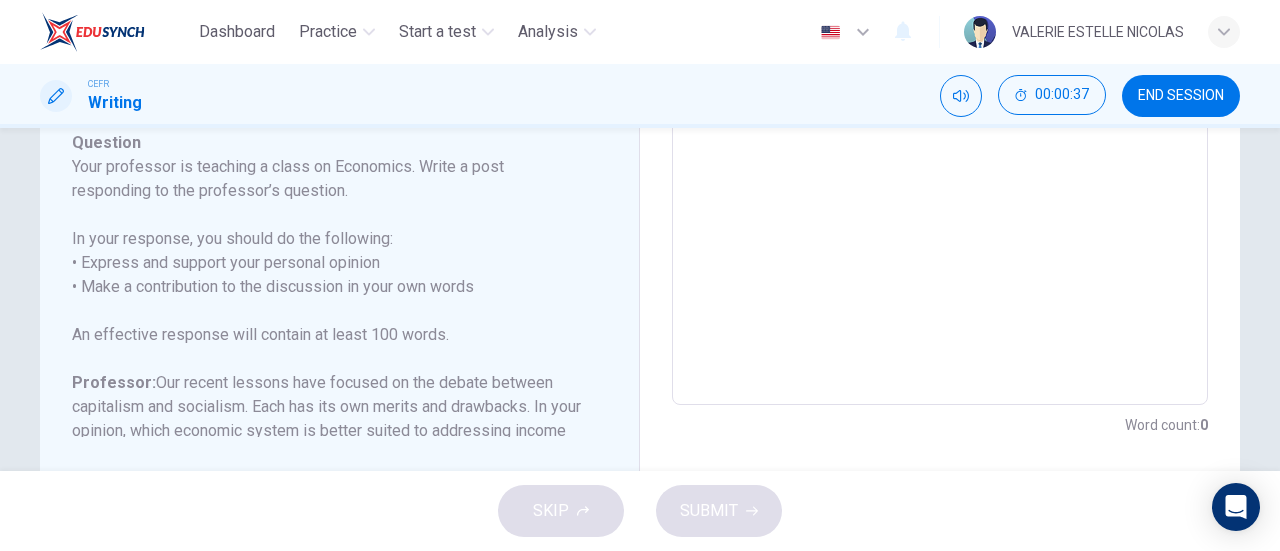 scroll, scrollTop: 546, scrollLeft: 0, axis: vertical 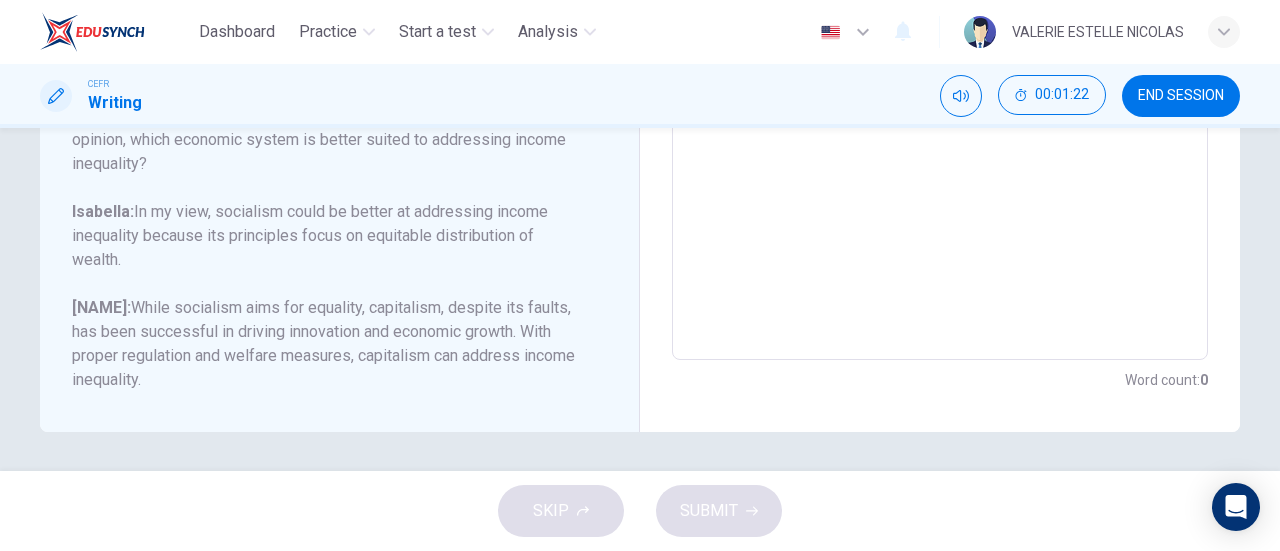 click on "Question   1 Question Type :   Writing for an Academic Discussion Directions For this task, you will read an online discussion. A professor has posted a question about a topic, and some classmates have responded with their ideas. Write a response that contributes to the discussion. You will have  10 minutes  to write your response.  It is important to use your own words in the response. Including memorized reasons or examples will result in a lower score. Question : Your professor is teaching a class on Economics. Write a post responding to the professor’s question. In your response, you should do the following:
• Express and support your personal opinion
• Make a contribution to the discussion in your own words An effective response will contain at least 100 words. Professor:  Our recent lessons have focused on the debate between capitalism and socialism. Each has its own merits and drawbacks. In your opinion, which economic system is better suited to addressing income inequality? Isabella: William:" at bounding box center (340, 27) 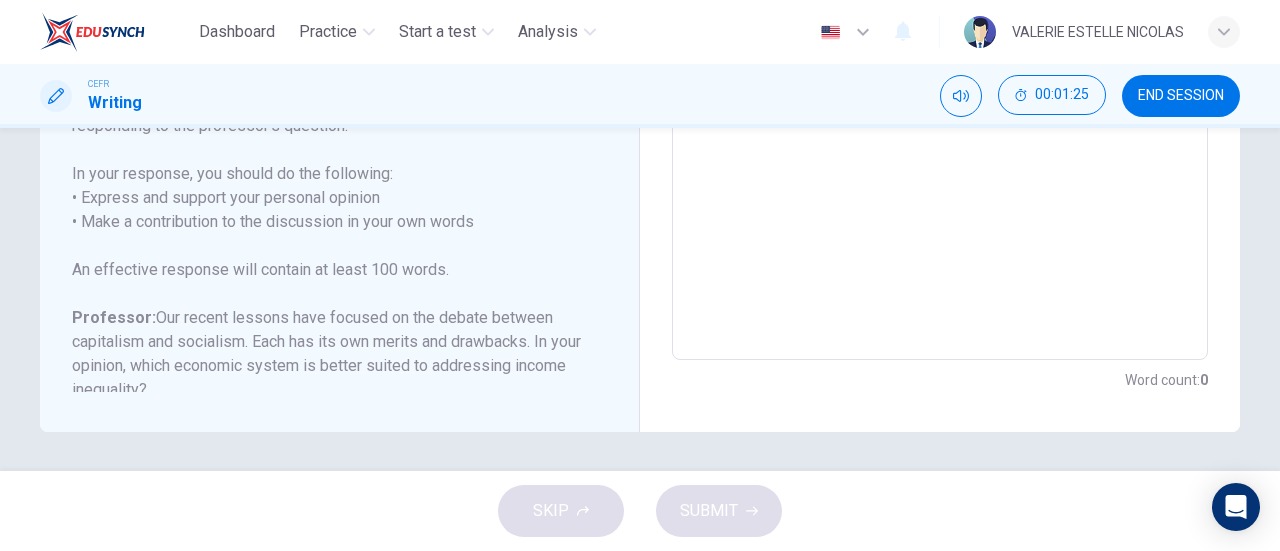 scroll, scrollTop: 0, scrollLeft: 0, axis: both 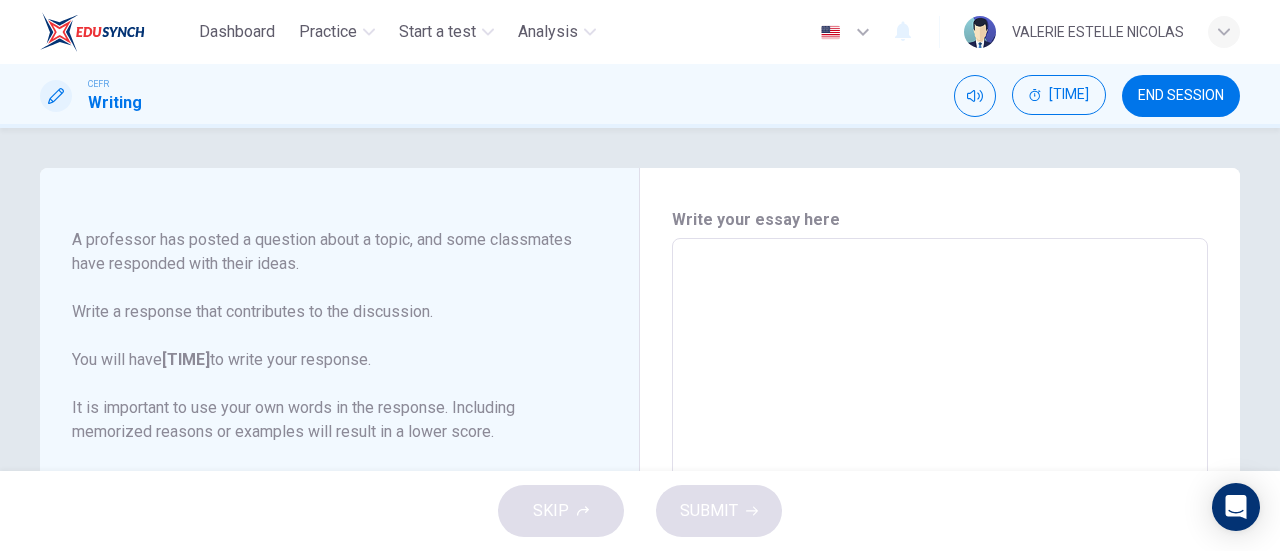 click on "x" at bounding box center [940, 572] 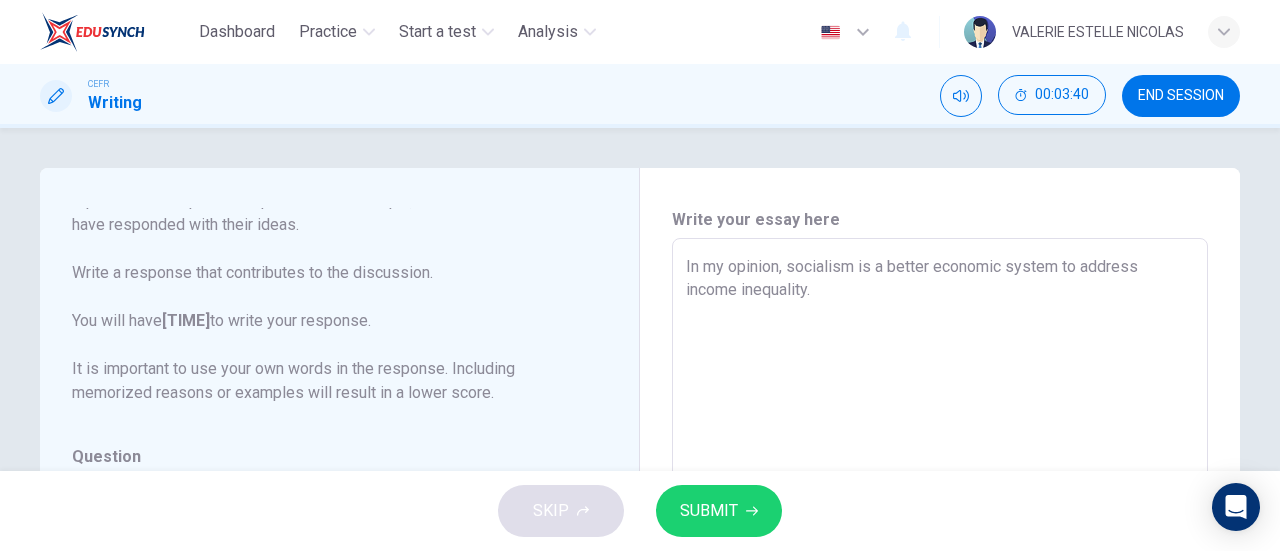scroll, scrollTop: 246, scrollLeft: 0, axis: vertical 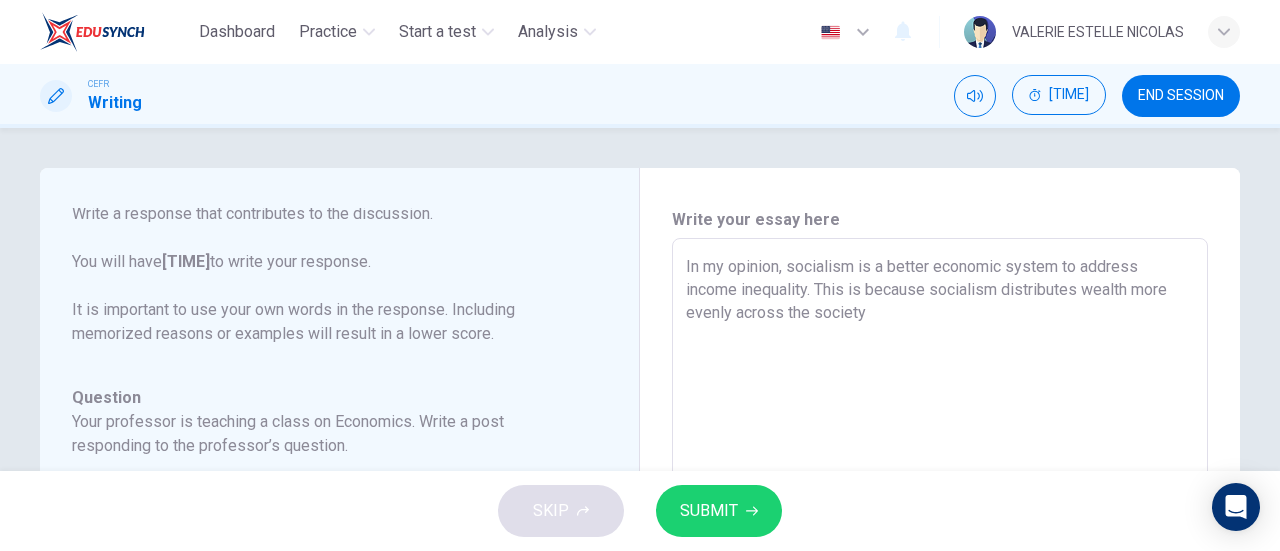 click on "In my opinion, socialism is a better economic system to address income inequality. This is because socialism distributes wealth more evenly across the society" at bounding box center (940, 572) 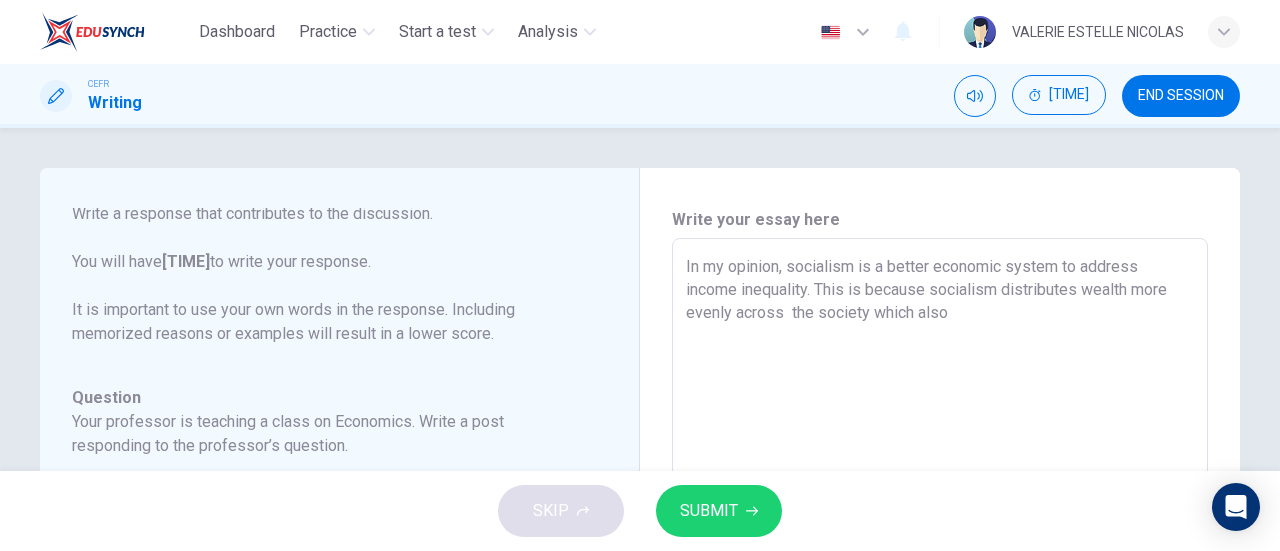 click on "In my opinion, socialism is a better economic system to address income inequality. This is because socialism distributes wealth more evenly across  the society which also" at bounding box center (940, 572) 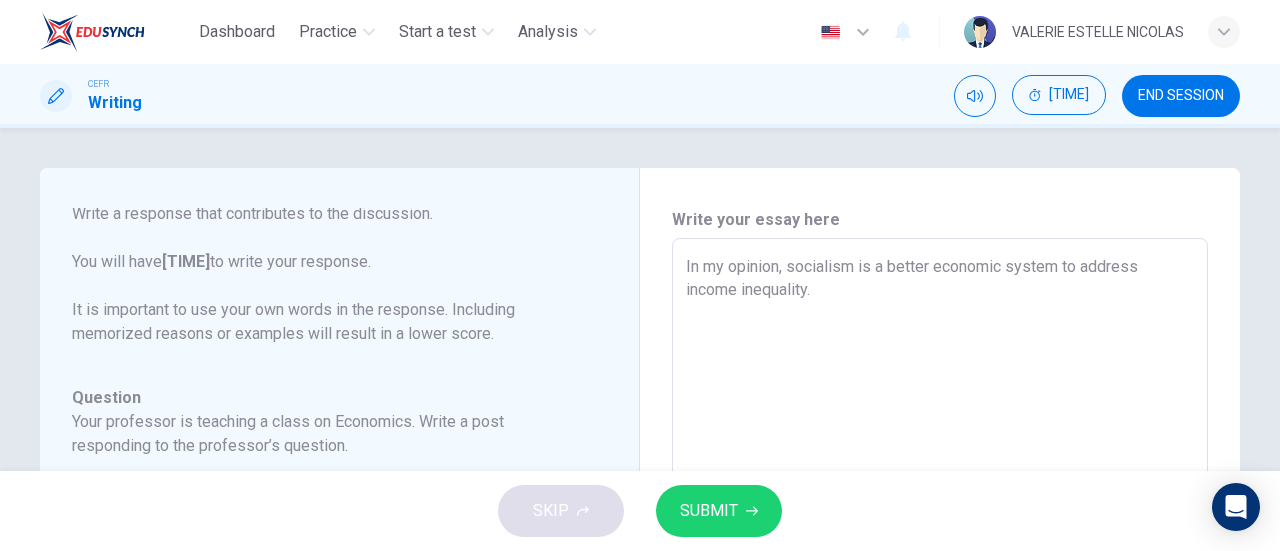 paste 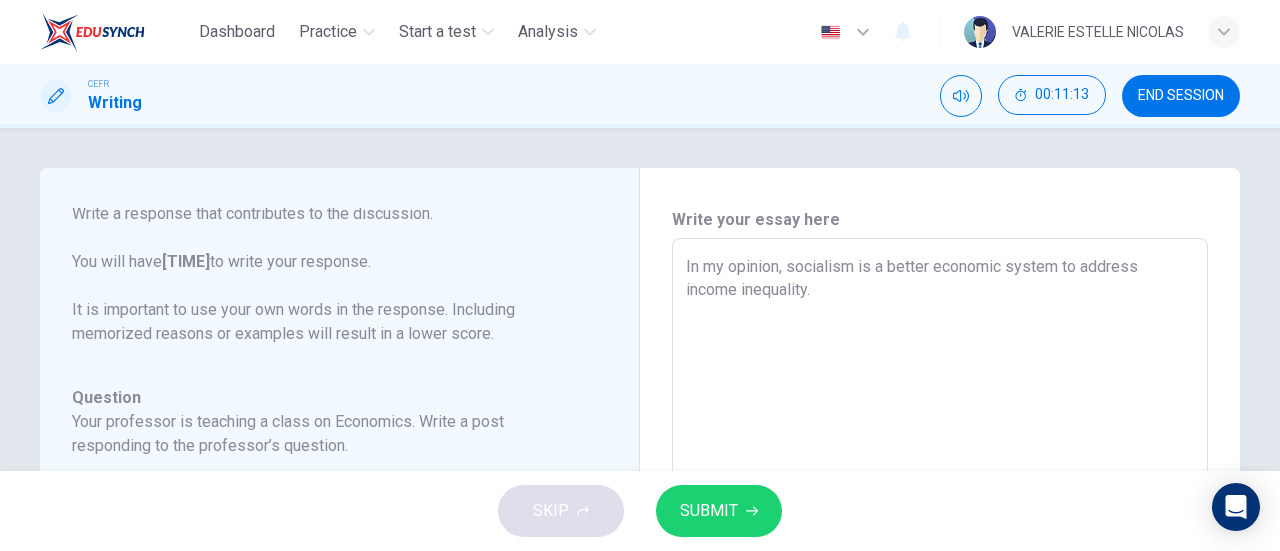 click on "In my opinion, socialism is a better economic system to address income inequality." at bounding box center (940, 572) 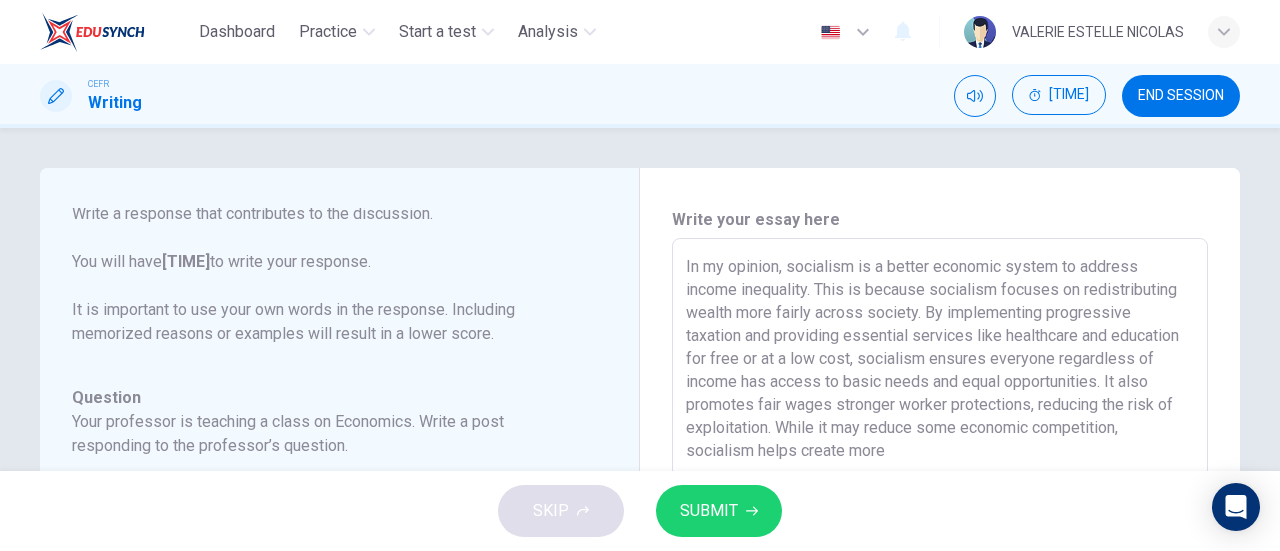 click on "In my opinion, socialism is a better economic system to address income inequality. This is because socialism focuses on redistributing wealth more fairly across society. By implementing progressive taxation and providing essential services like healthcare and education for free or at a low cost, socialism ensures everyone regardless of income has access to basic needs and equal opportunities. It also promotes fair wages stronger worker protections, reducing the risk of exploitation. While it may reduce some economic competition, socialism helps create more" at bounding box center (940, 572) 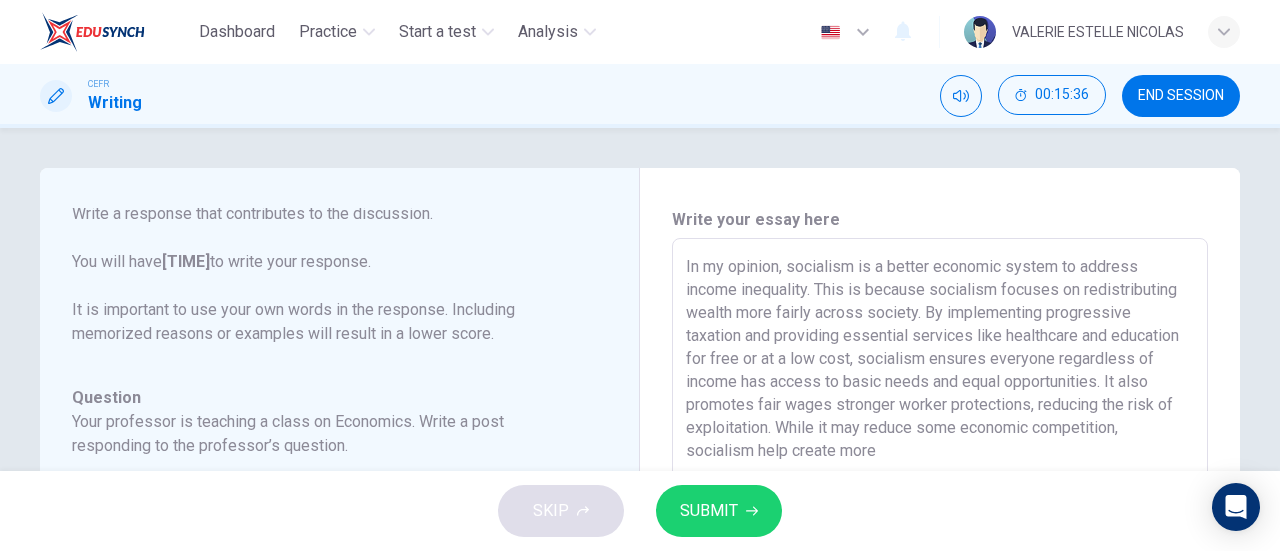 click on "In my opinion, socialism is a better economic system to address income inequality. This is because socialism focuses on redistributing wealth more fairly across society. By implementing progressive taxation and providing essential services like healthcare and education for free or at a low cost, socialism ensures everyone regardless of income has access to basic needs and equal opportunities. It also promotes fair wages stronger worker protections, reducing the risk of exploitation. While it may reduce some economic competition, socialism help create more" at bounding box center [940, 572] 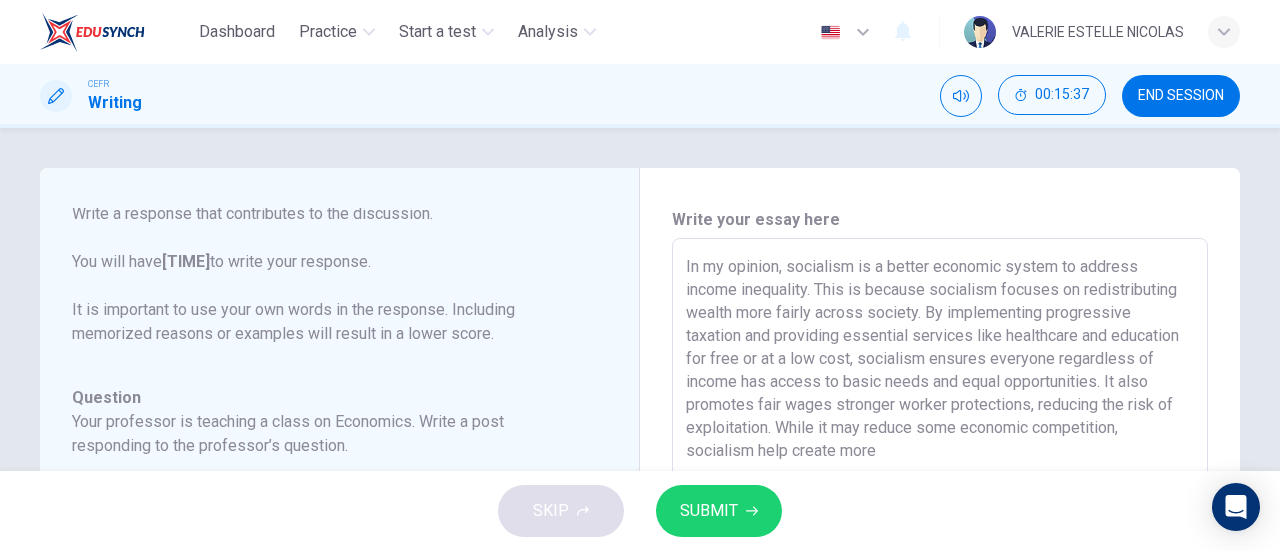 click on "In my opinion, socialism is a better economic system to address income inequality. This is because socialism focuses on redistributing wealth more fairly across society. By implementing progressive taxation and providing essential services like healthcare and education for free or at a low cost, socialism ensures everyone regardless of income has access to basic needs and equal opportunities. It also promotes fair wages stronger worker protections, reducing the risk of exploitation. While it may reduce some economic competition, socialism help create more" at bounding box center [940, 572] 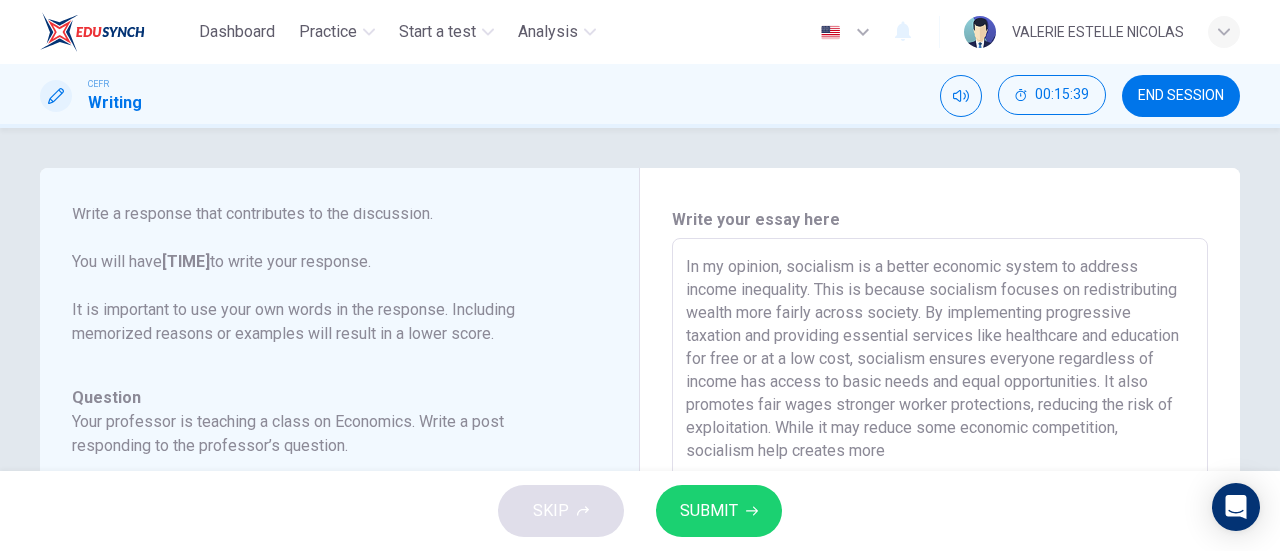 click on "In my opinion, socialism is a better economic system to address income inequality. This is because socialism focuses on redistributing wealth more fairly across society. By implementing progressive taxation and providing essential services like healthcare and education for free or at a low cost, socialism ensures everyone regardless of income has access to basic needs and equal opportunities. It also promotes fair wages stronger worker protections, reducing the risk of exploitation. While it may reduce some economic competition, socialism help creates more" at bounding box center [940, 572] 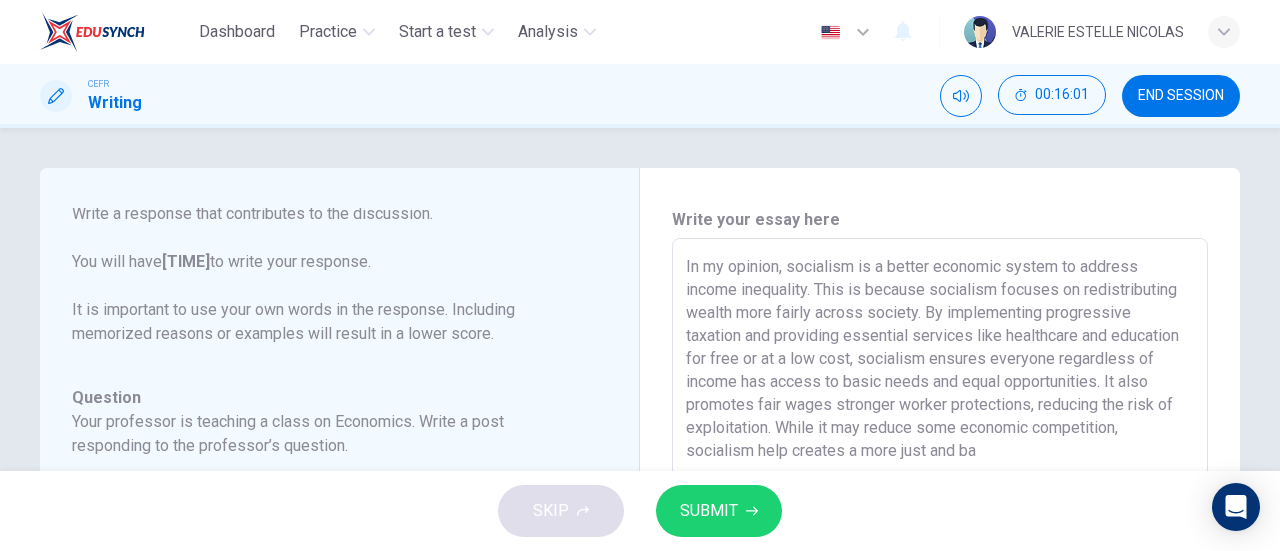 scroll, scrollTop: 11, scrollLeft: 0, axis: vertical 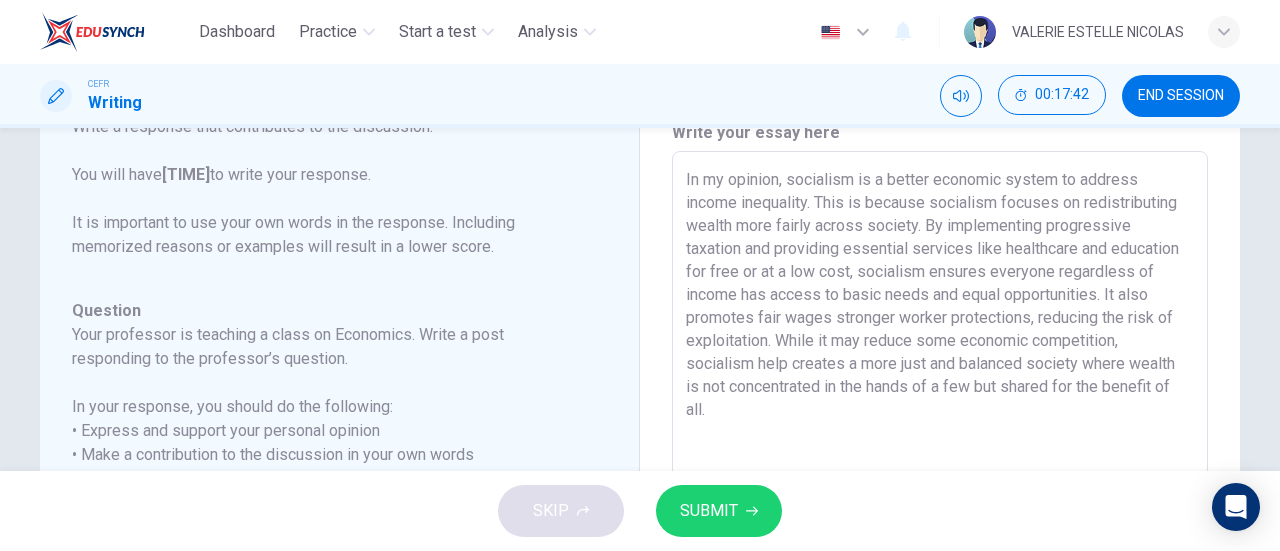 click on "In my opinion, socialism is a better economic system to address income inequality. This is because socialism focuses on redistributing wealth more fairly across society. By implementing progressive taxation and providing essential services like healthcare and education for free or at a low cost, socialism ensures everyone regardless of income has access to basic needs and equal opportunities. It also promotes fair wages stronger worker protections, reducing the risk of exploitation. While it may reduce some economic competition, socialism help creates a more just and balanced society where wealth is not concentrated in the hands of a few but shared for the benefit of all." at bounding box center (940, 485) 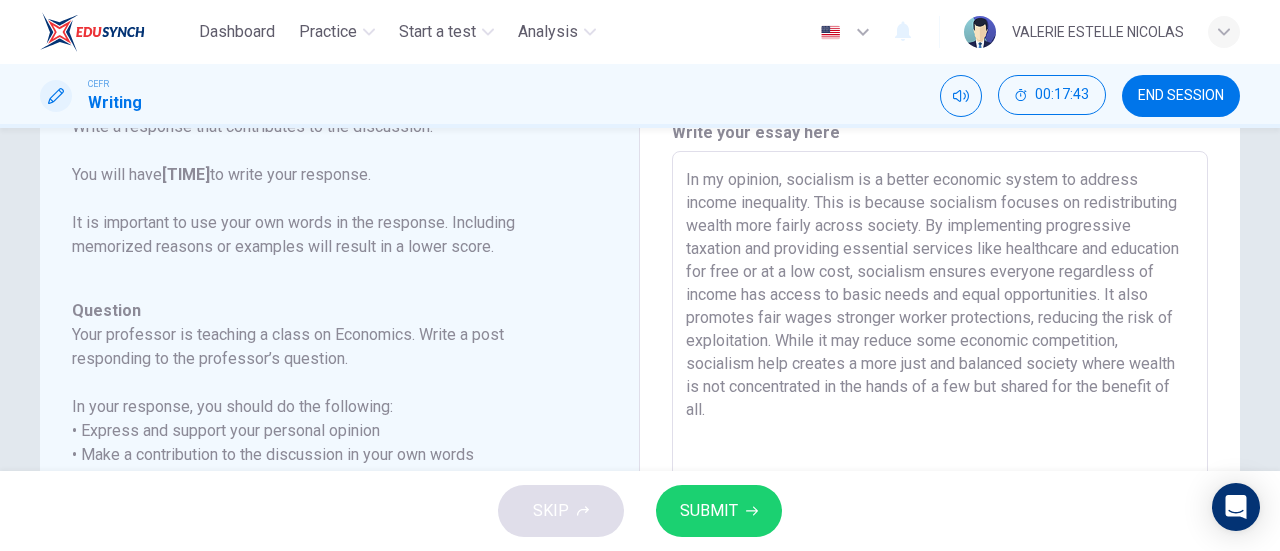 drag, startPoint x: 995, startPoint y: 427, endPoint x: 698, endPoint y: 158, distance: 400.71185 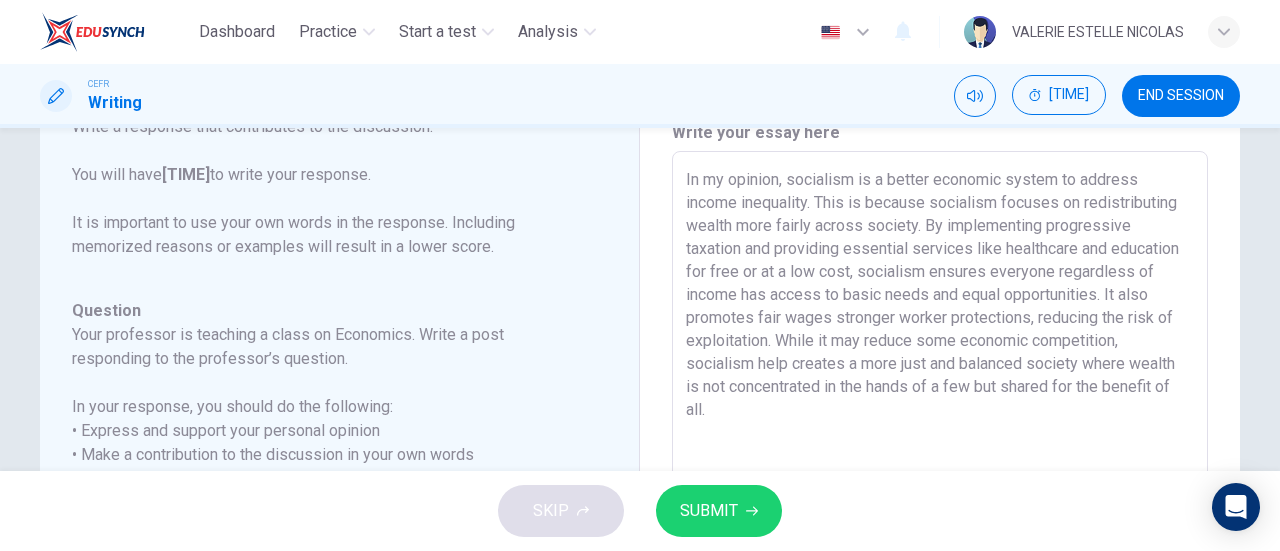 type on "In my opinion, socialism is a better economic system to address income inequality. This is because socialism focuses on redistributing wealth more fairly across society. By implementing progressive taxation and providing essential services like healthcare and education for free or at a low cost, socialism ensures everyone regardless of income has access to basic needs and equal opportunities. It also promotes fair wages stronger worker protections, reducing the risk of exploitation. While it may reduce some economic competition, socialism help creates a more just and balanced society where wealth is not concentrated in the hands of a few but shared for the benefit of all." 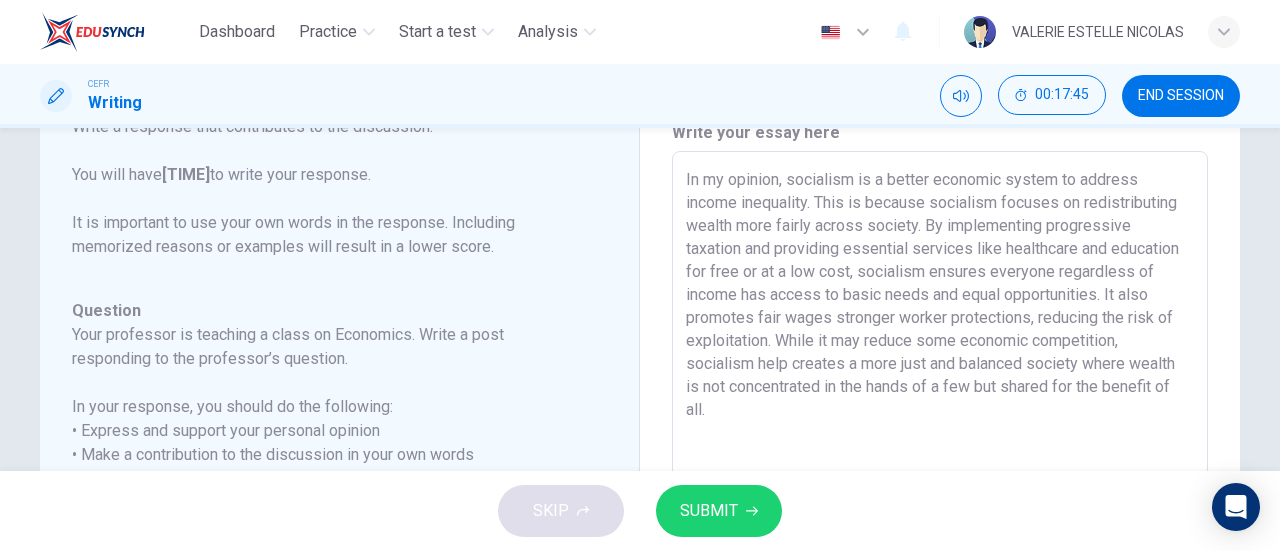 click on "In my opinion, socialism is a better economic system to address income inequality. This is because socialism focuses on redistributing wealth more fairly across society. By implementing progressive taxation and providing essential services like healthcare and education for free or at a low cost, socialism ensures everyone regardless of income has access to basic needs and equal opportunities. It also promotes fair wages stronger worker protections, reducing the risk of exploitation. While it may reduce some economic competition, socialism help creates a more just and balanced society where wealth is not concentrated in the hands of a few but shared for the benefit of all. x ​" at bounding box center [940, 485] 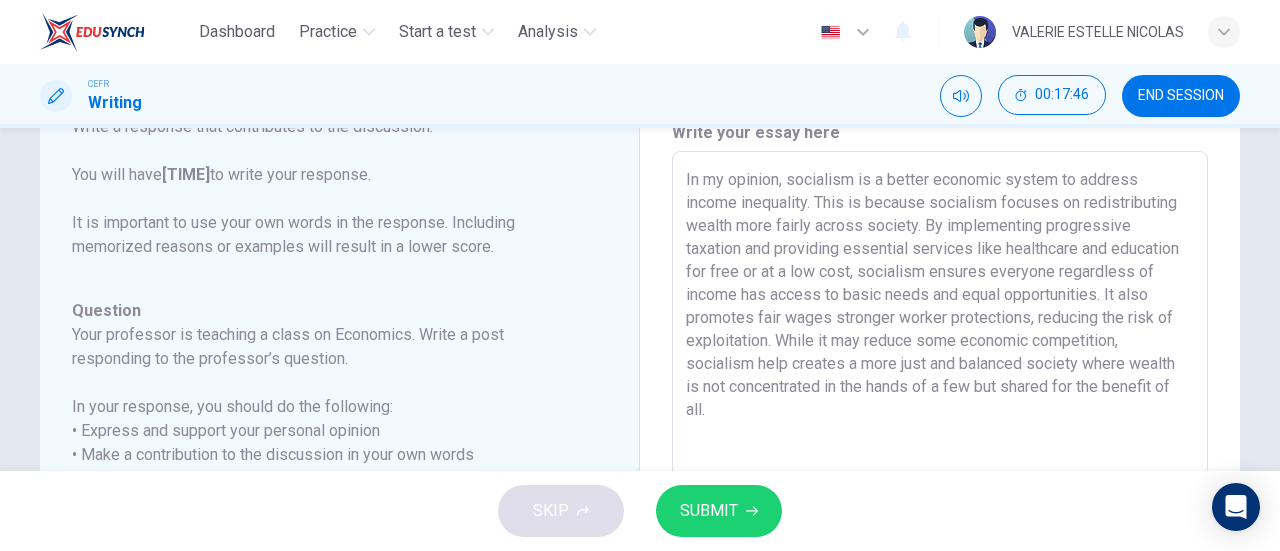 drag, startPoint x: 673, startPoint y: 175, endPoint x: 734, endPoint y: 195, distance: 64.195015 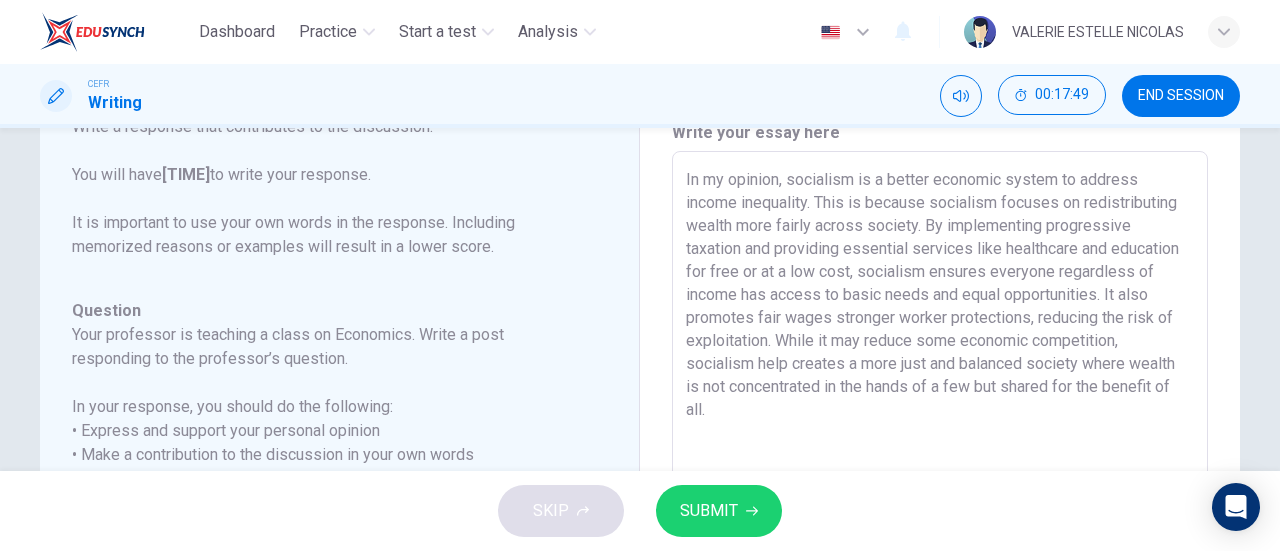drag, startPoint x: 680, startPoint y: 177, endPoint x: 886, endPoint y: 323, distance: 252.49158 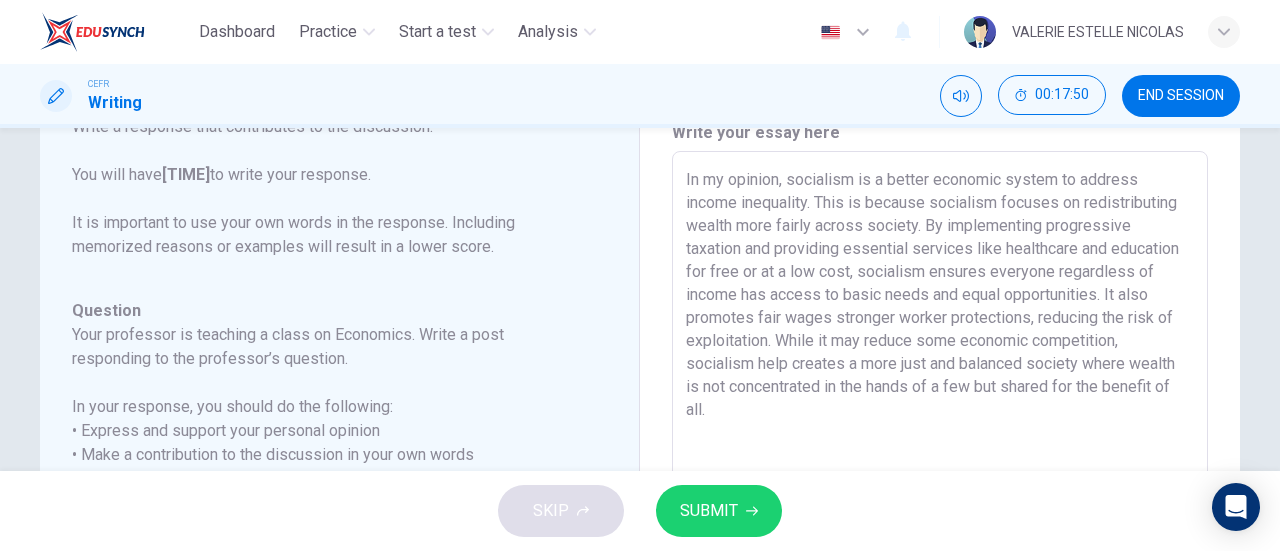 click on "In my opinion, socialism is a better economic system to address income inequality. This is because socialism focuses on redistributing wealth more fairly across society. By implementing progressive taxation and providing essential services like healthcare and education for free or at a low cost, socialism ensures everyone regardless of income has access to basic needs and equal opportunities. It also promotes fair wages stronger worker protections, reducing the risk of exploitation. While it may reduce some economic competition, socialism help creates a more just and balanced society where wealth is not concentrated in the hands of a few but shared for the benefit of all. x ​" at bounding box center [940, 485] 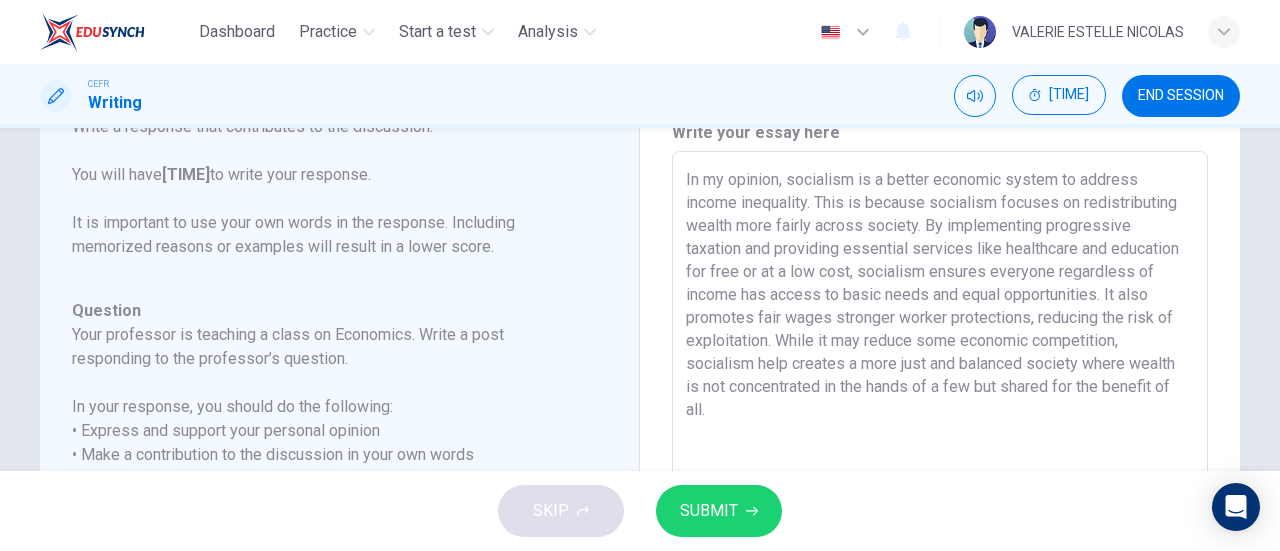 click on "In my opinion, socialism is a better economic system to address income inequality. This is because socialism focuses on redistributing wealth more fairly across society. By implementing progressive taxation and providing essential services like healthcare and education for free or at a low cost, socialism ensures everyone regardless of income has access to basic needs and equal opportunities. It also promotes fair wages stronger worker protections, reducing the risk of exploitation. While it may reduce some economic competition, socialism help creates a more just and balanced society where wealth is not concentrated in the hands of a few but shared for the benefit of all." at bounding box center [940, 485] 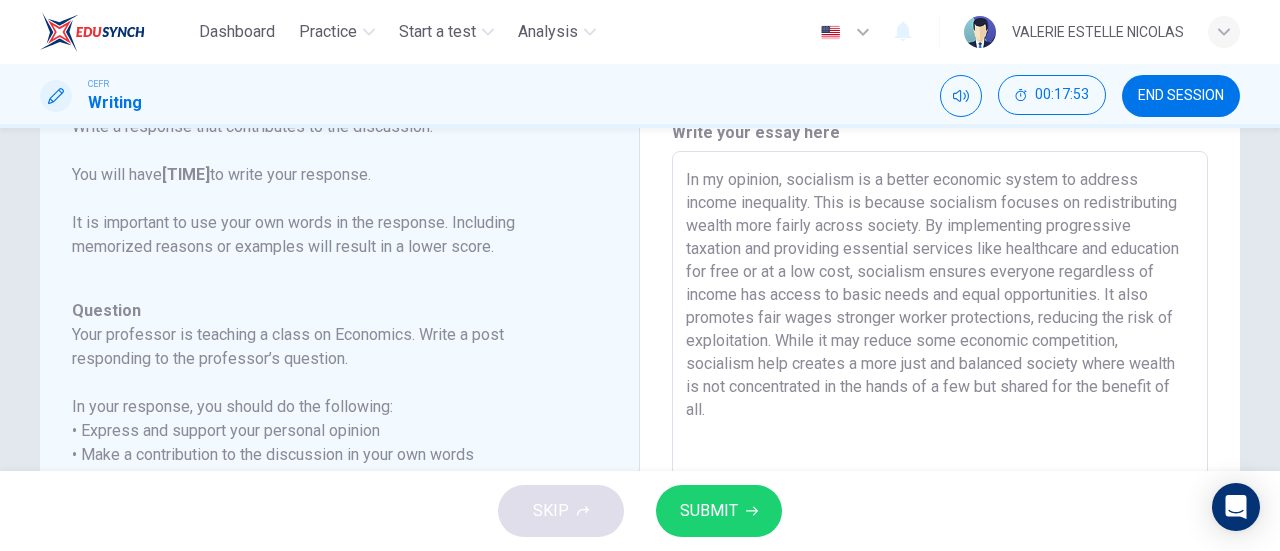 drag, startPoint x: 682, startPoint y: 180, endPoint x: 968, endPoint y: 409, distance: 366.38367 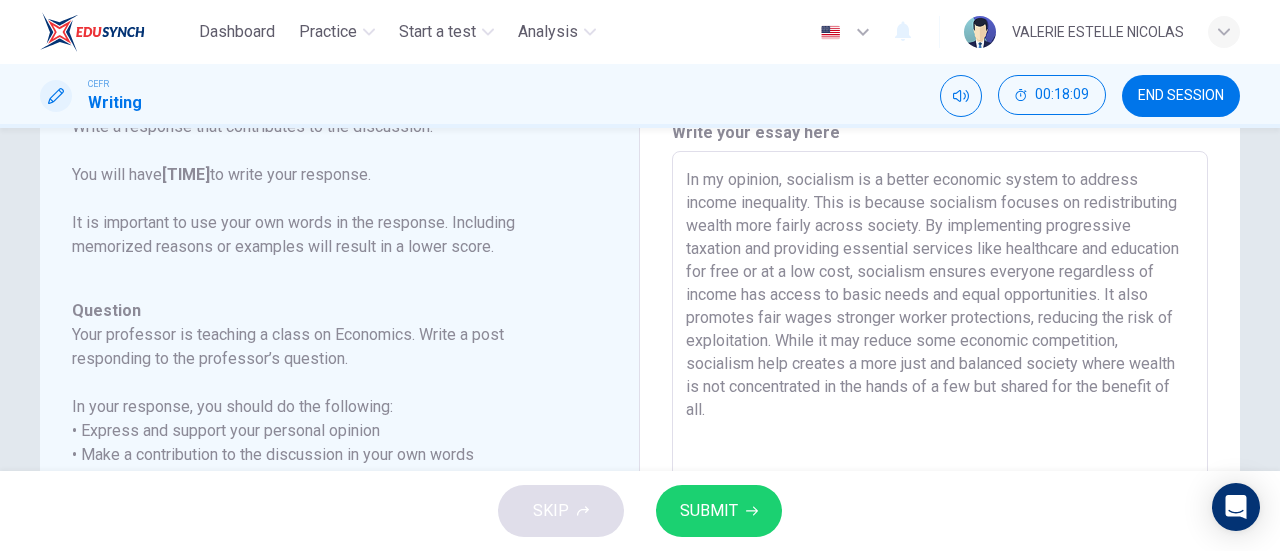 click on "In my opinion, socialism is a better economic system to address income inequality. This is because socialism focuses on redistributing wealth more fairly across society. By implementing progressive taxation and providing essential services like healthcare and education for free or at a low cost, socialism ensures everyone regardless of income has access to basic needs and equal opportunities. It also promotes fair wages stronger worker protections, reducing the risk of exploitation. While it may reduce some economic competition, socialism help creates a more just and balanced society where wealth is not concentrated in the hands of a few but shared for the benefit of all." at bounding box center [940, 485] 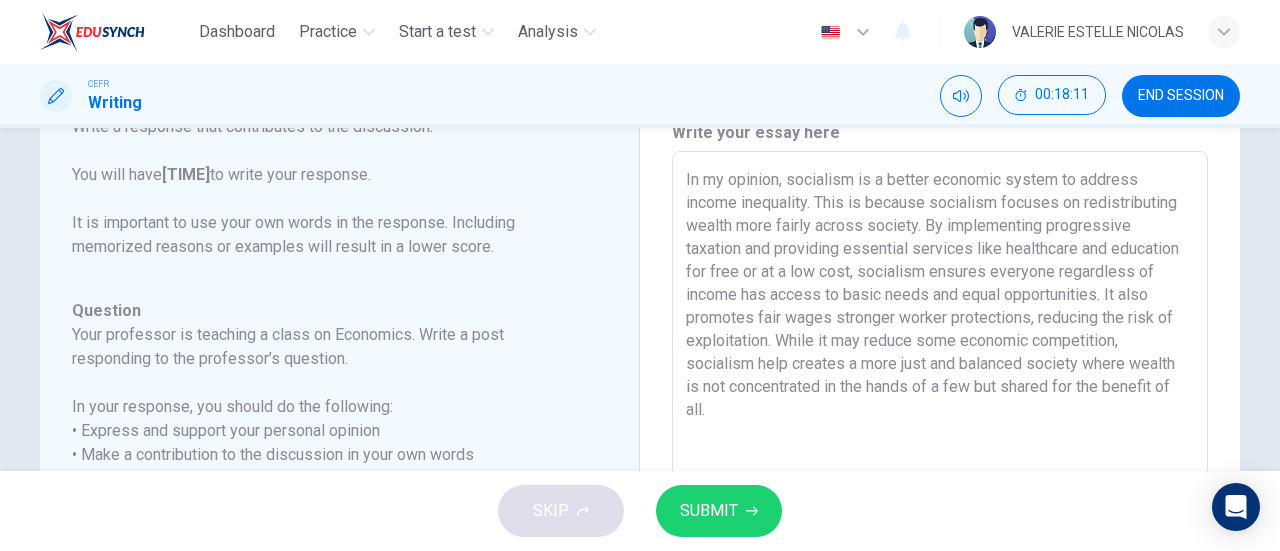 drag, startPoint x: 939, startPoint y: 405, endPoint x: 669, endPoint y: 161, distance: 363.91757 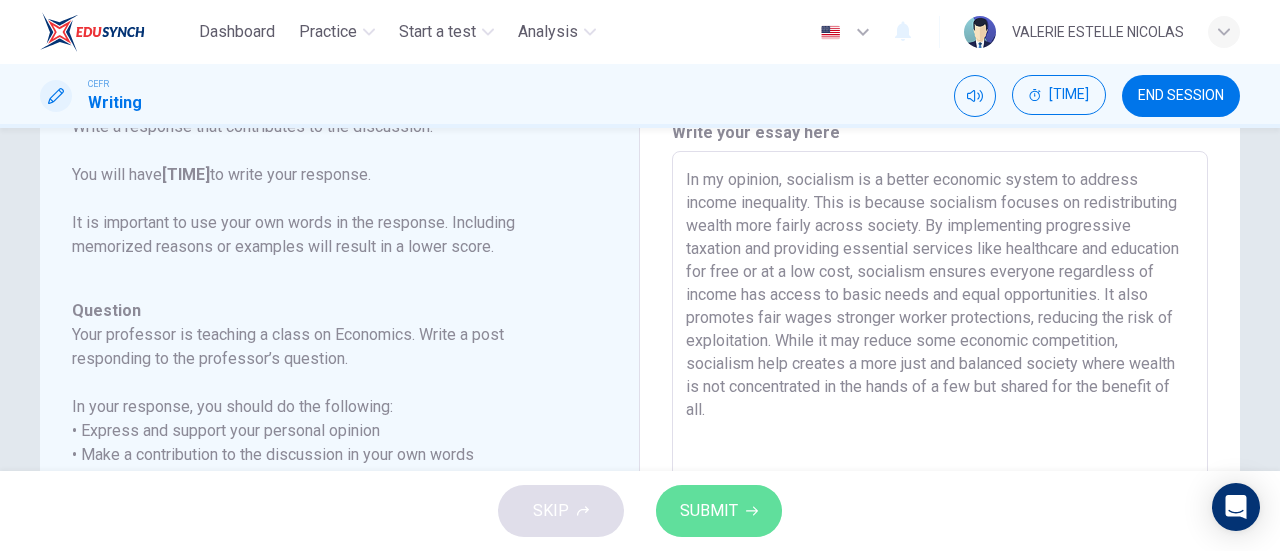 click on "SUBMIT" at bounding box center (719, 511) 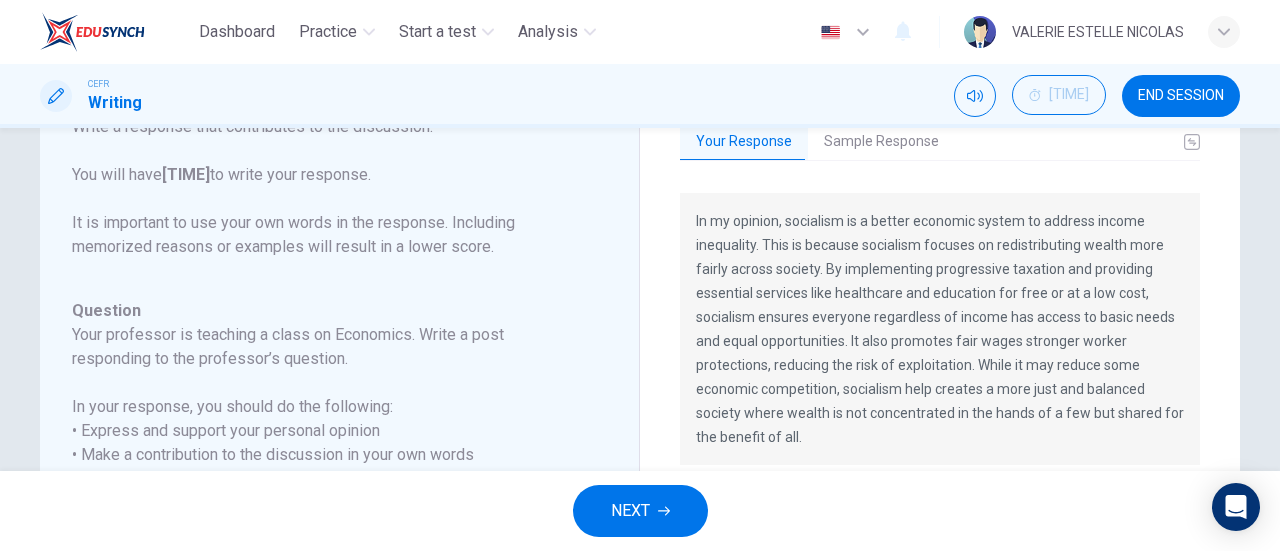 click on "In my opinion, socialism is a better economic system to address income inequality. This is because socialism focuses on redistributing wealth more fairly across society. By implementing progressive taxation and providing essential services like healthcare and education for free or at a low cost, socialism ensures everyone regardless of income has access to basic needs and equal opportunities. It also promotes fair wages stronger worker protections, reducing the risk of exploitation. While it may reduce some economic competition, socialism help creates a more just and balanced society where wealth is not concentrated in the hands of a few but shared for the benefit of all." at bounding box center [940, 329] 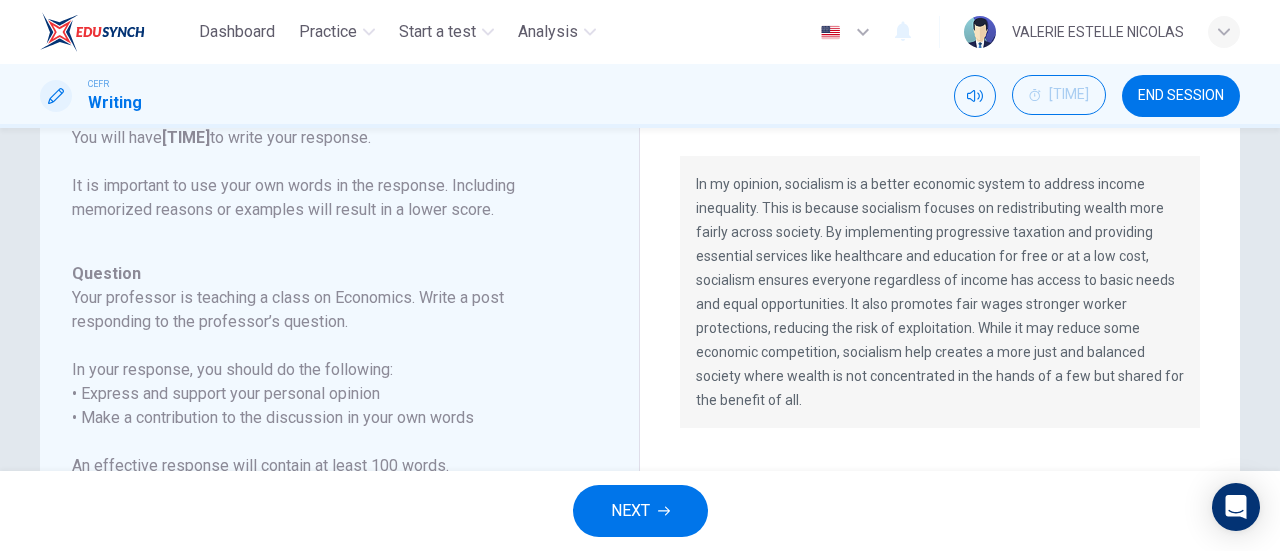 scroll, scrollTop: 134, scrollLeft: 0, axis: vertical 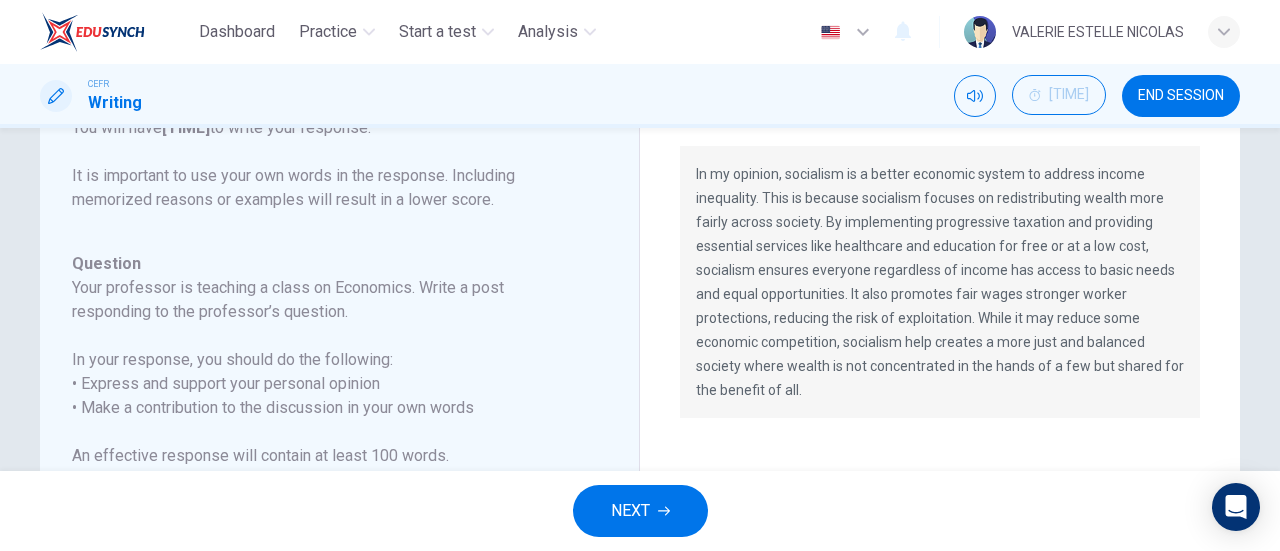click on "In my opinion, socialism is a better economic system to address income inequality. This is because socialism focuses on redistributing wealth more fairly across society. By implementing progressive taxation and providing essential services like healthcare and education for free or at a low cost, socialism ensures everyone regardless of income has access to basic needs and equal opportunities. It also promotes fair wages stronger worker protections, reducing the risk of exploitation. While it may reduce some economic competition, socialism help creates a more just and balanced society where wealth is not concentrated in the hands of a few but shared for the benefit of all." at bounding box center [940, 282] 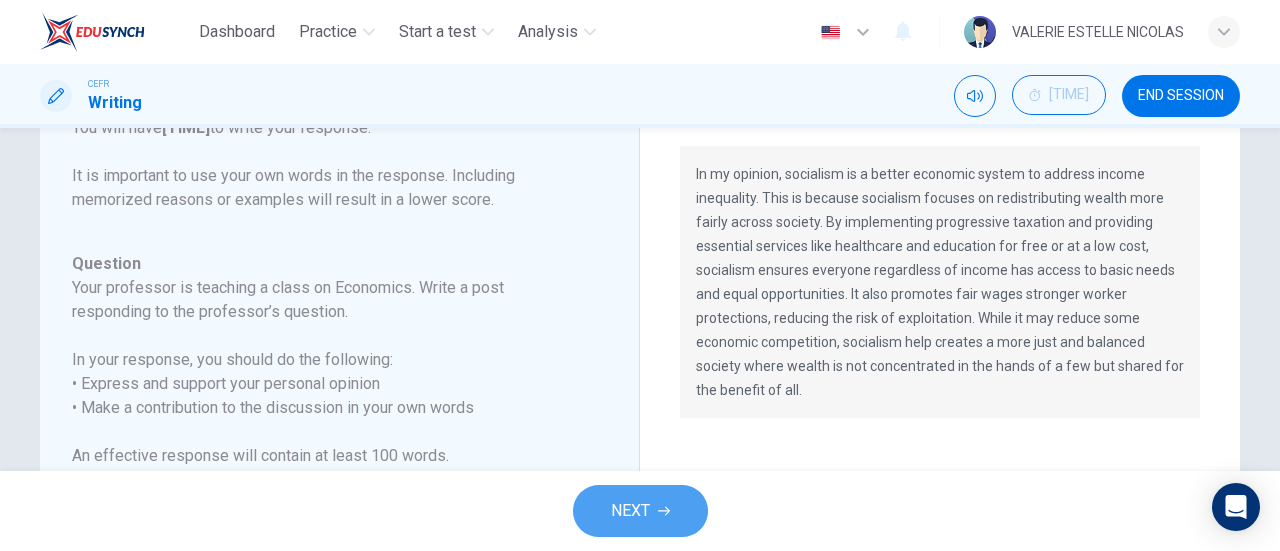 click at bounding box center (664, 511) 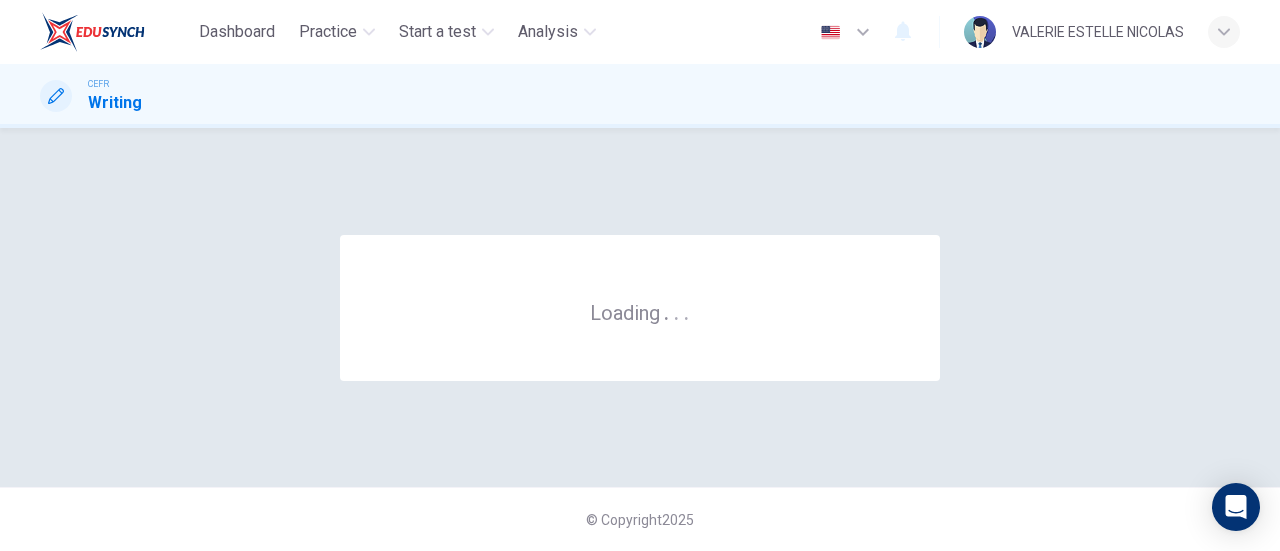 scroll, scrollTop: 0, scrollLeft: 0, axis: both 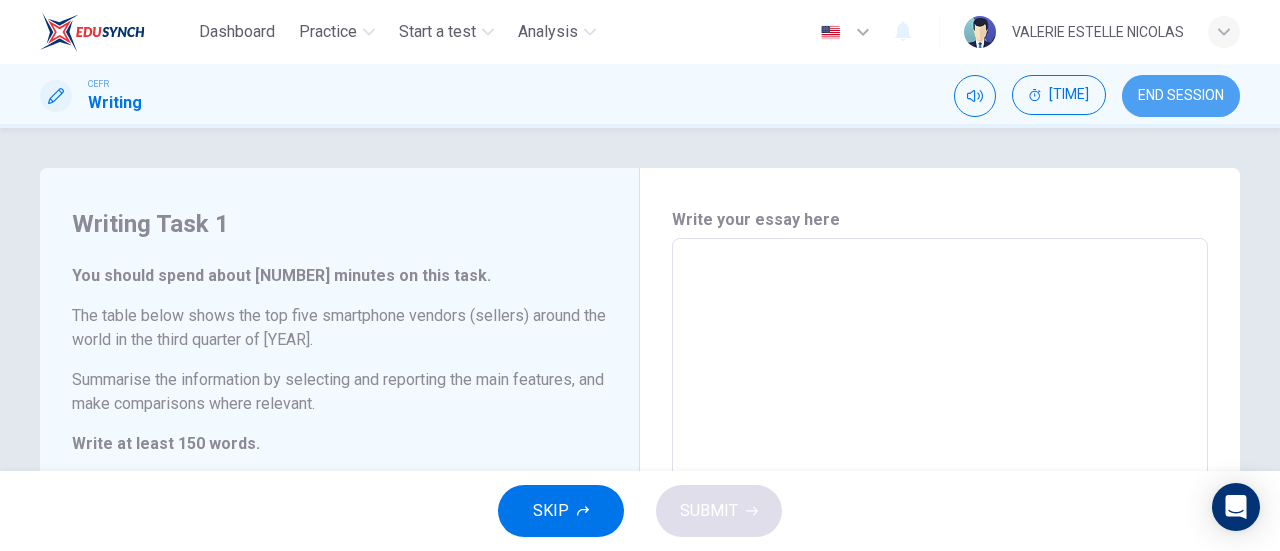 click on "END SESSION" at bounding box center (1181, 96) 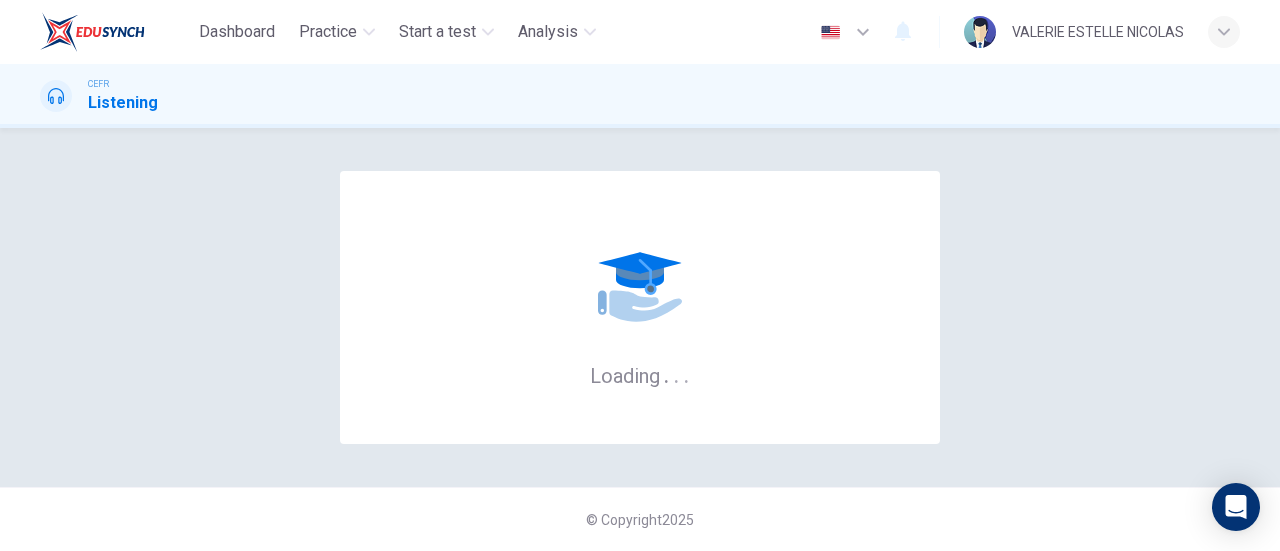 scroll, scrollTop: 0, scrollLeft: 0, axis: both 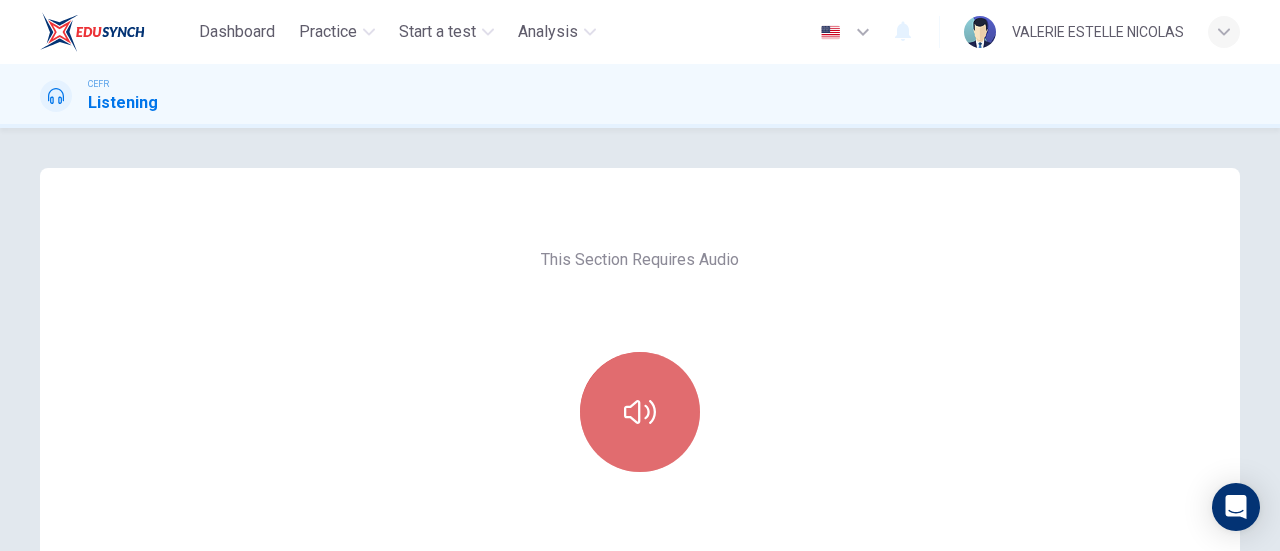 click at bounding box center (640, 412) 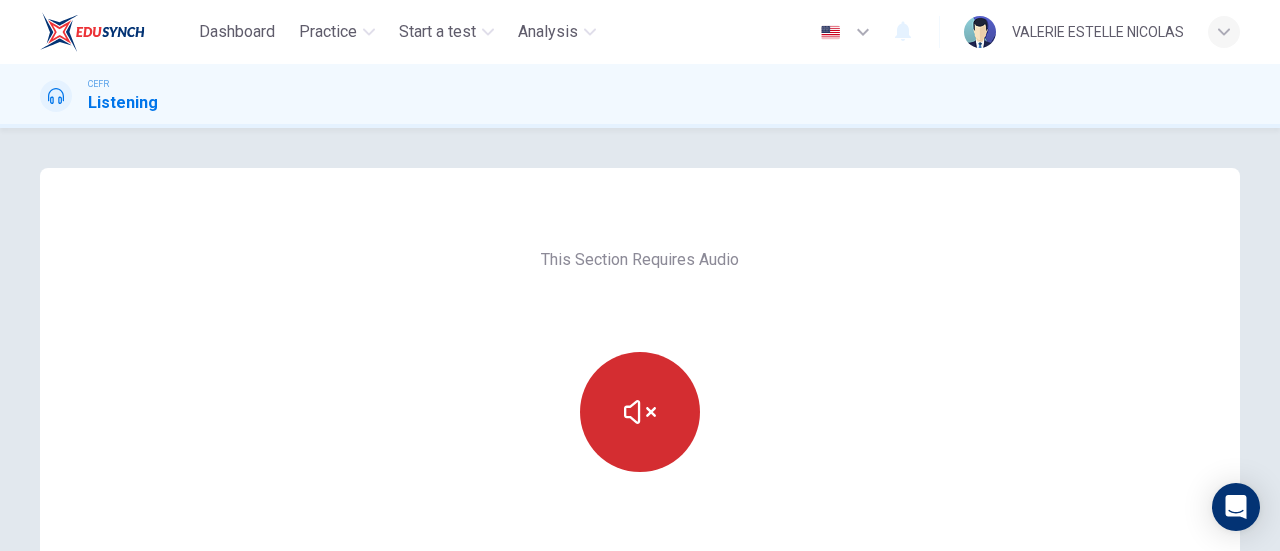 type 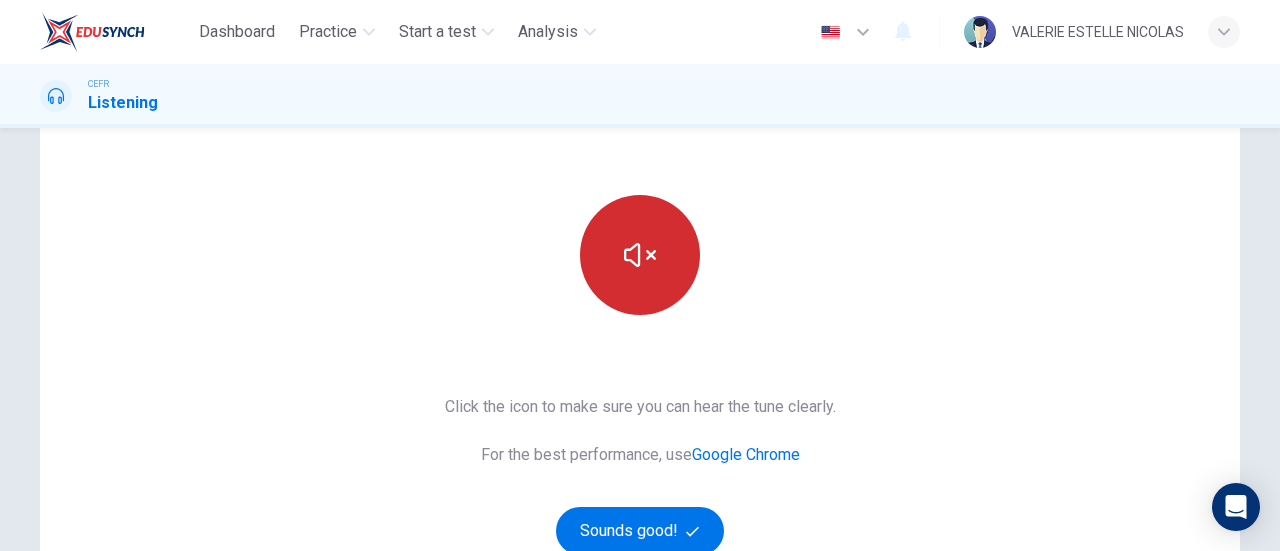 scroll, scrollTop: 168, scrollLeft: 0, axis: vertical 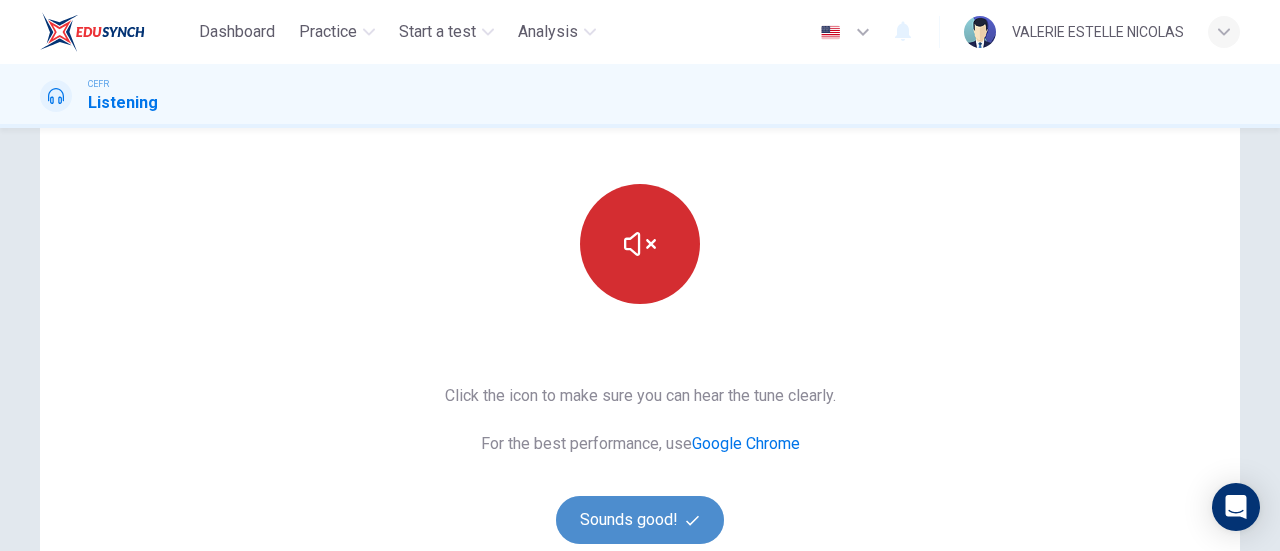 click on "Sounds good!" at bounding box center [640, 520] 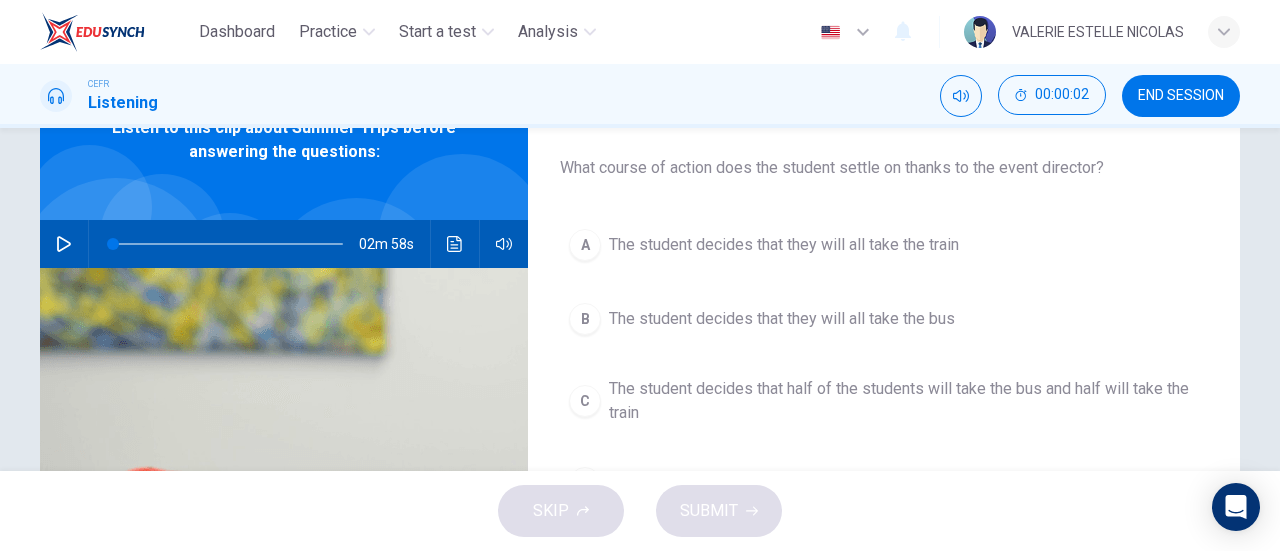 scroll, scrollTop: 77, scrollLeft: 0, axis: vertical 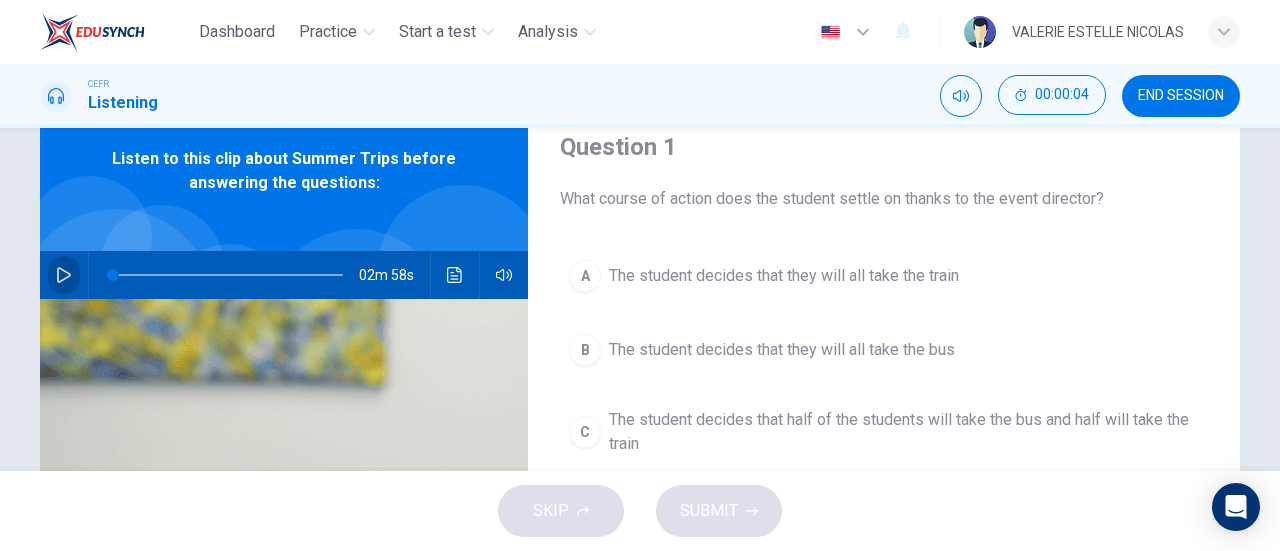 click at bounding box center (64, 275) 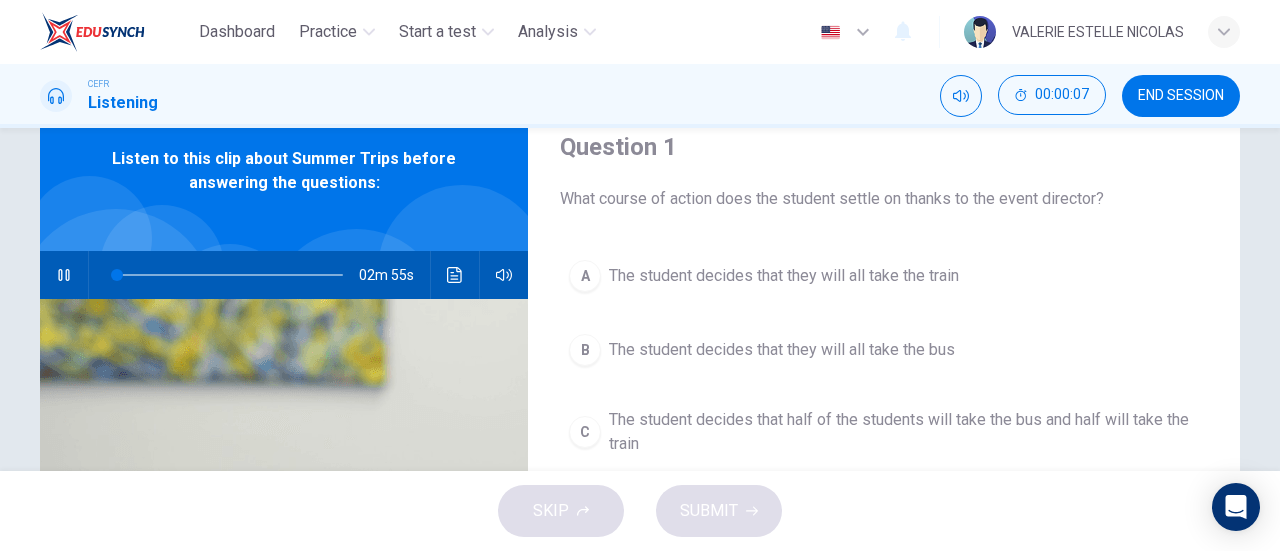 type 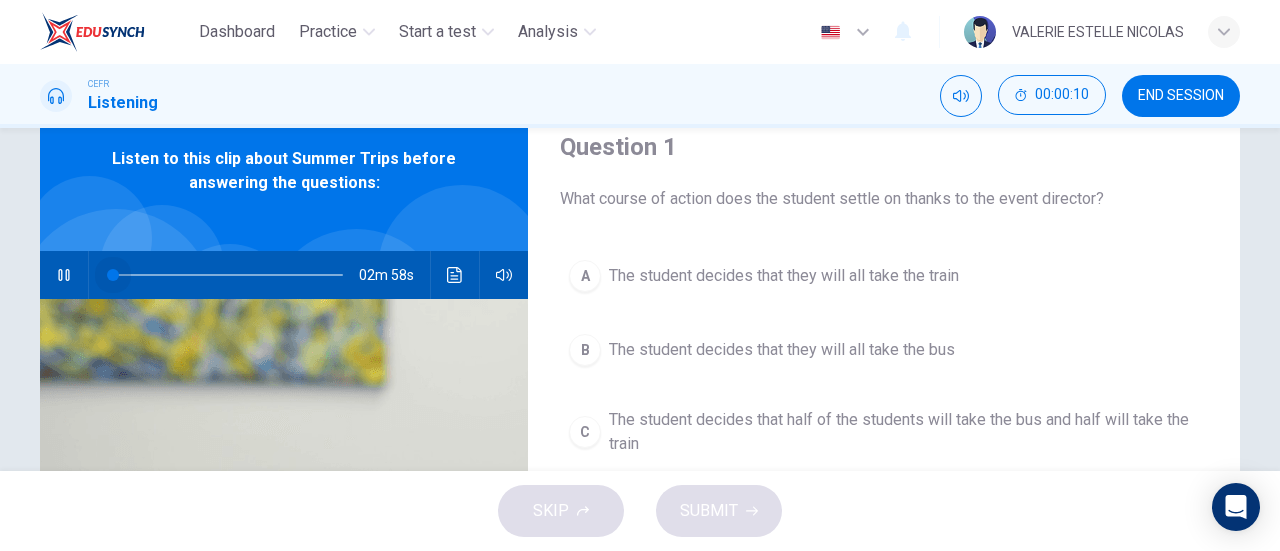 drag, startPoint x: 110, startPoint y: 271, endPoint x: 60, endPoint y: 270, distance: 50.01 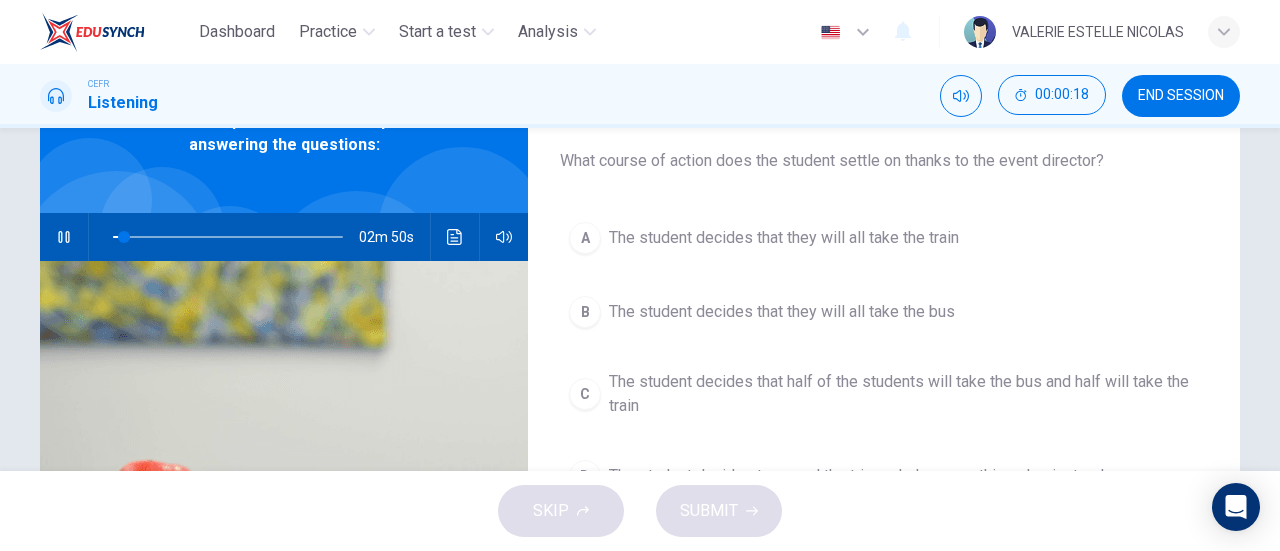 scroll, scrollTop: 117, scrollLeft: 0, axis: vertical 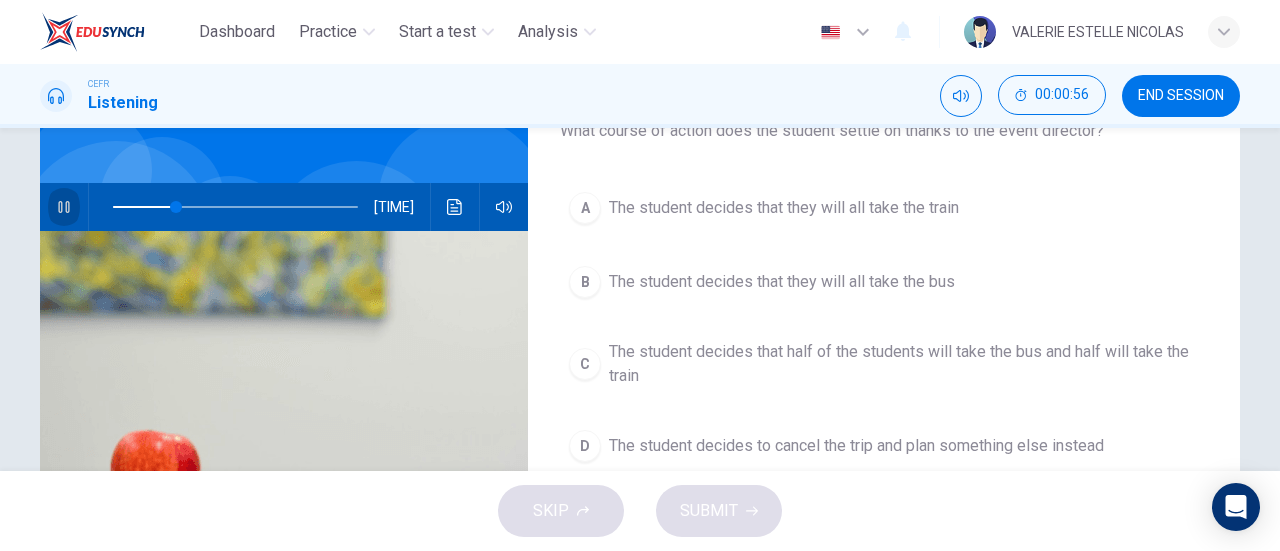click at bounding box center [64, 207] 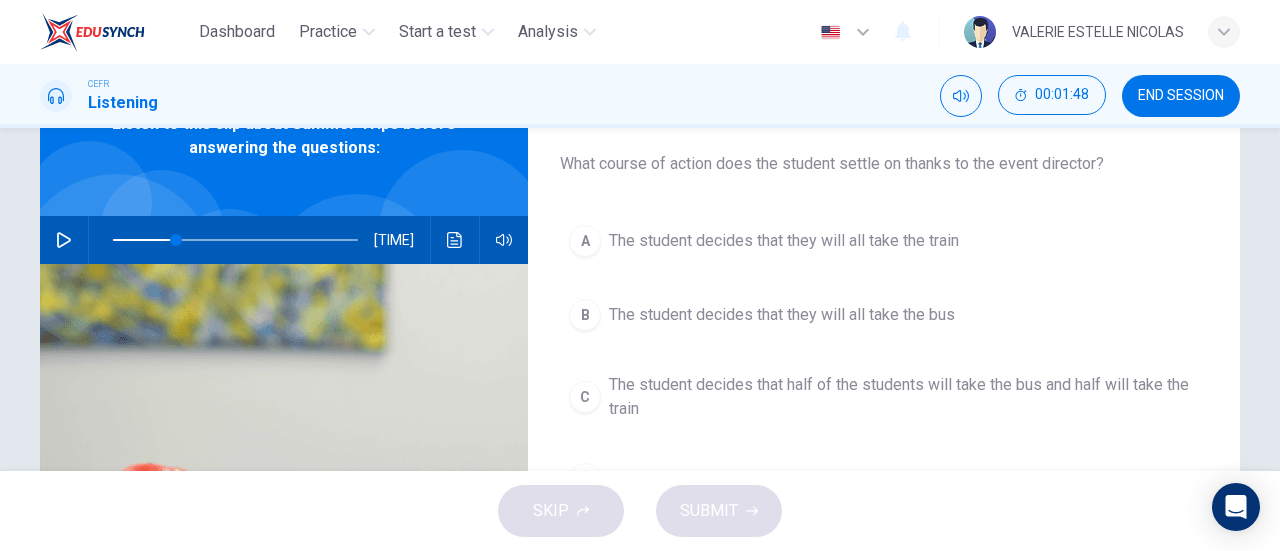 scroll, scrollTop: 110, scrollLeft: 0, axis: vertical 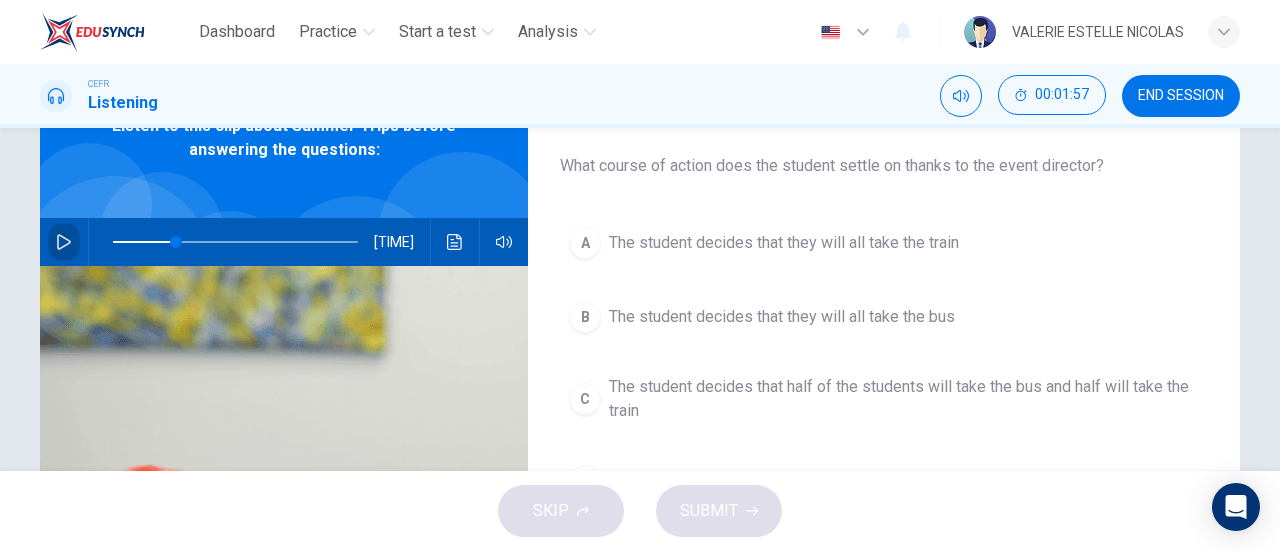 click at bounding box center (64, 242) 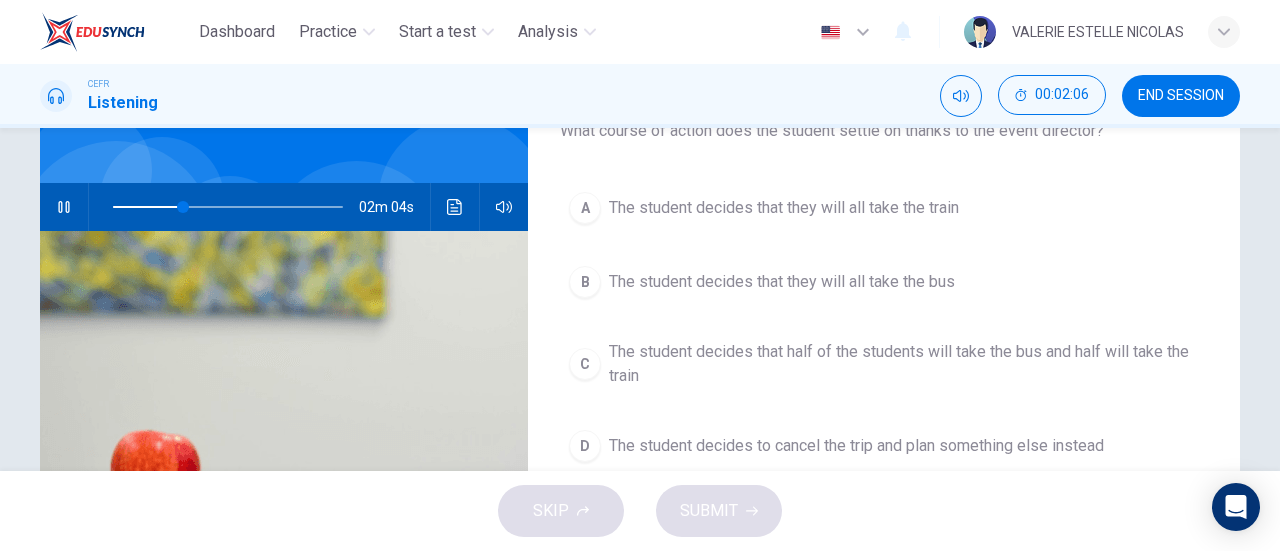 scroll, scrollTop: 148, scrollLeft: 0, axis: vertical 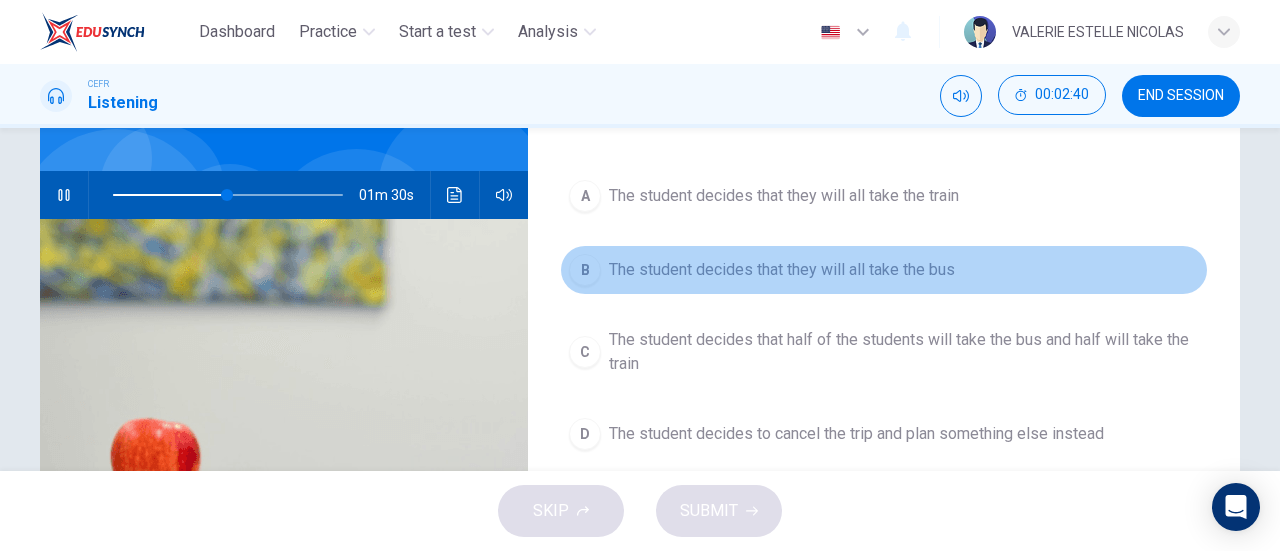 click on "B" at bounding box center [585, 196] 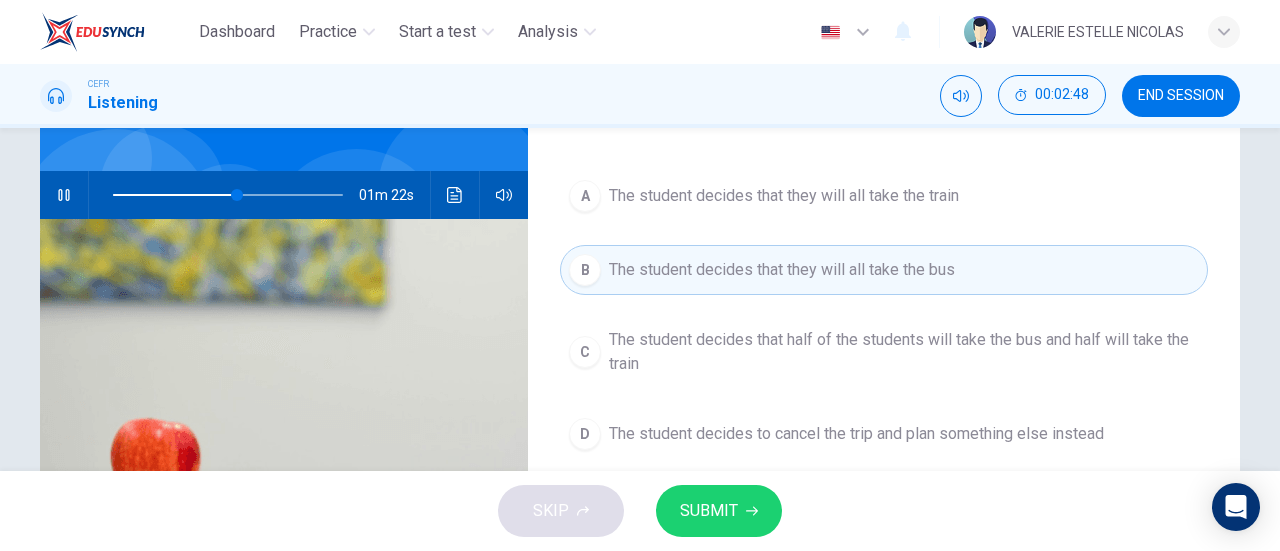 click on "A" at bounding box center [585, 196] 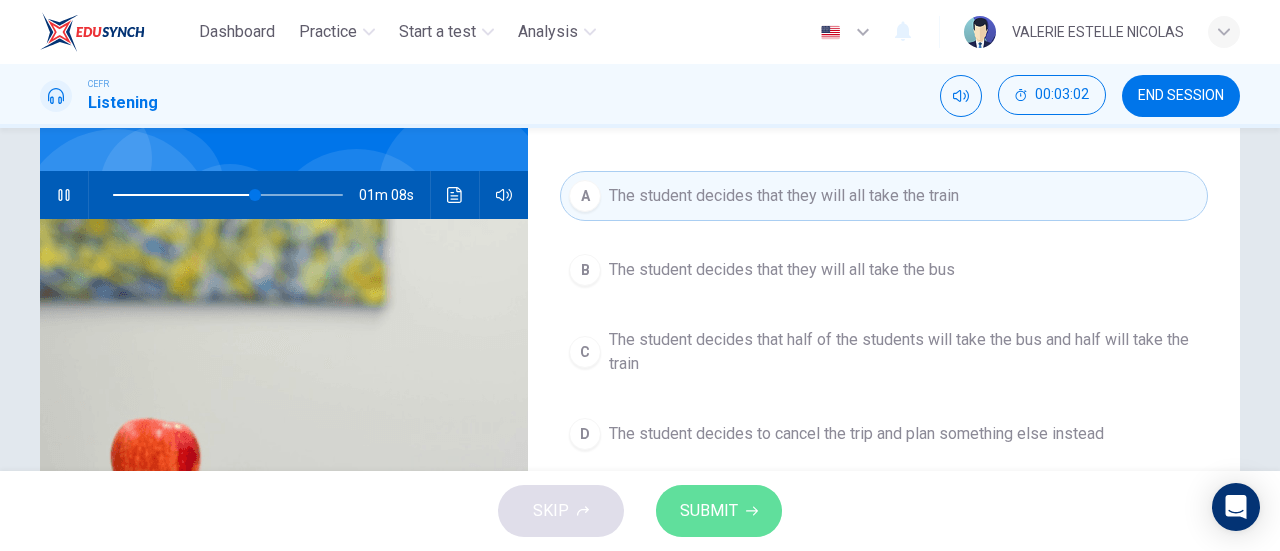 click on "SUBMIT" at bounding box center (719, 511) 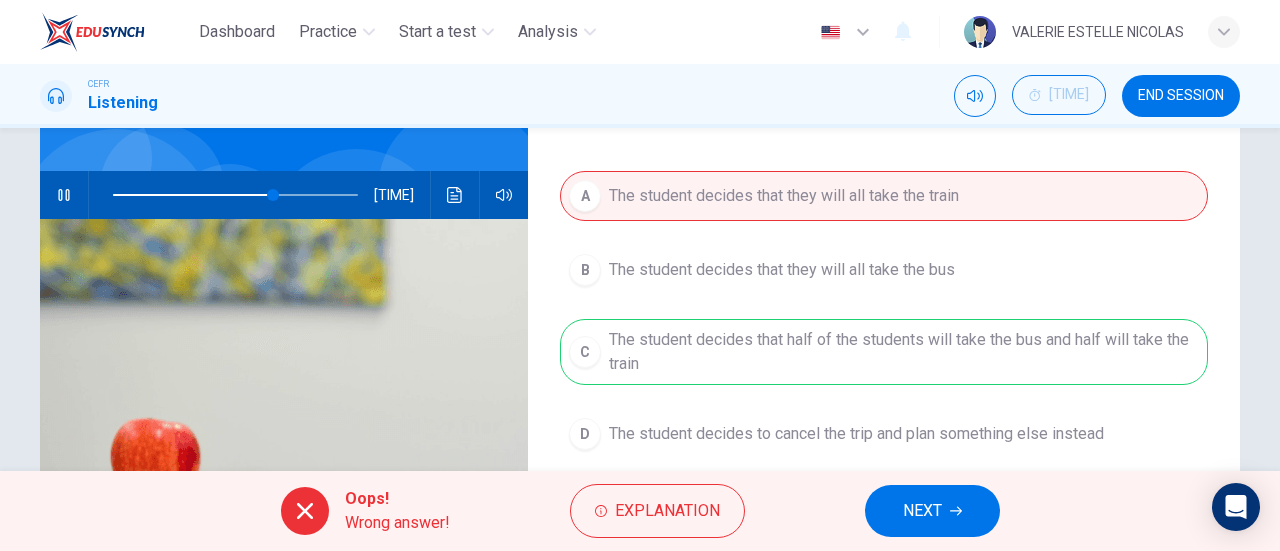 click on "A The student decides that they will all take the train B The student decides that they will all take the bus C The student decides that half of the students will take the bus and half will take the train D The student decides to cancel the trip and plan something else instead" at bounding box center [884, 335] 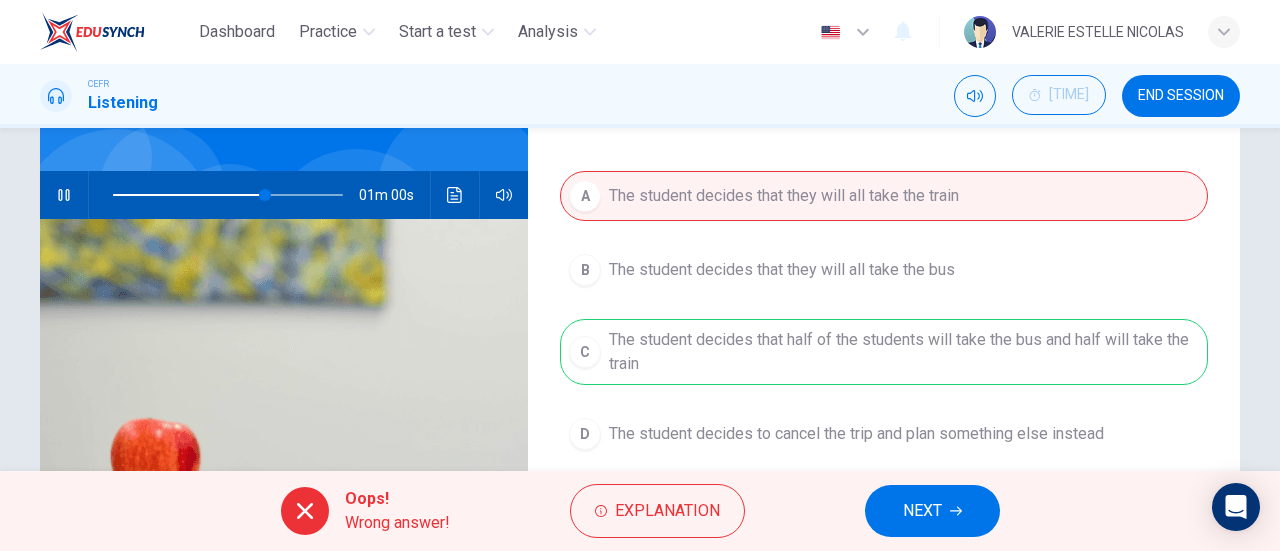 click on "A The student decides that they will all take the train B The student decides that they will all take the bus C The student decides that half of the students will take the bus and half will take the train D The student decides to cancel the trip and plan something else instead" at bounding box center [884, 335] 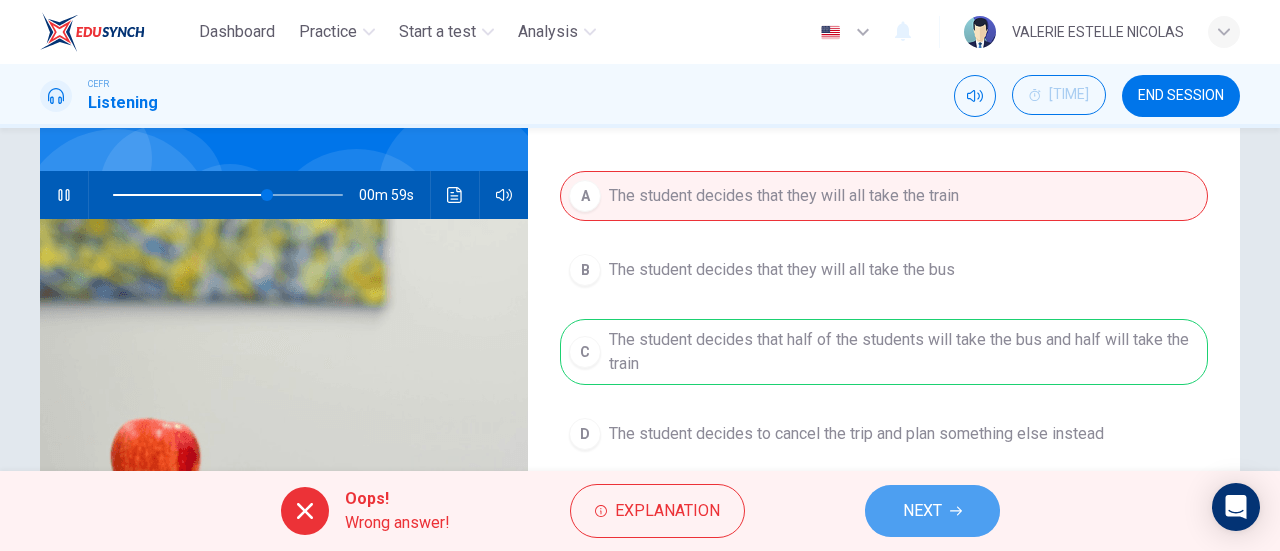 click on "NEXT" at bounding box center [922, 511] 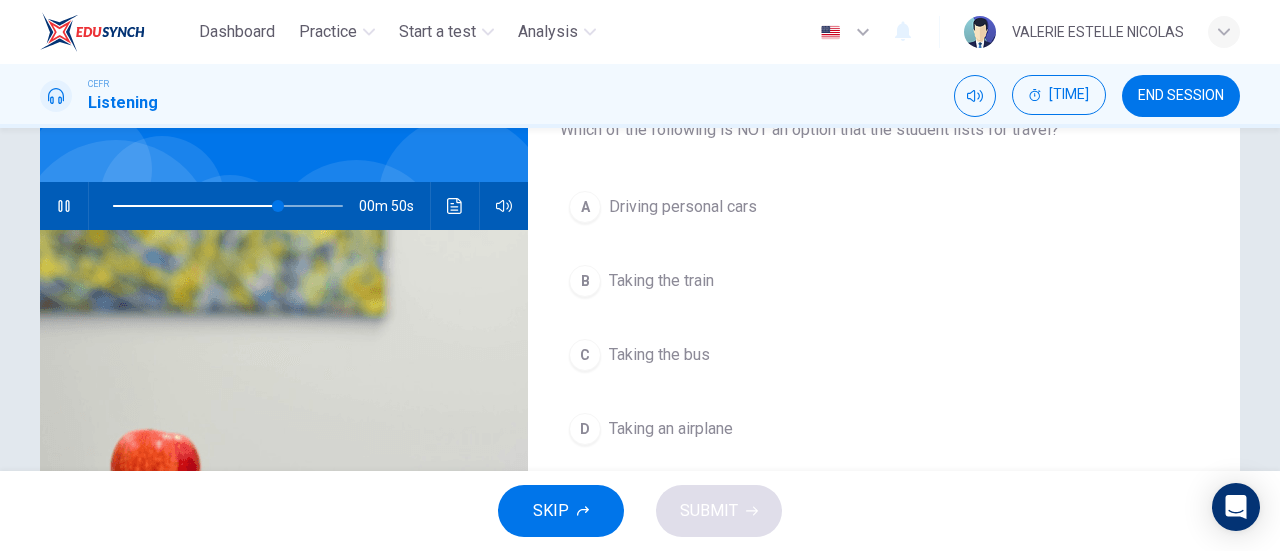 scroll, scrollTop: 156, scrollLeft: 0, axis: vertical 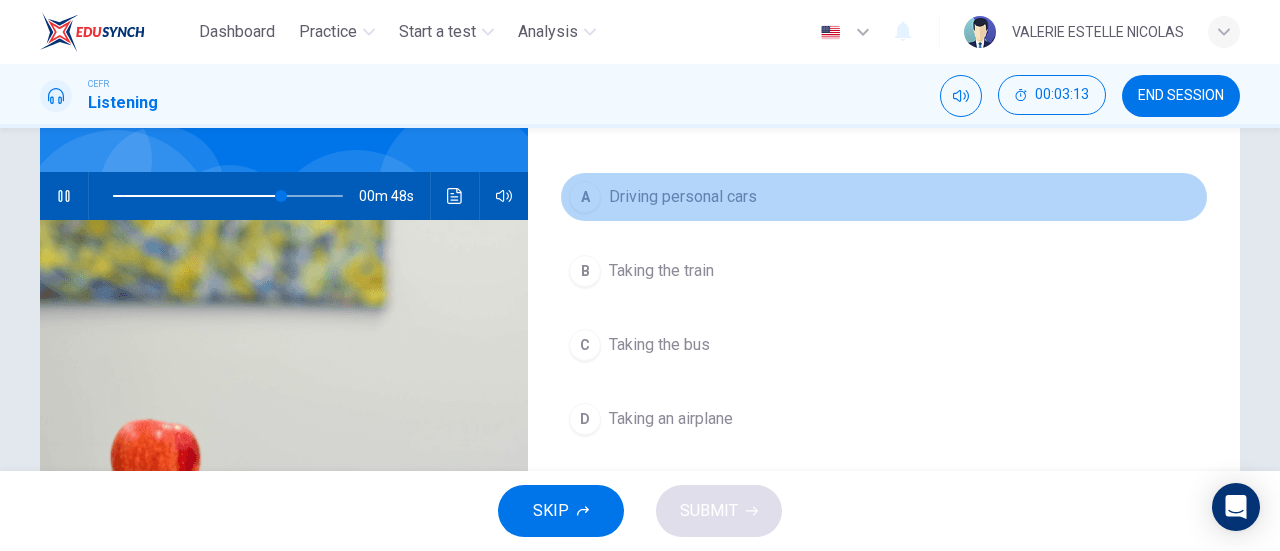 click on "A" at bounding box center (585, 197) 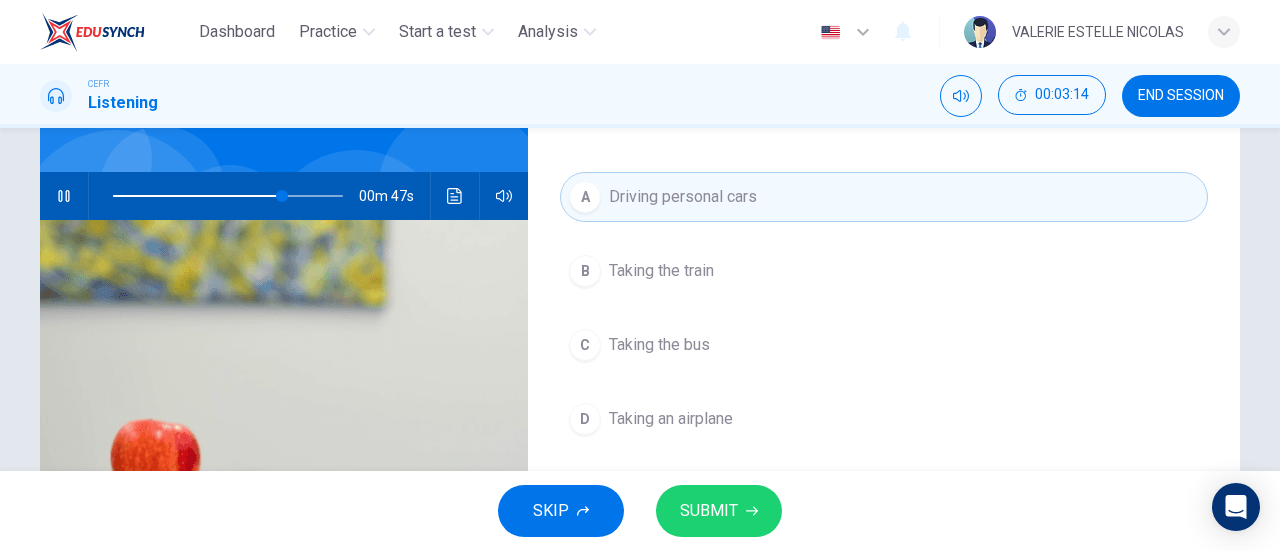 click on "SKIP SUBMIT" at bounding box center [640, 511] 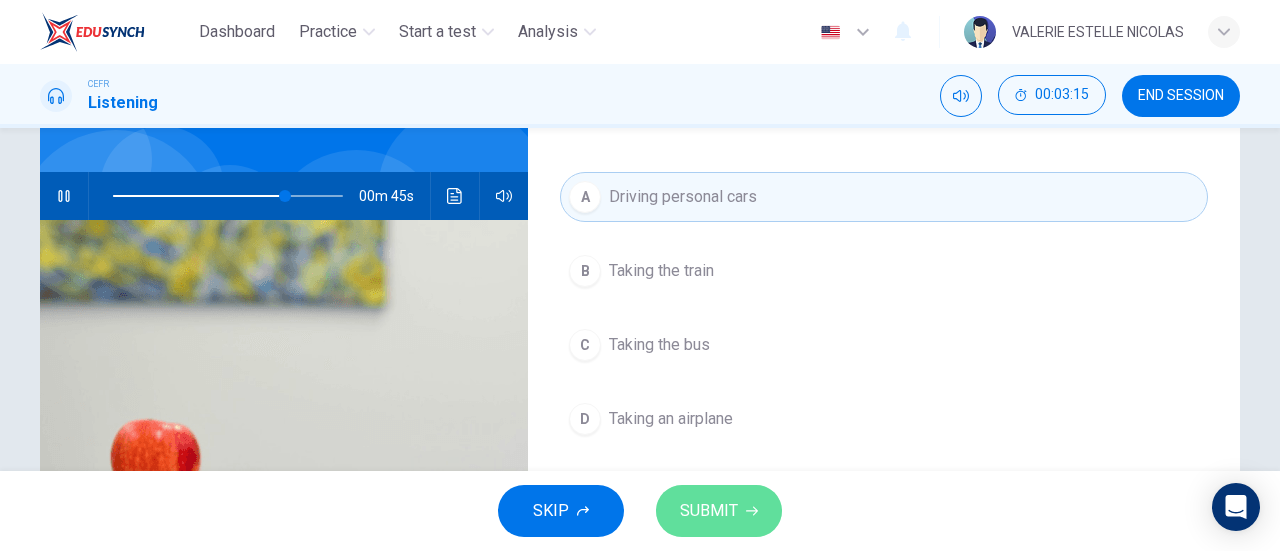 click on "SUBMIT" at bounding box center [709, 511] 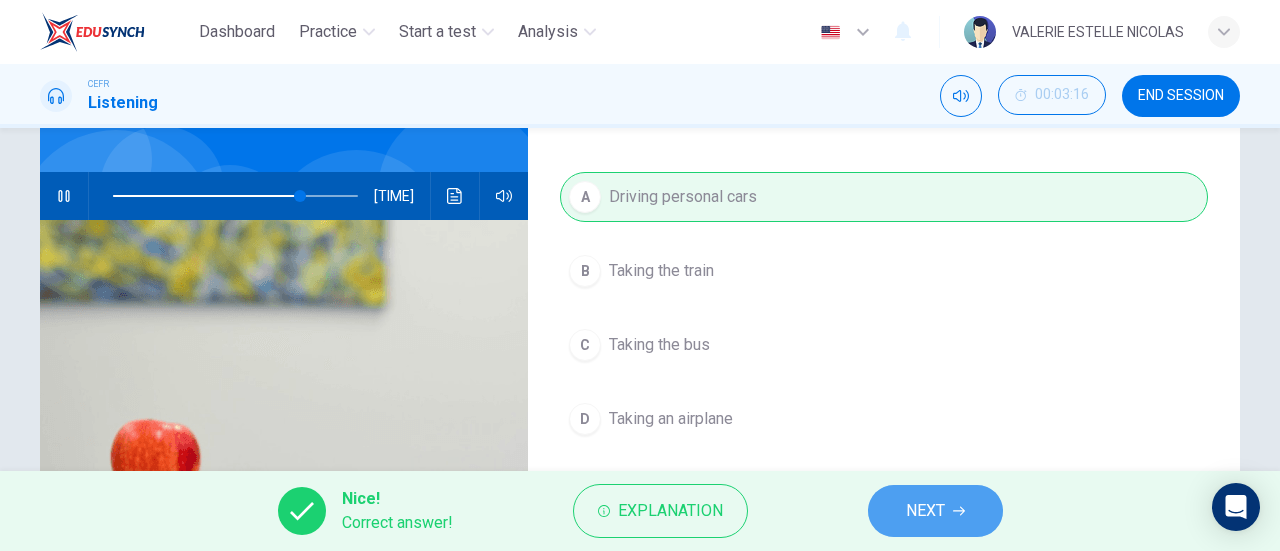 click on "NEXT" at bounding box center (935, 511) 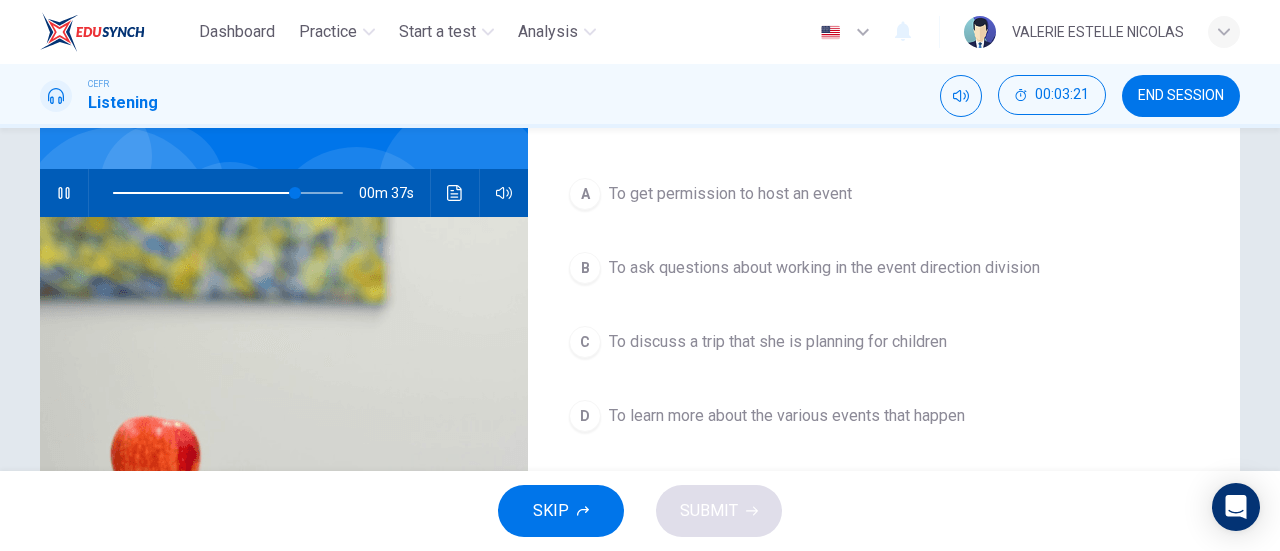 scroll, scrollTop: 164, scrollLeft: 0, axis: vertical 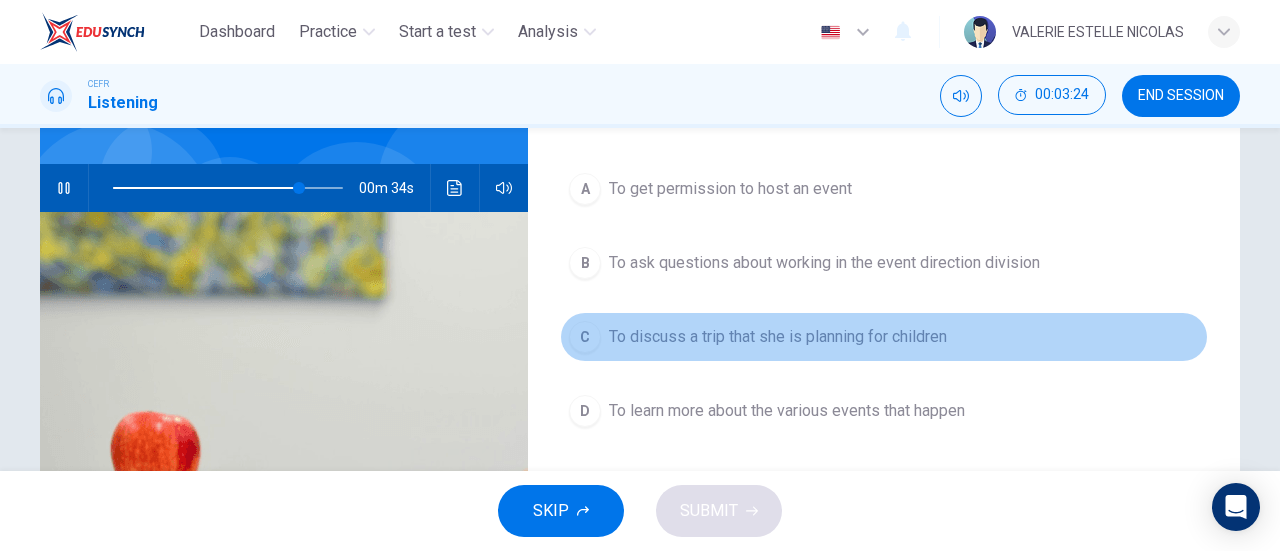 click on "C" at bounding box center [585, 189] 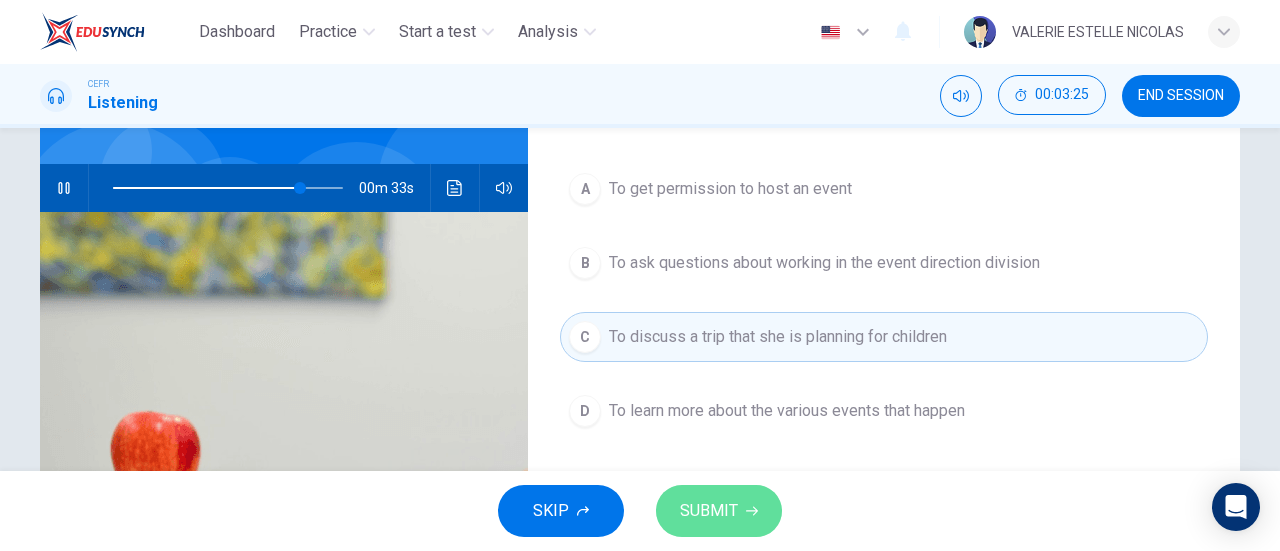 click on "SUBMIT" at bounding box center [709, 511] 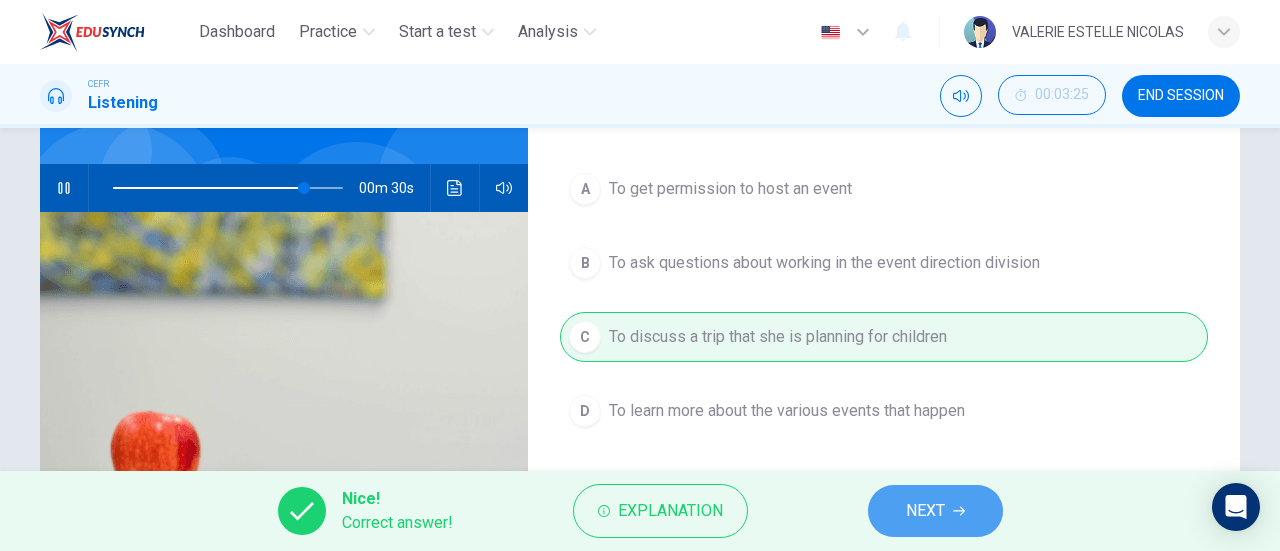 click on "NEXT" at bounding box center (935, 511) 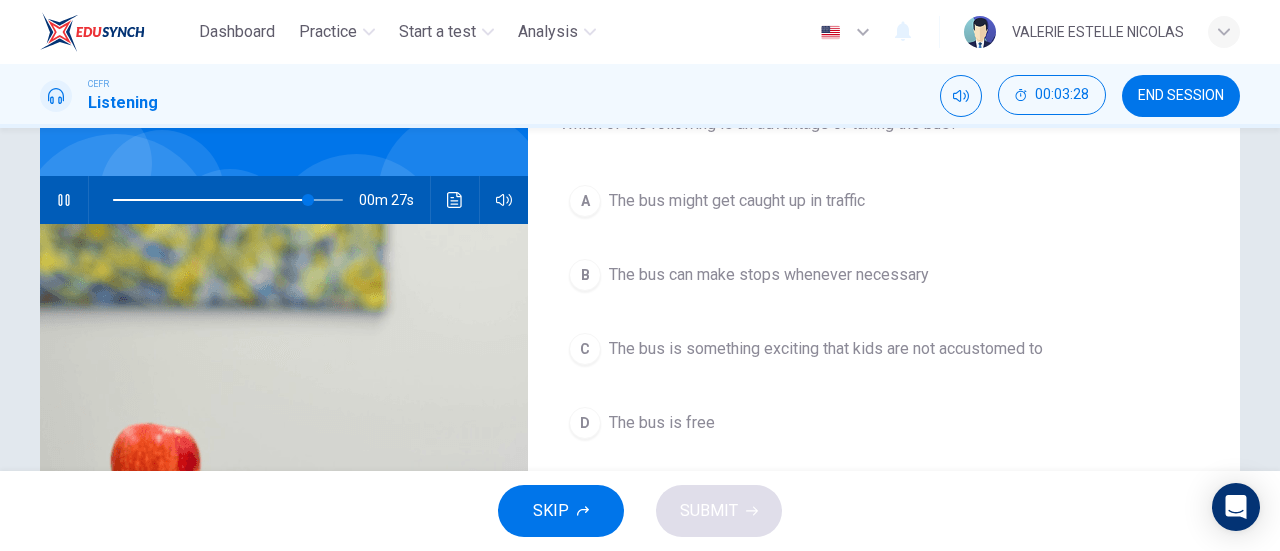 scroll, scrollTop: 153, scrollLeft: 0, axis: vertical 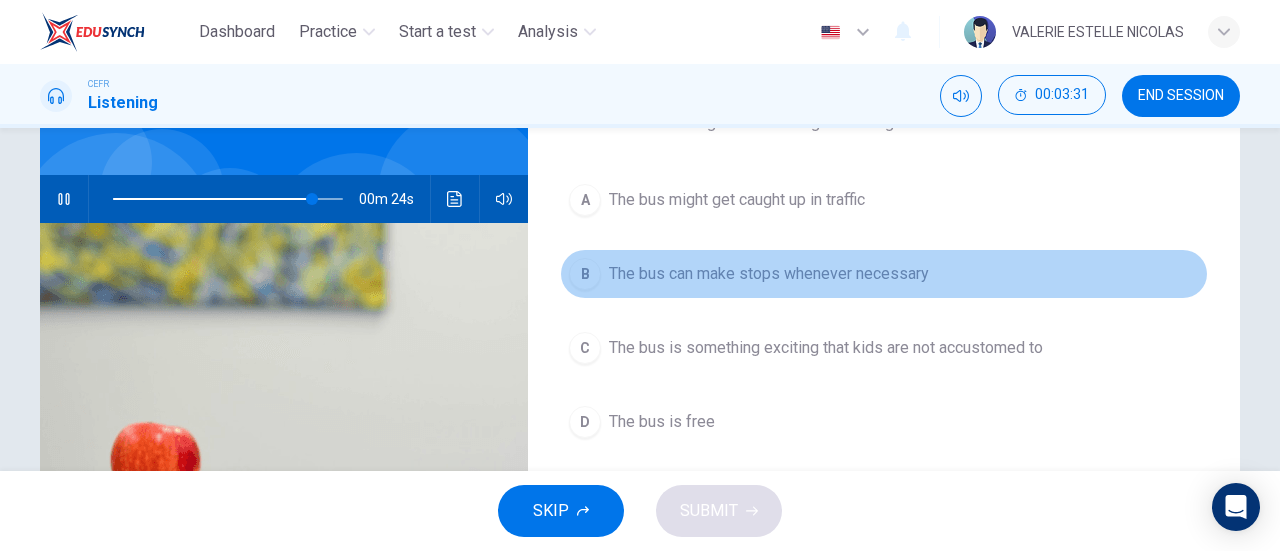 click on "B" at bounding box center (585, 200) 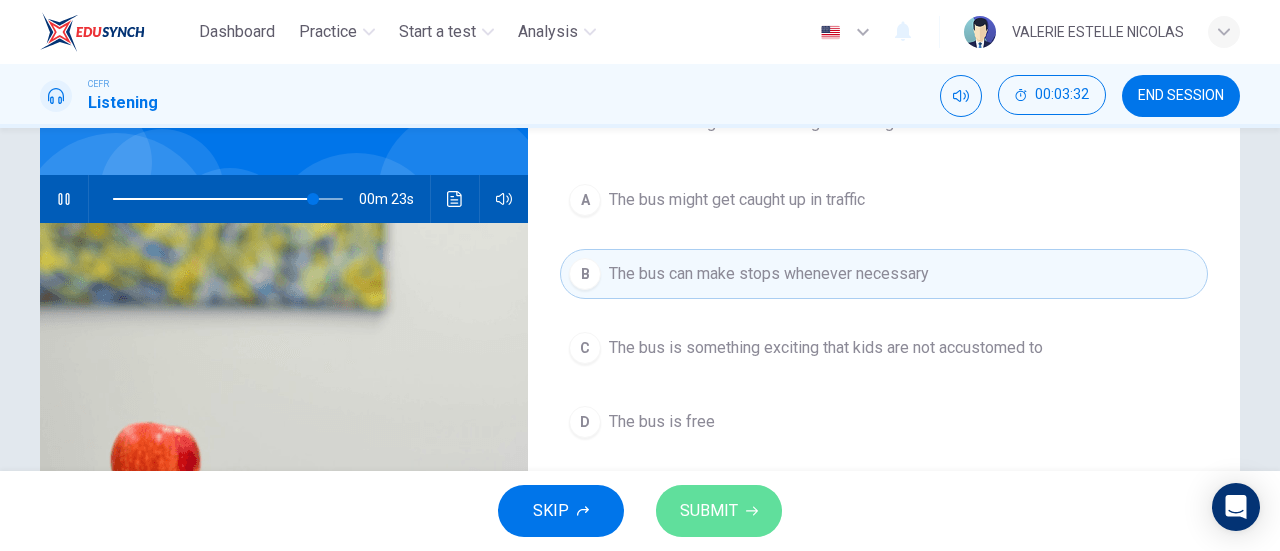click on "SUBMIT" at bounding box center (709, 511) 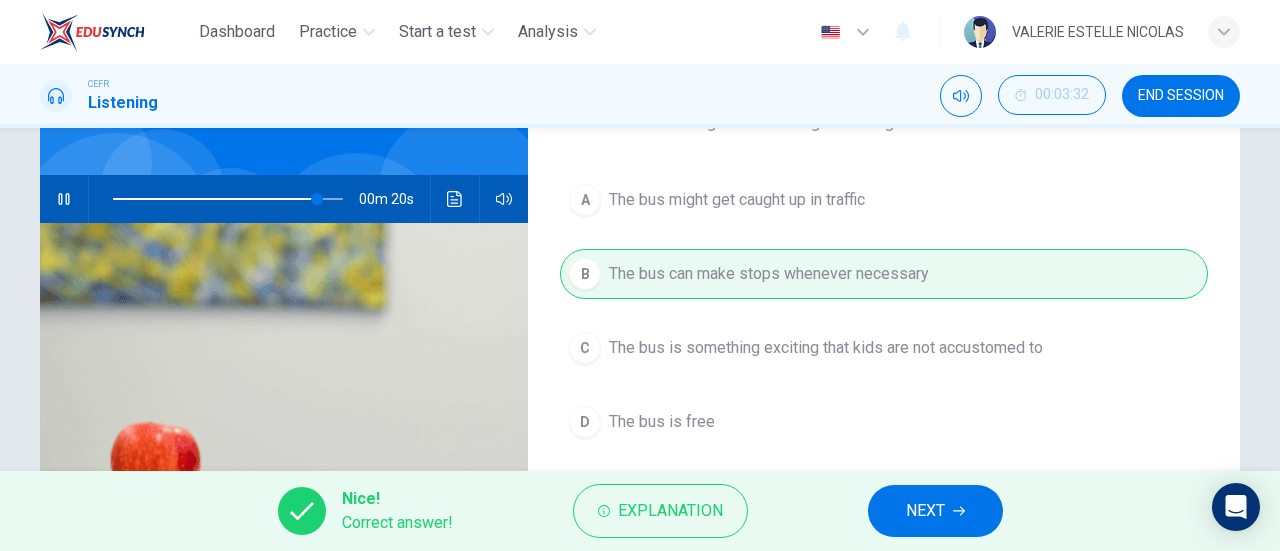 click at bounding box center (959, 511) 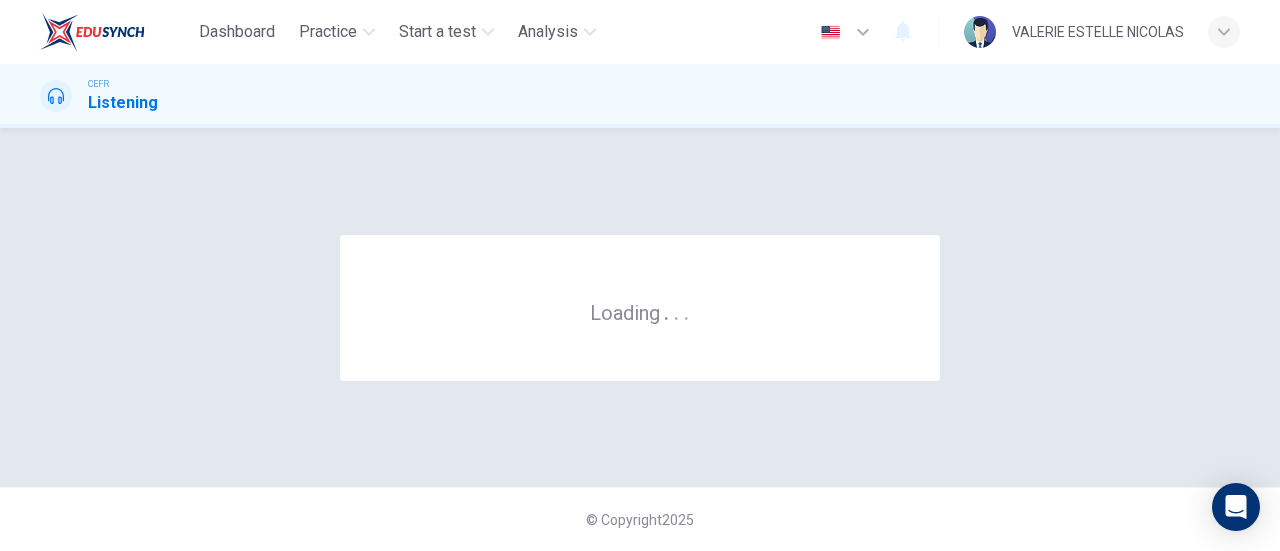 scroll, scrollTop: 0, scrollLeft: 0, axis: both 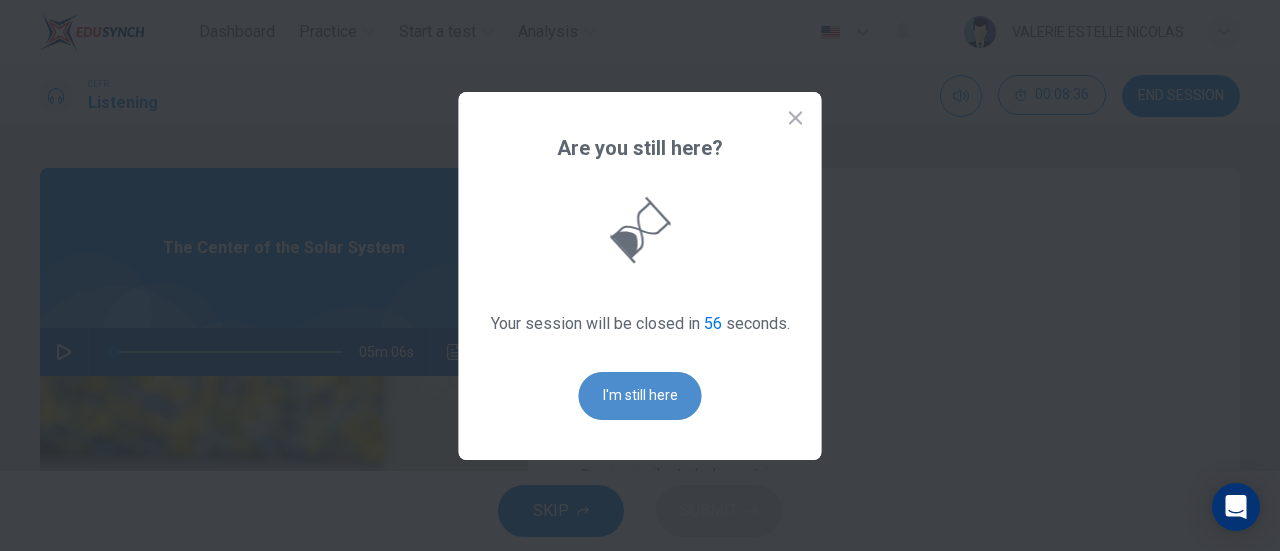 click on "I'm still here" at bounding box center [640, 396] 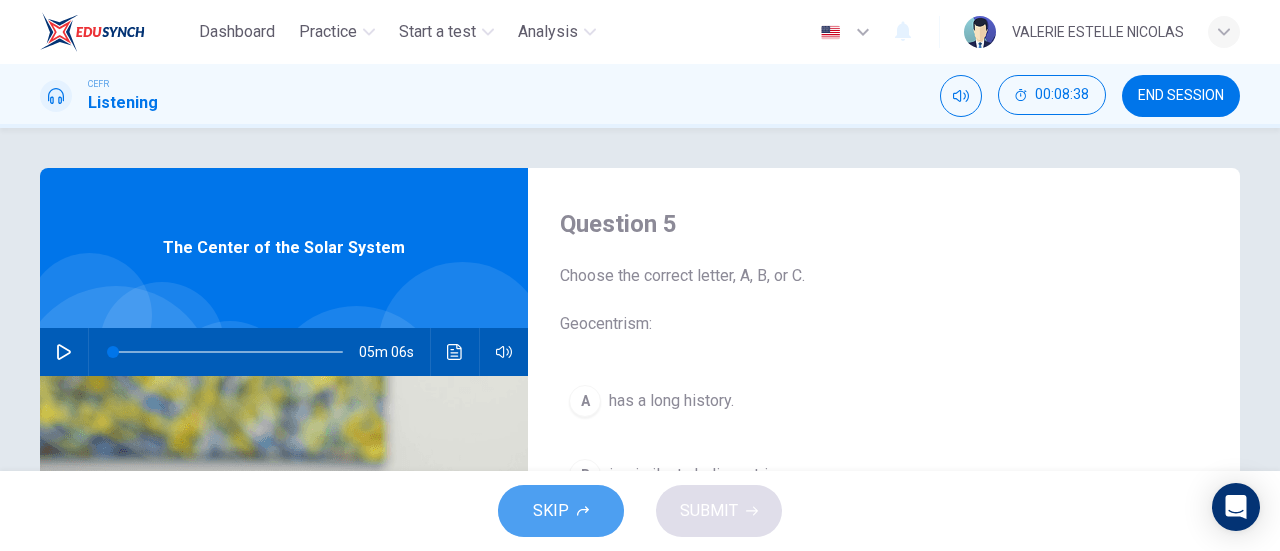 click on "SKIP" at bounding box center [551, 511] 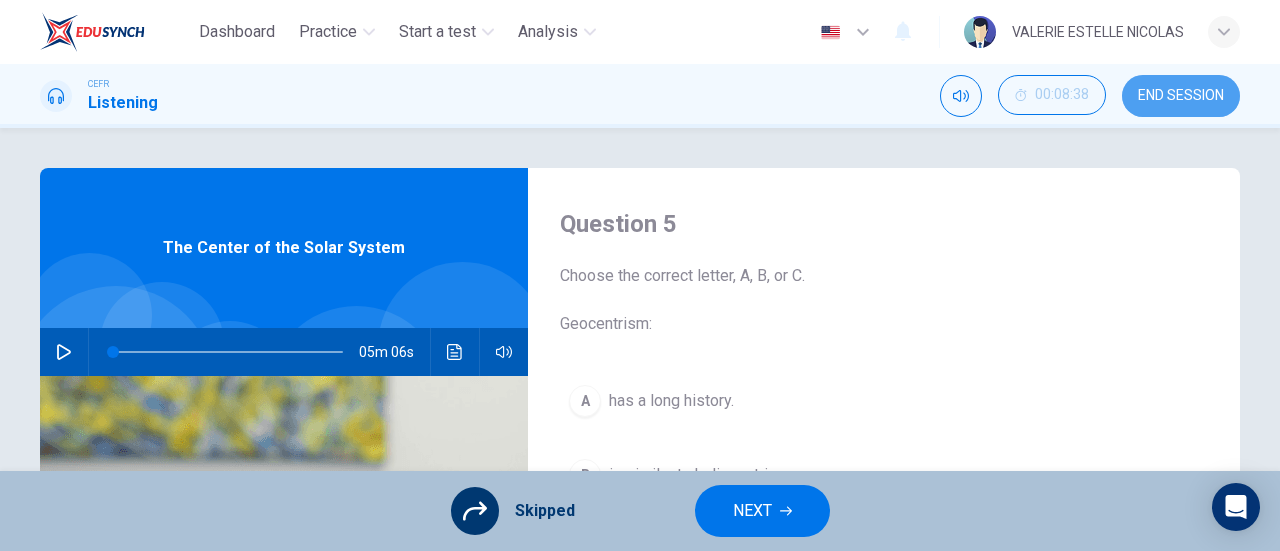 click on "END SESSION" at bounding box center (1181, 96) 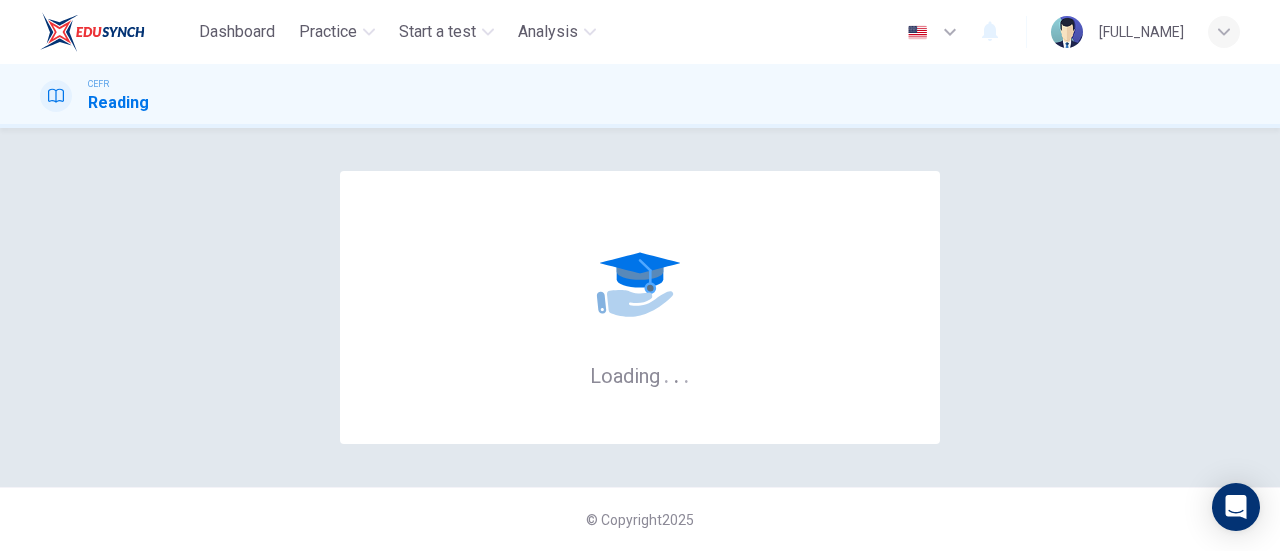 scroll, scrollTop: 0, scrollLeft: 0, axis: both 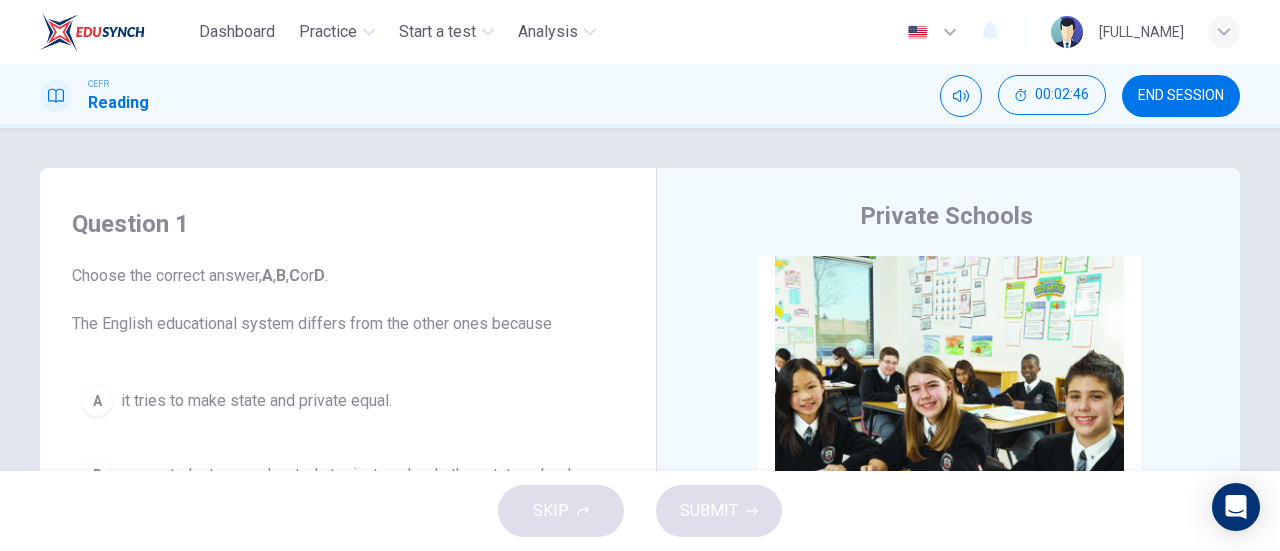 click on "END SESSION" at bounding box center [1181, 96] 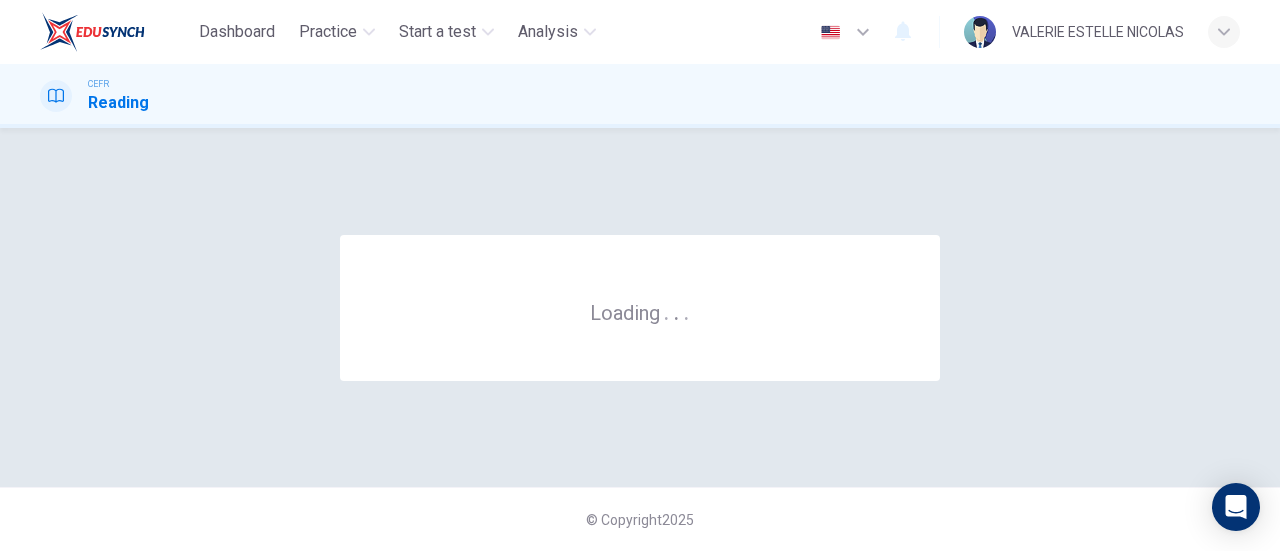 scroll, scrollTop: 0, scrollLeft: 0, axis: both 